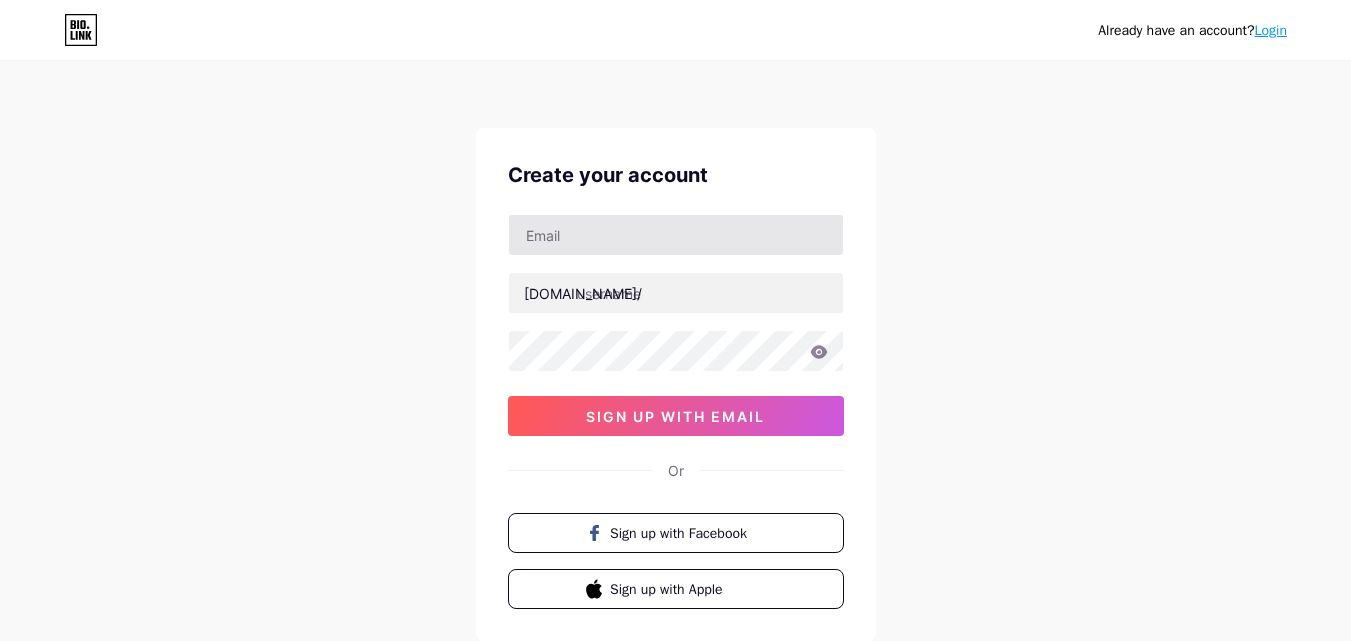 scroll, scrollTop: 0, scrollLeft: 0, axis: both 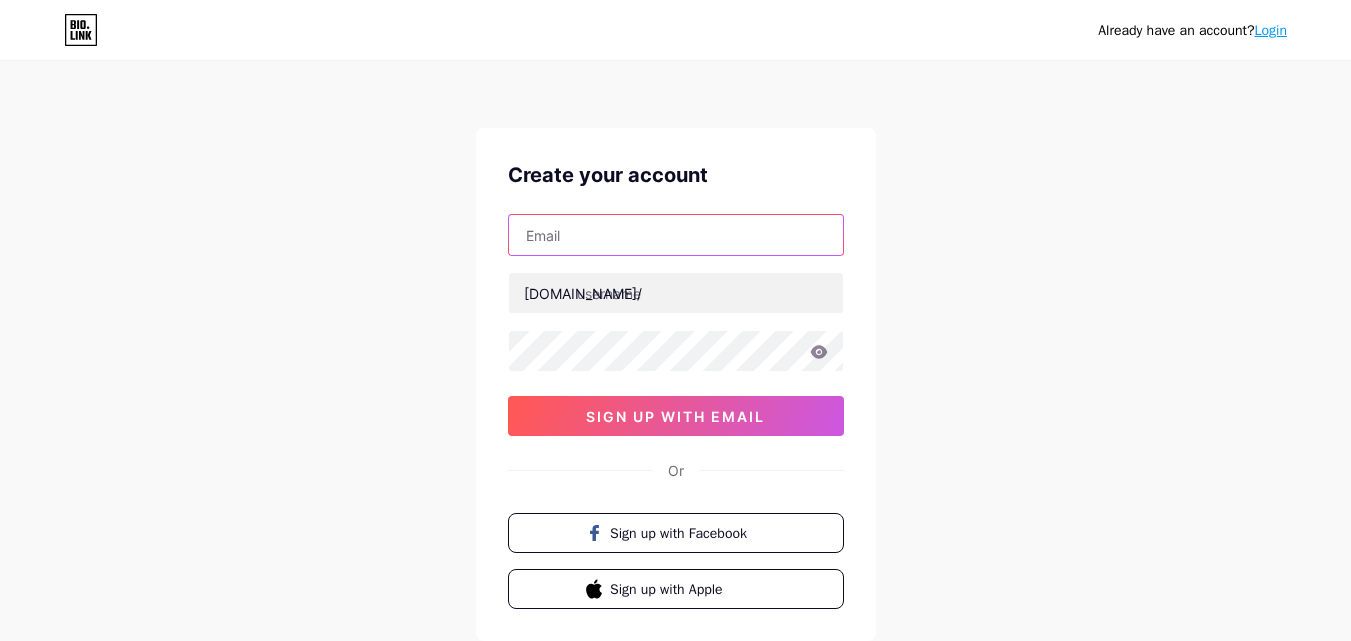 click at bounding box center (676, 235) 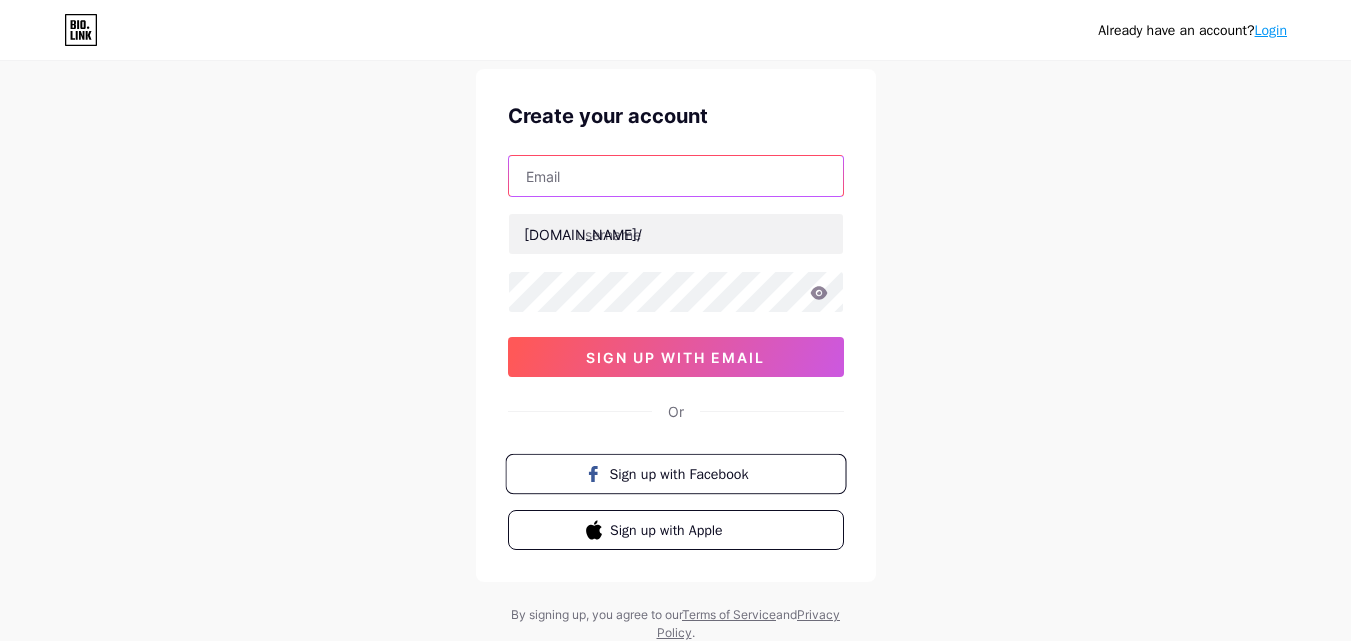 scroll, scrollTop: 24, scrollLeft: 0, axis: vertical 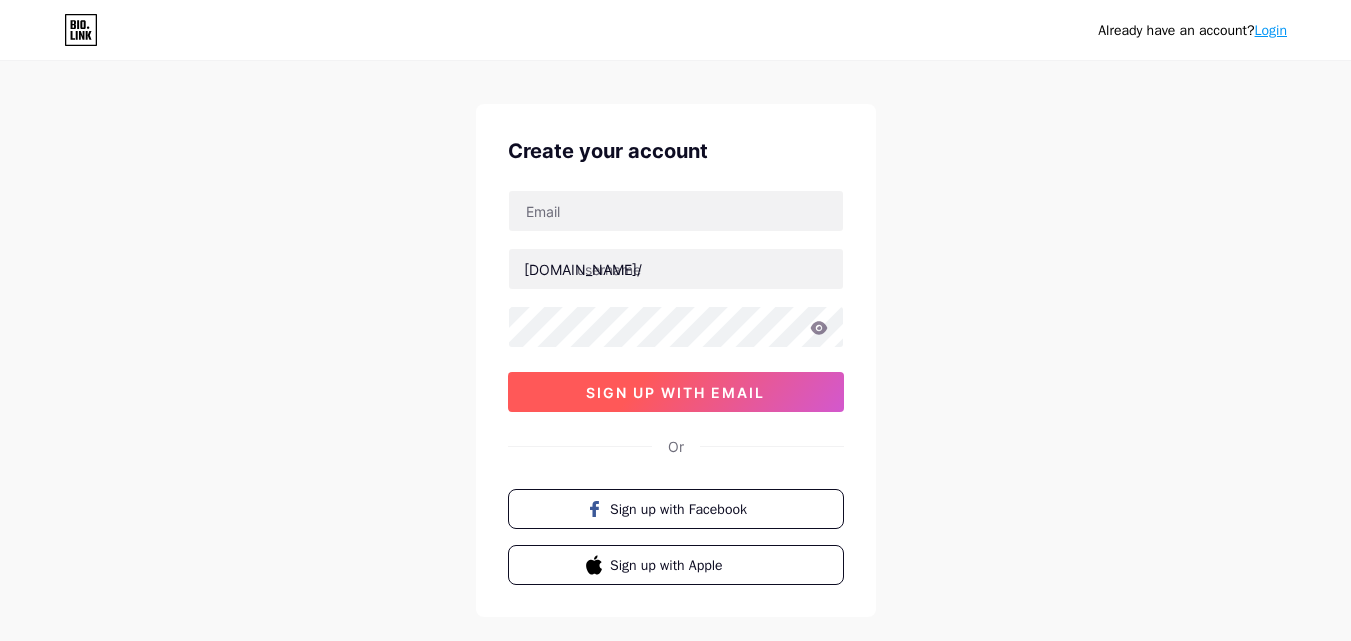 click on "sign up with email" at bounding box center [675, 392] 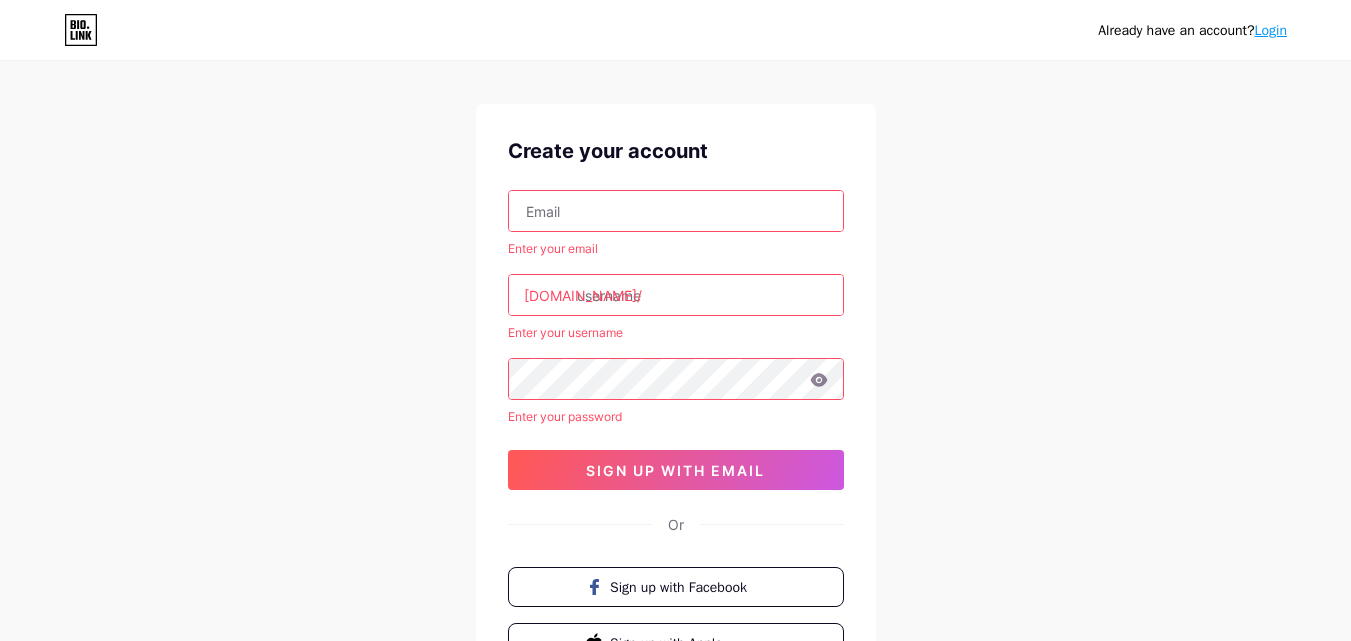 click at bounding box center [676, 211] 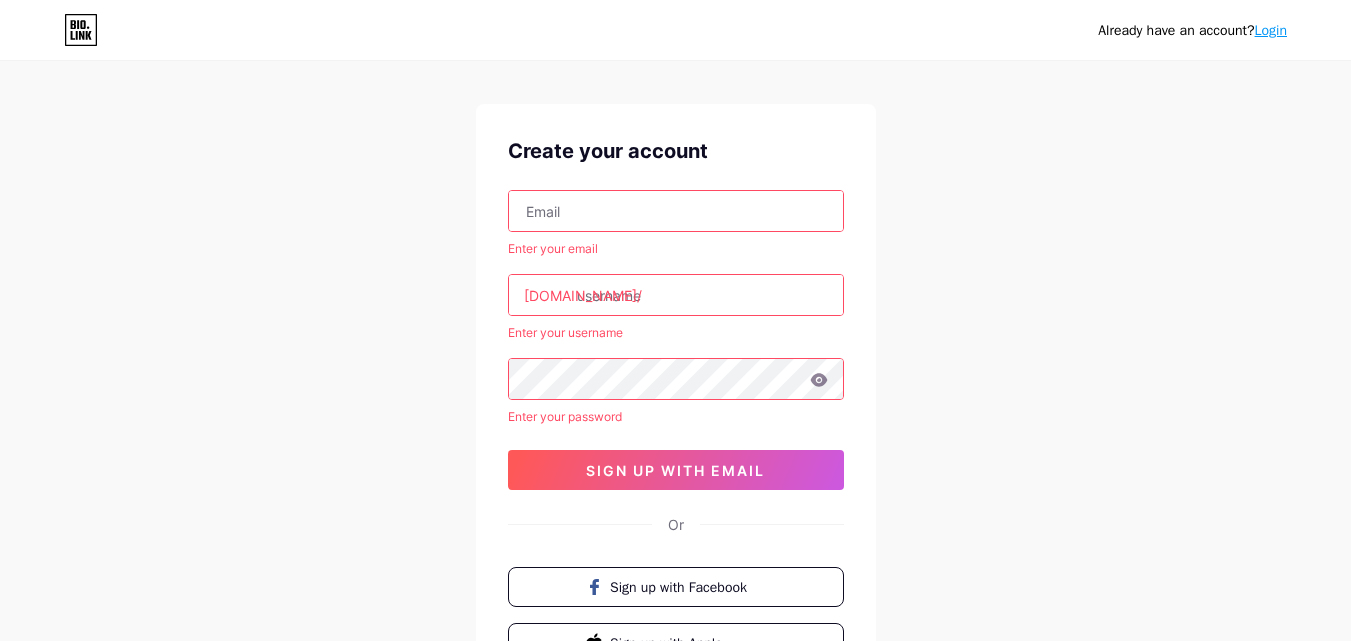 type on "[EMAIL_ADDRESS][DOMAIN_NAME]" 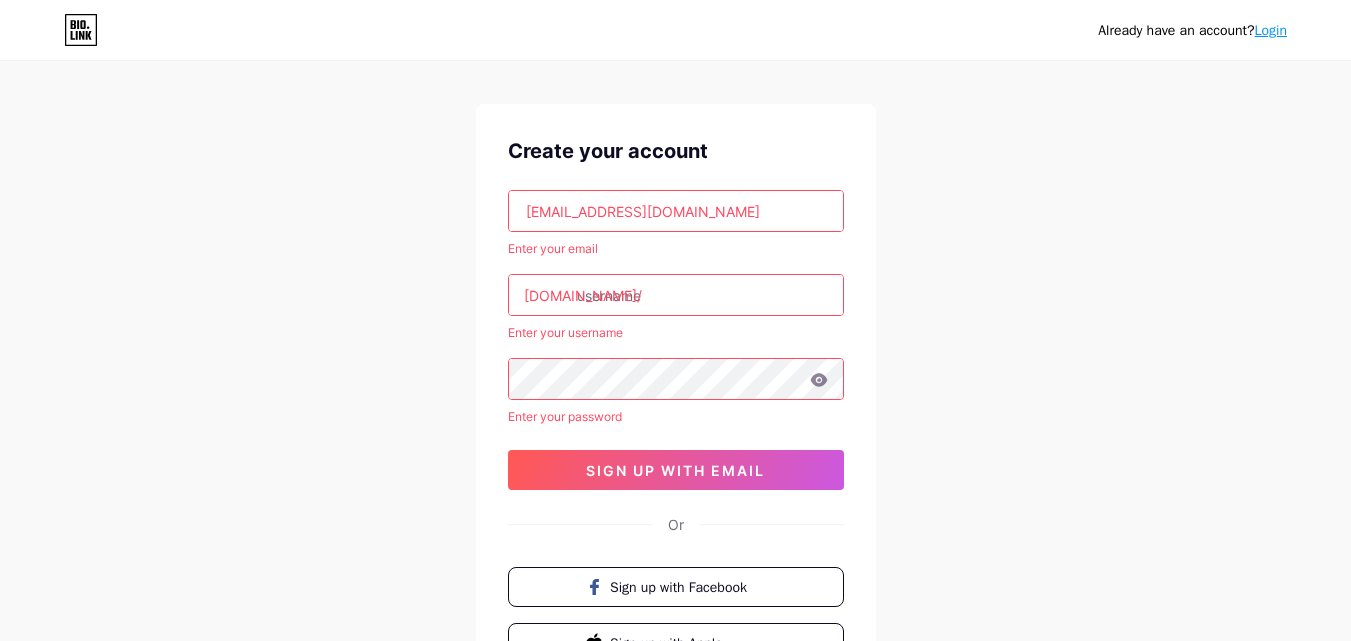 click at bounding box center (676, 295) 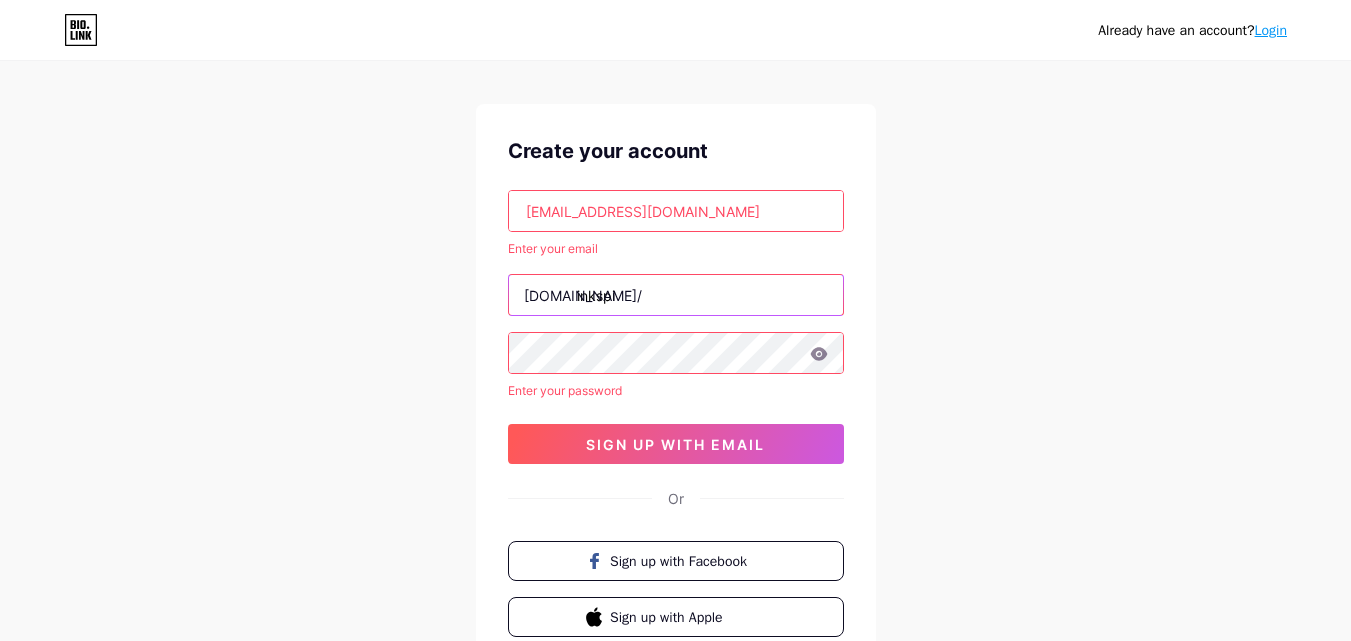 type on "inkspi" 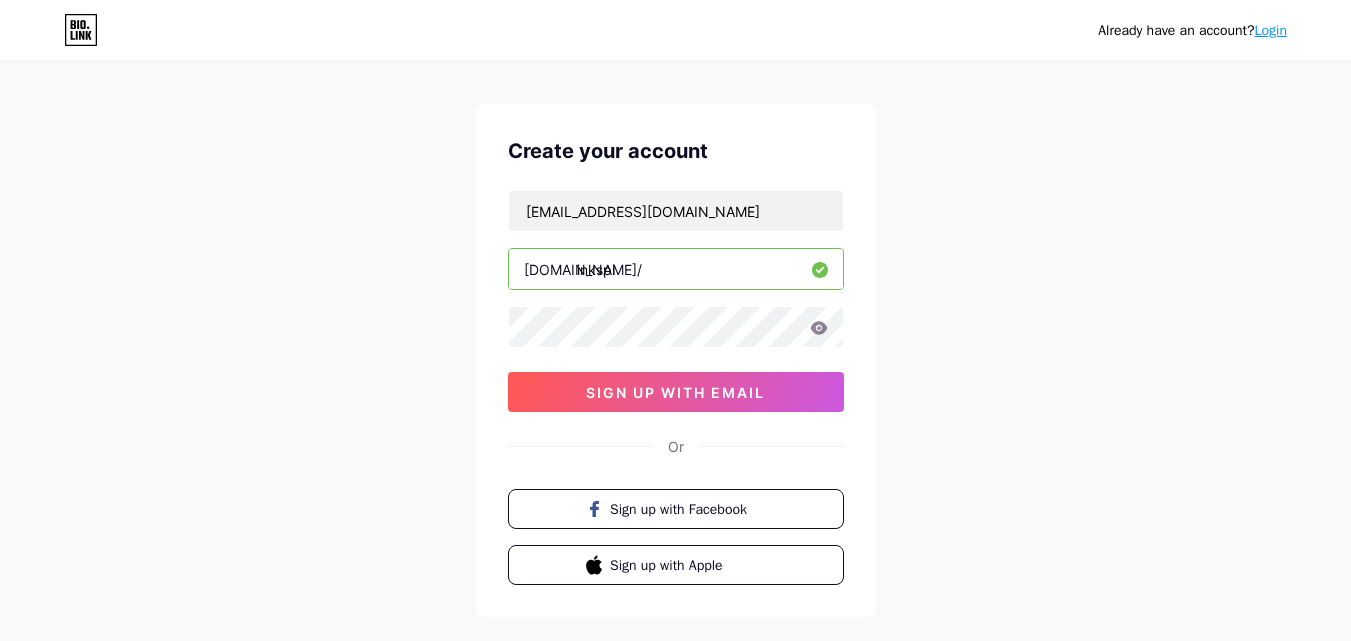 click on "inkspi" at bounding box center (676, 269) 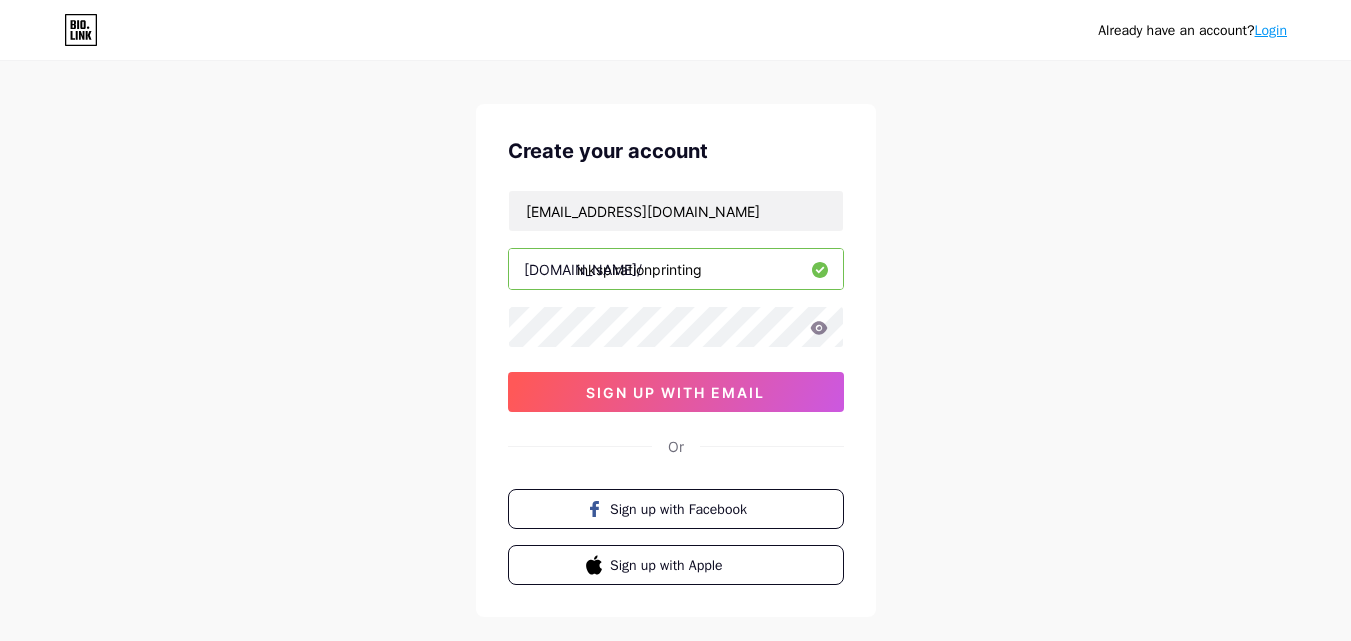 type on "inkspirationprinting" 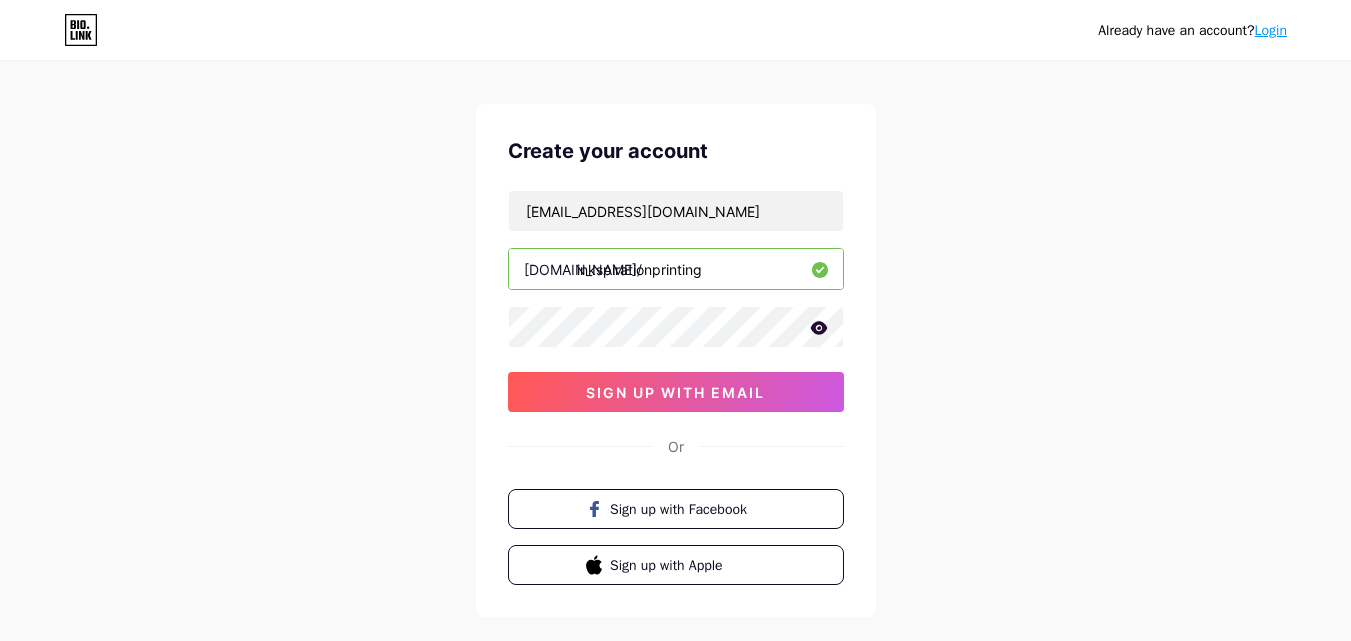 click on "Create your account     [EMAIL_ADDRESS][DOMAIN_NAME]     [DOMAIN_NAME]/   inkspirationprinting                     sign up with email         Or       Sign up with Facebook
Sign up with Apple" at bounding box center (676, 360) 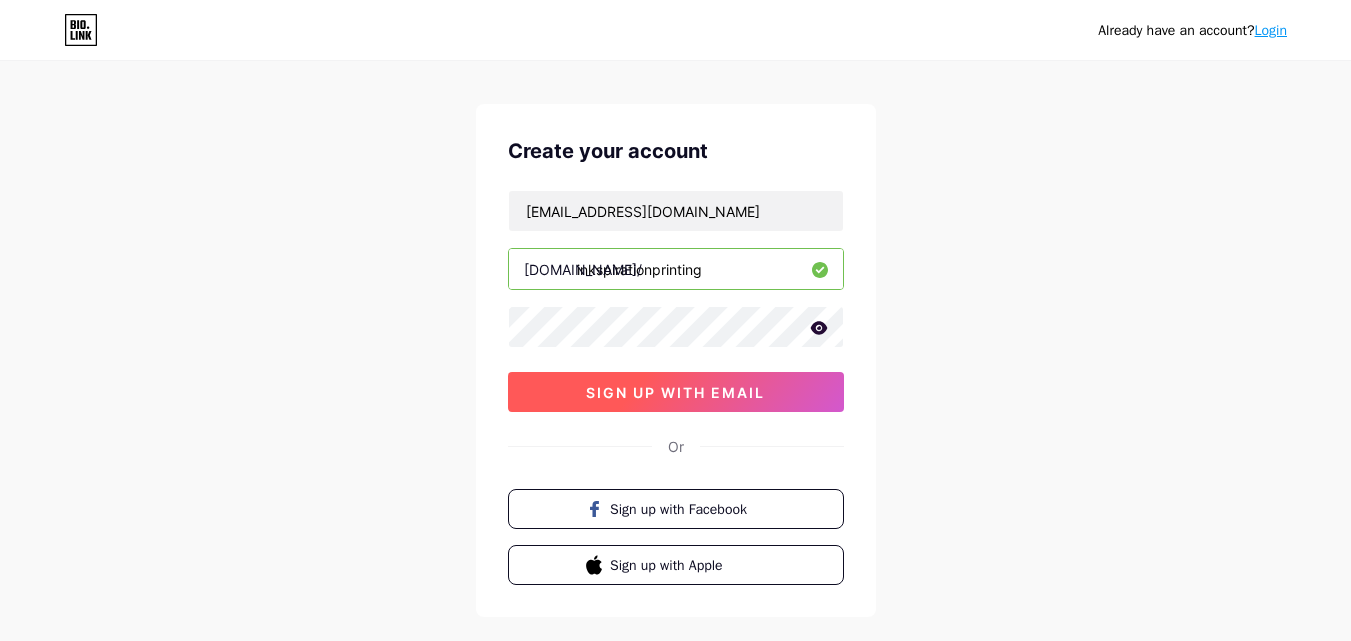 click on "sign up with email" at bounding box center [676, 392] 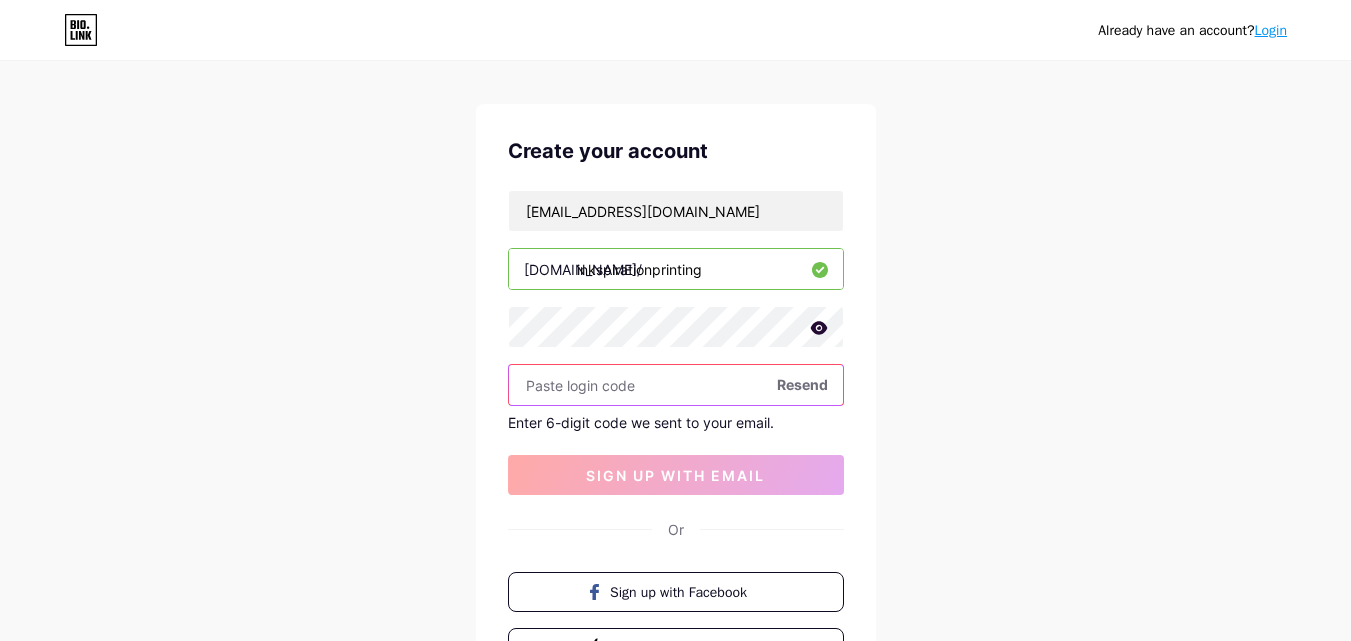 click at bounding box center (676, 385) 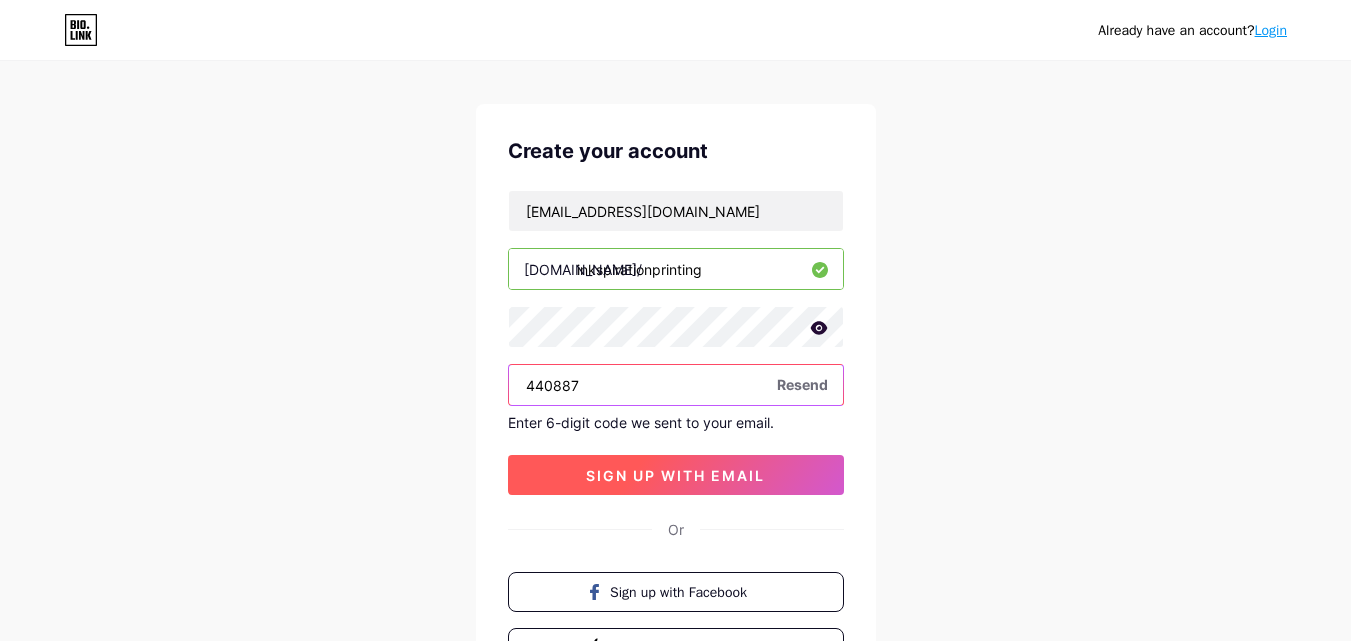 type on "440887" 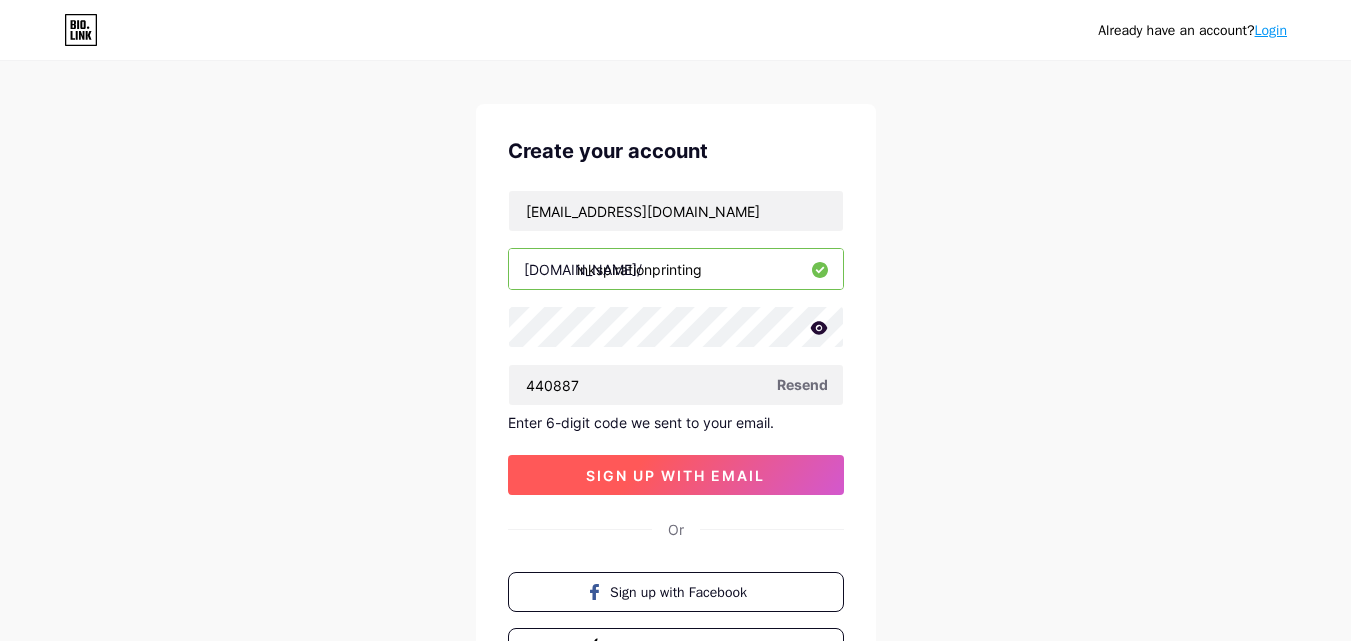 click on "sign up with email" at bounding box center [676, 475] 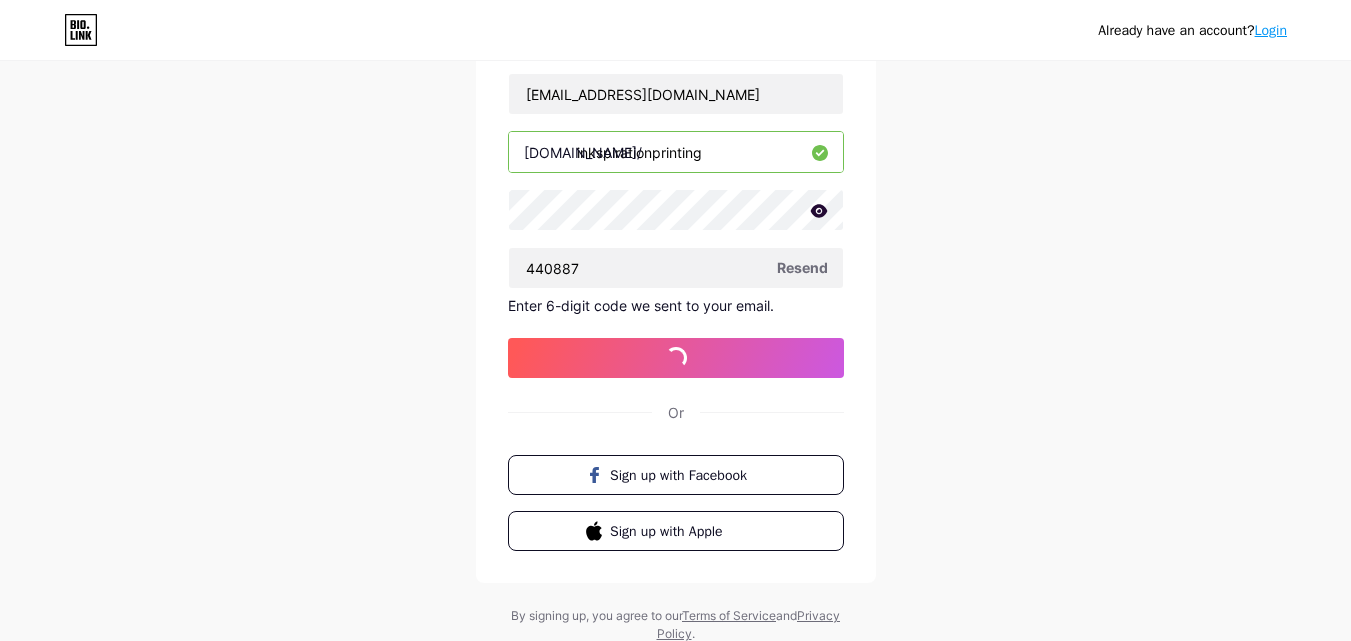 scroll, scrollTop: 0, scrollLeft: 0, axis: both 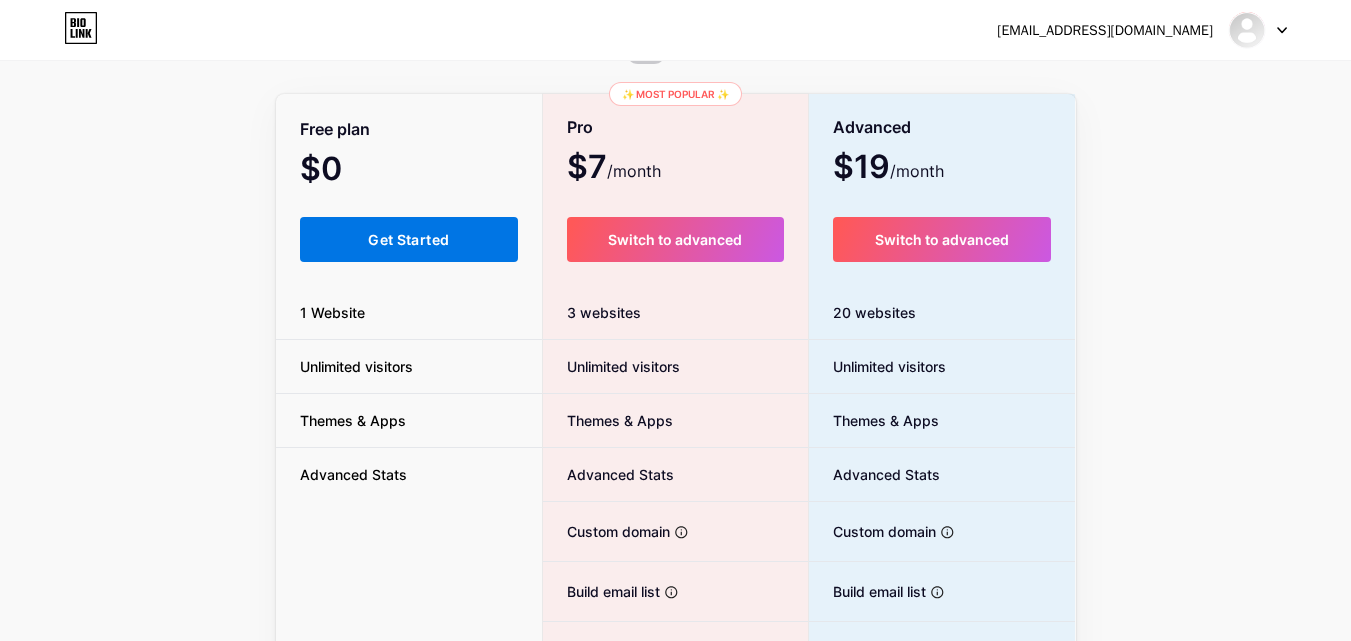 click on "Get Started" at bounding box center (409, 239) 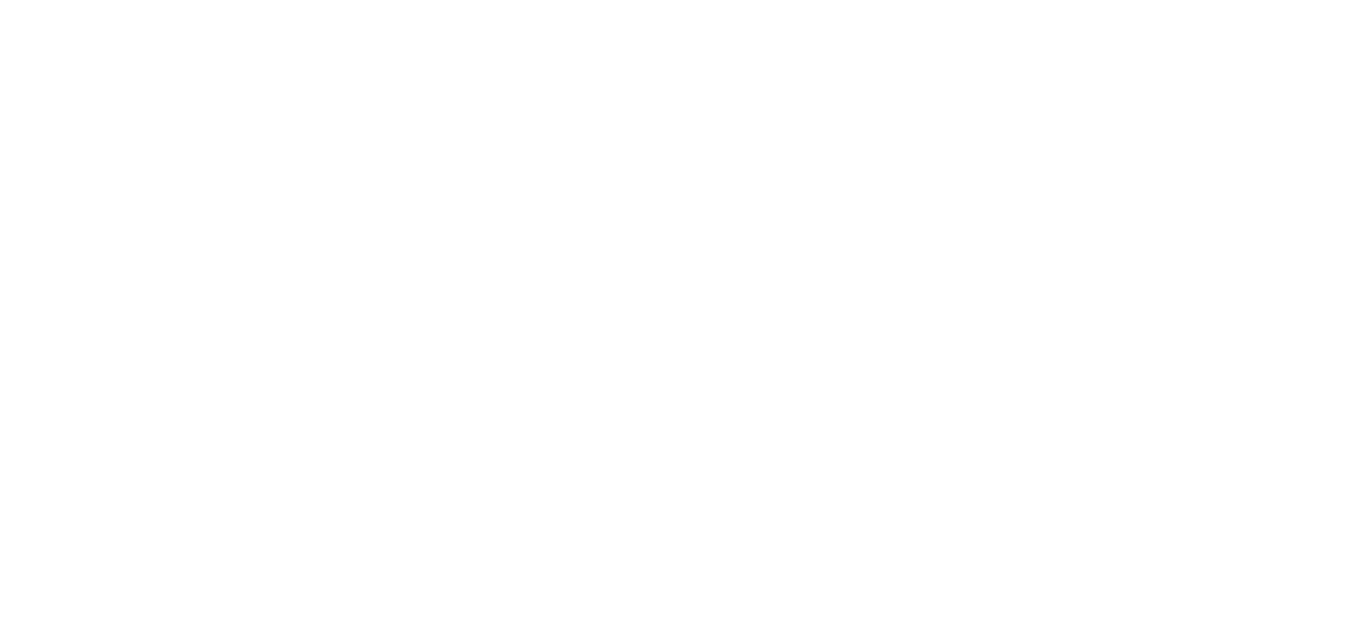 scroll, scrollTop: 0, scrollLeft: 0, axis: both 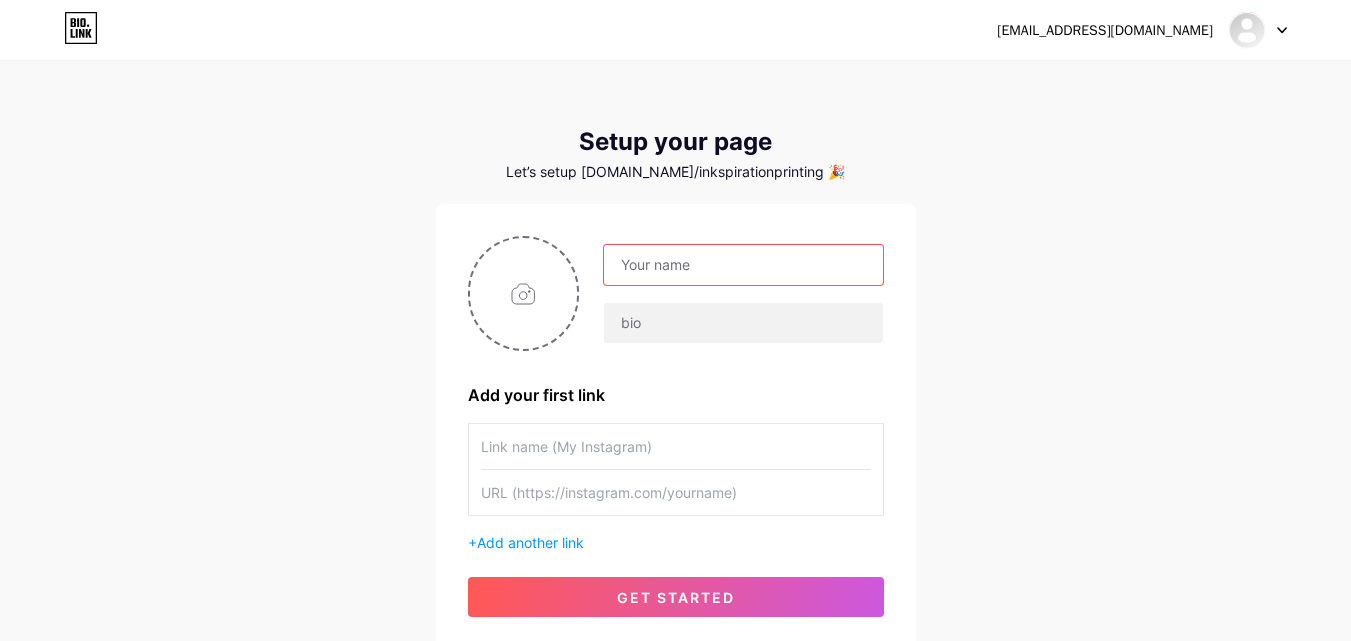 click at bounding box center (743, 265) 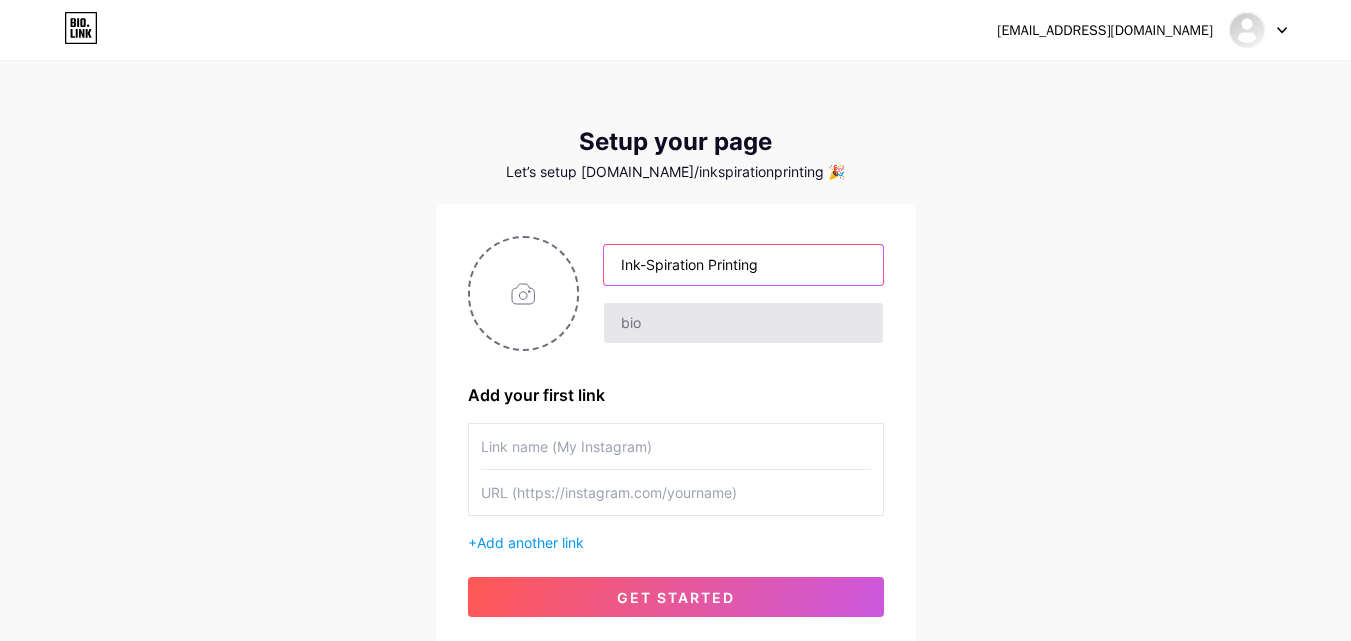 type on "Ink-Spiration Printing" 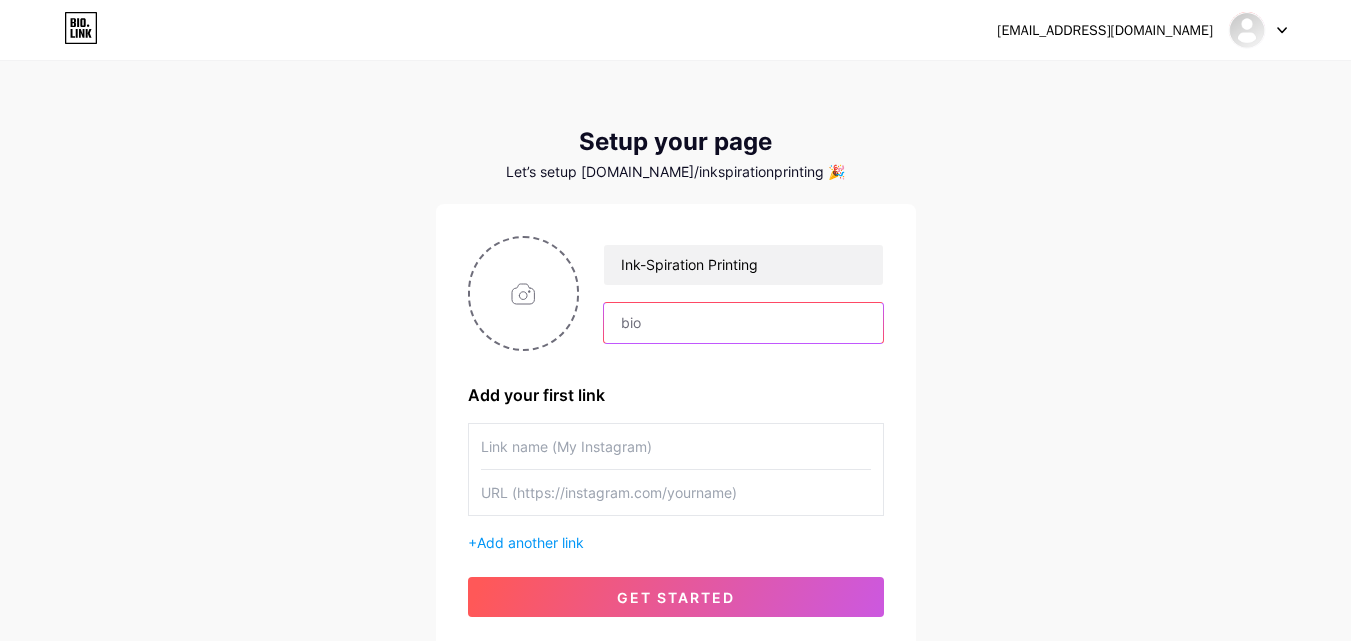 click at bounding box center [743, 323] 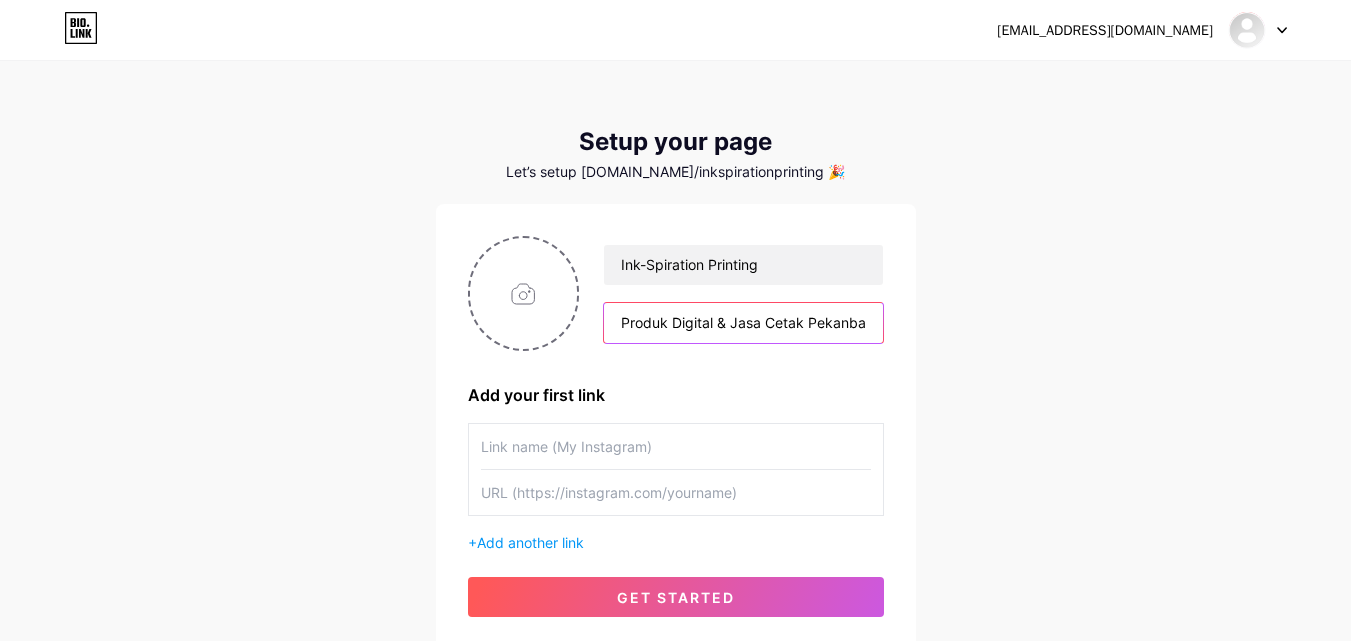 scroll, scrollTop: 0, scrollLeft: 739, axis: horizontal 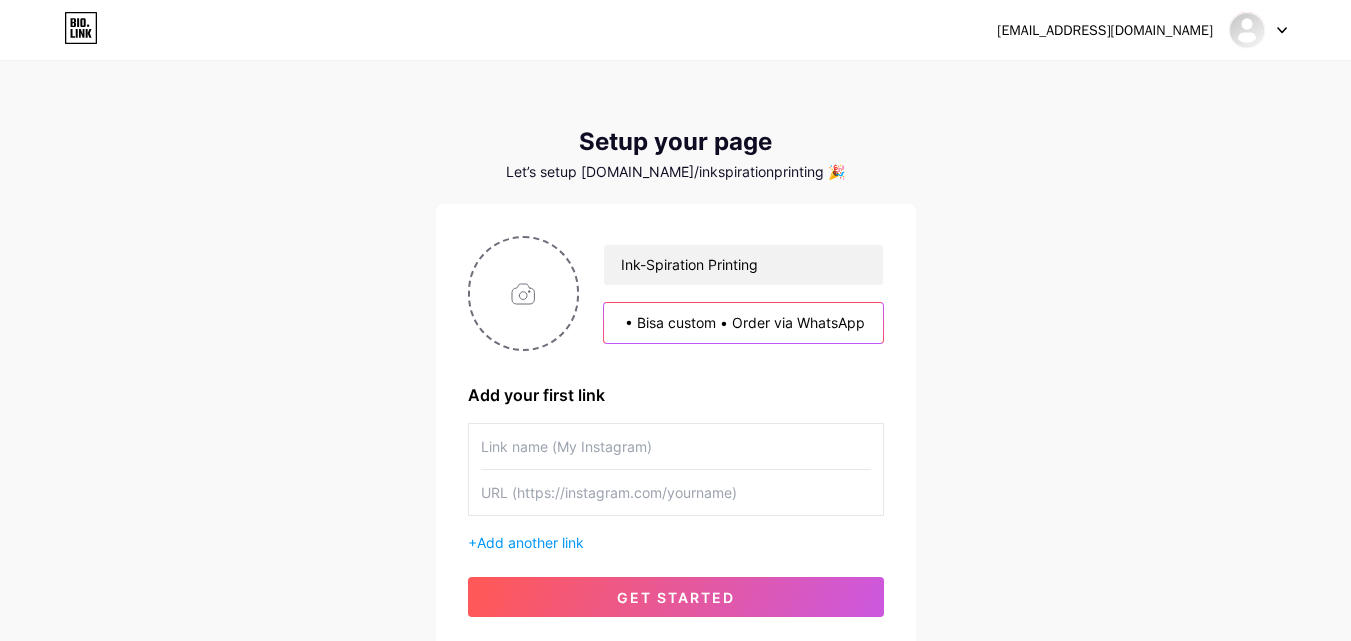 type on "Produk Digital & Jasa Cetak Pekanbaru Template, e-book, desain konten, cetak undangan, brosur & kartu nama. • Bisa custom • Order via WhatsApp" 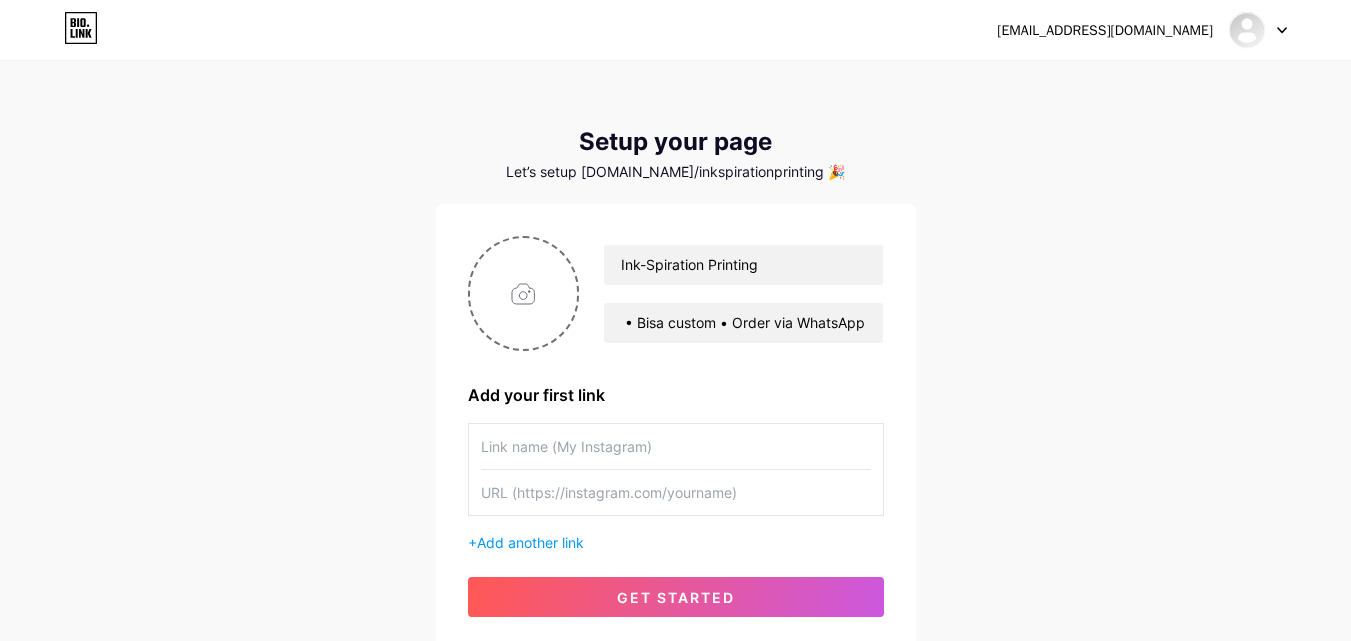 click on "[EMAIL_ADDRESS][DOMAIN_NAME]           Dashboard     Logout   Setup your page   Let’s setup [DOMAIN_NAME]/inkspirationprinting 🎉               Ink-Spiration Printing     Produk Digital & Jasa Cetak Pekanbaru Template, e-book, desain konten, cetak undangan, brosur & kartu nama. • Bisa custom • Order via WhatsApp     Add your first link
+  Add another link     get started" at bounding box center [675, 356] 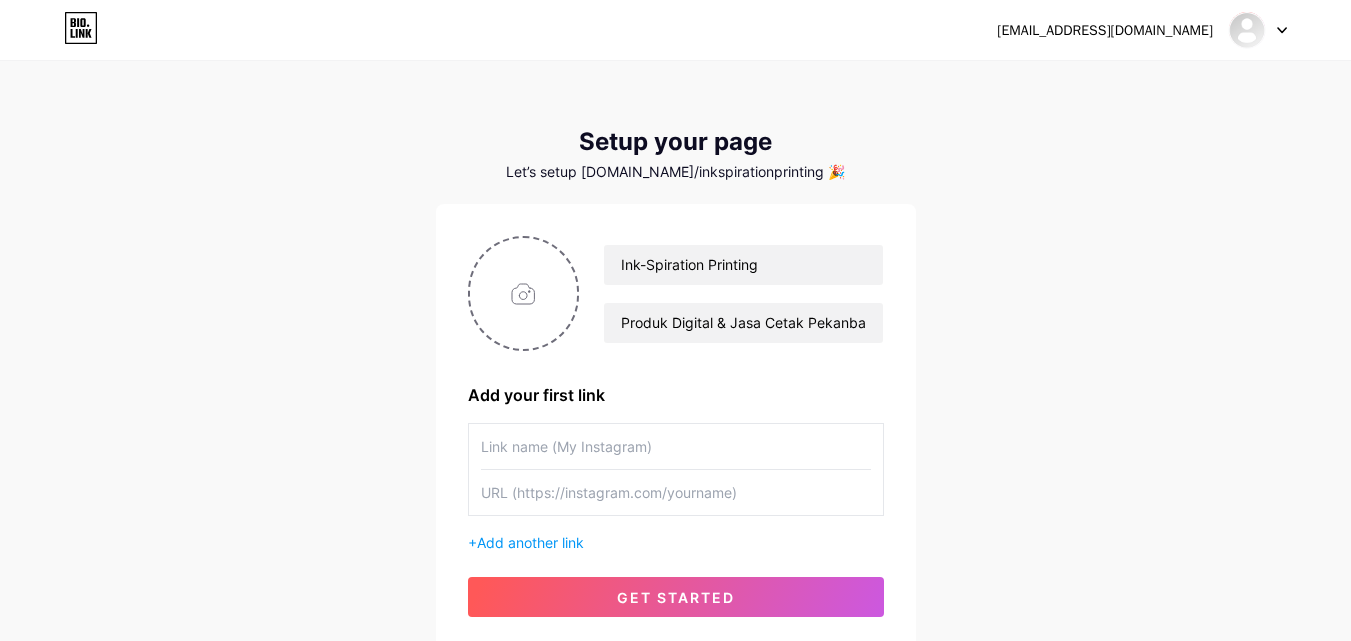 click at bounding box center (676, 446) 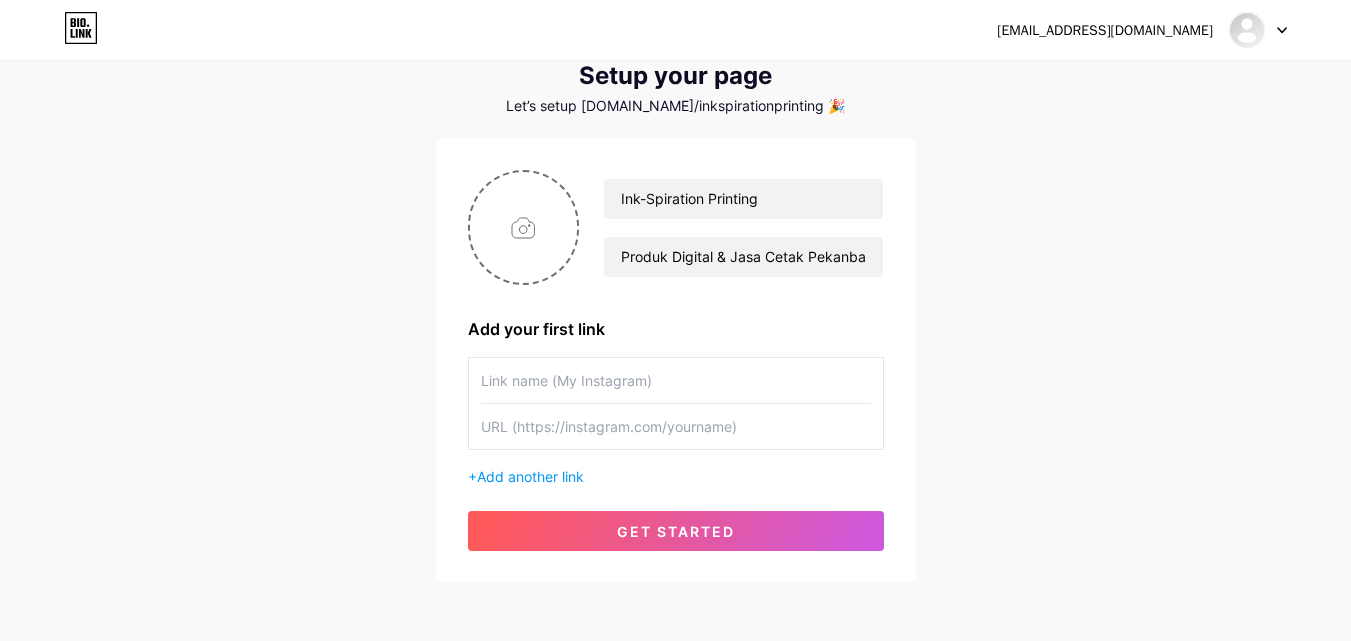 scroll, scrollTop: 100, scrollLeft: 0, axis: vertical 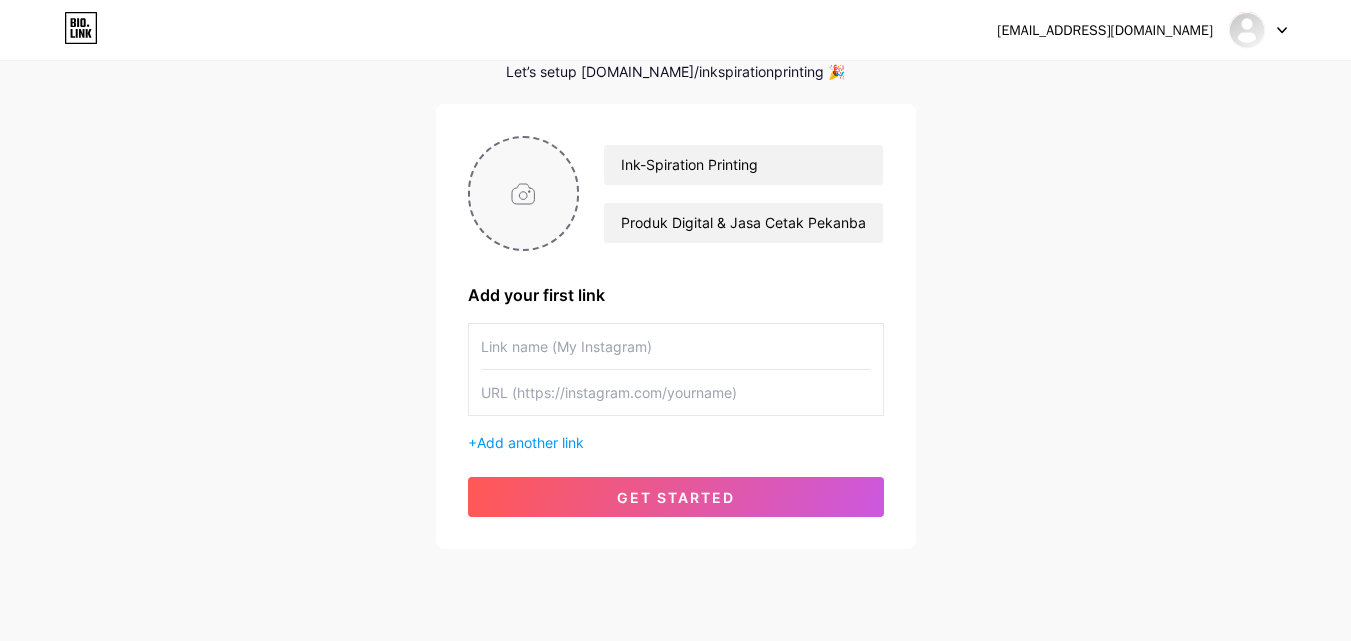 click at bounding box center [524, 193] 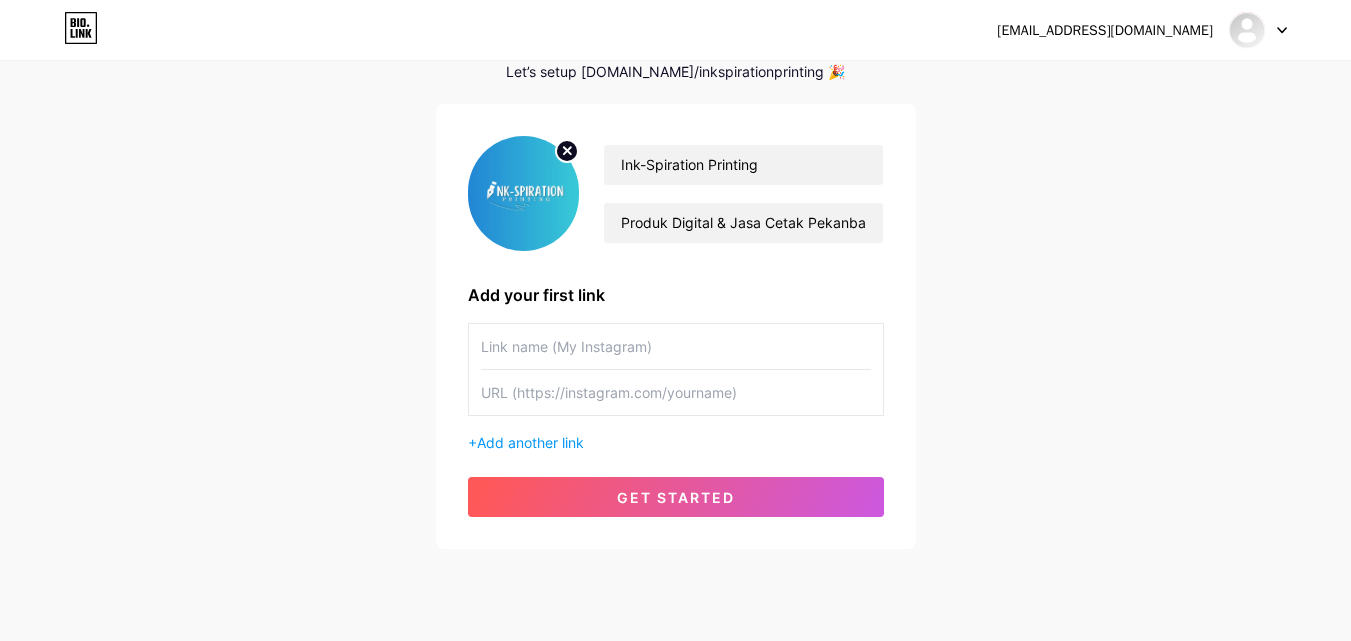 click on "[EMAIL_ADDRESS][DOMAIN_NAME]           Dashboard     Logout   Setup your page   Let’s setup [DOMAIN_NAME]/inkspirationprinting 🎉               Ink-Spiration Printing     Produk Digital & Jasa Cetak Pekanbaru Template, e-book, desain konten, cetak undangan, brosur & kartu nama. • Bisa custom • Order via WhatsApp     Add your first link
+  Add another link     get started" at bounding box center (675, 256) 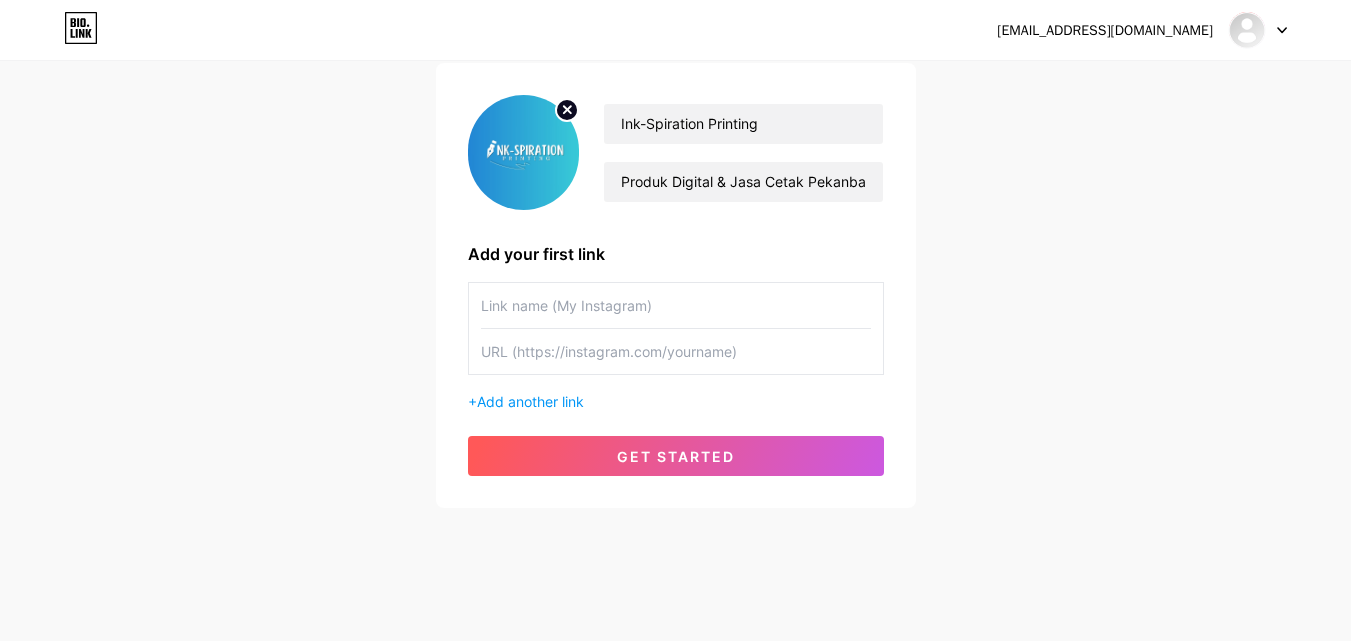 scroll, scrollTop: 152, scrollLeft: 0, axis: vertical 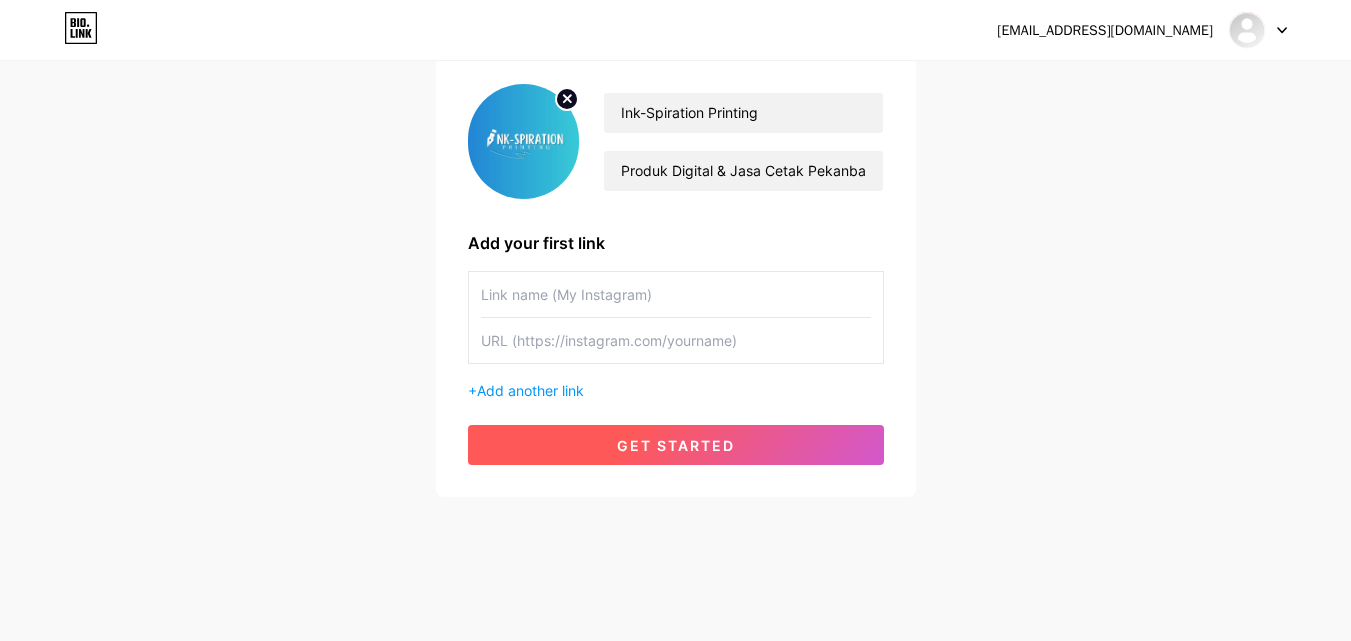 click on "get started" at bounding box center (676, 445) 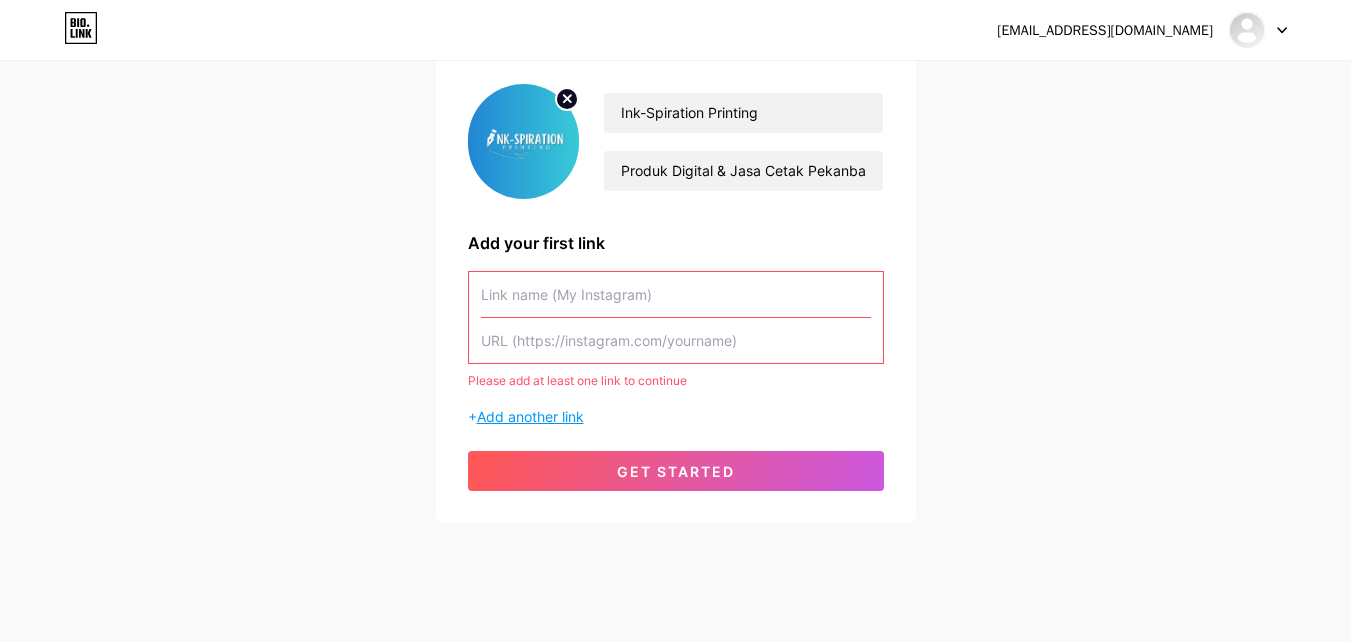 click on "Add another link" at bounding box center [530, 416] 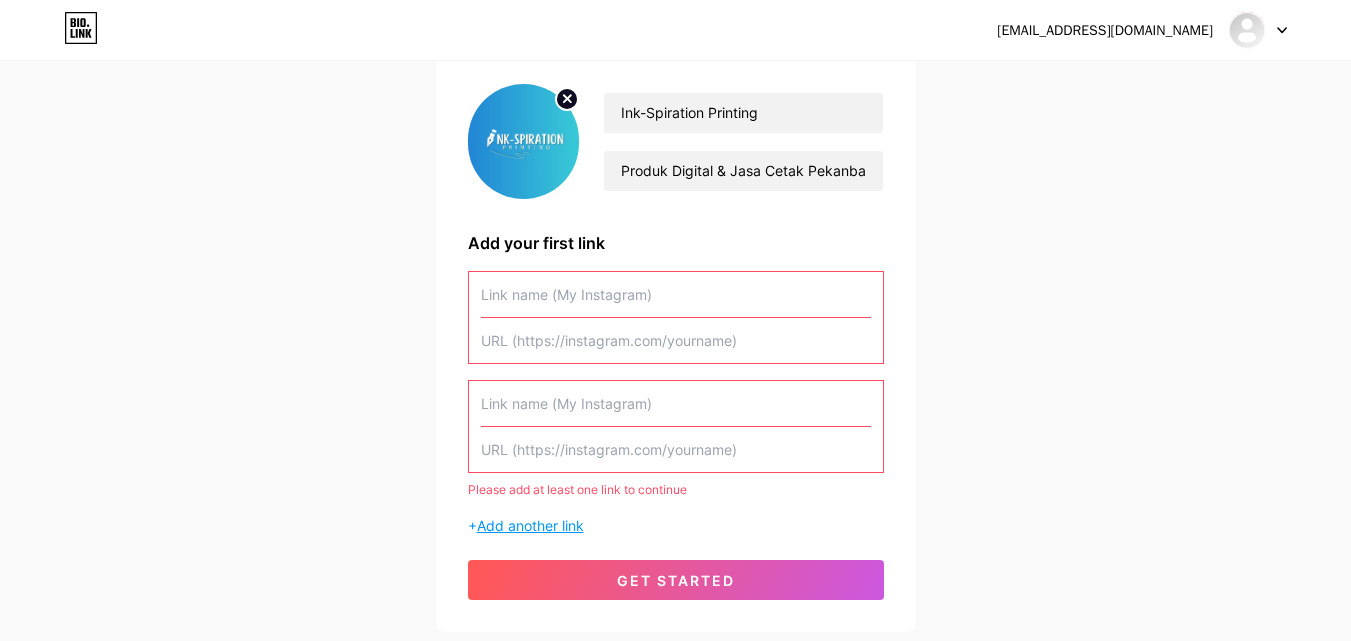 click on "Add another link" at bounding box center (530, 525) 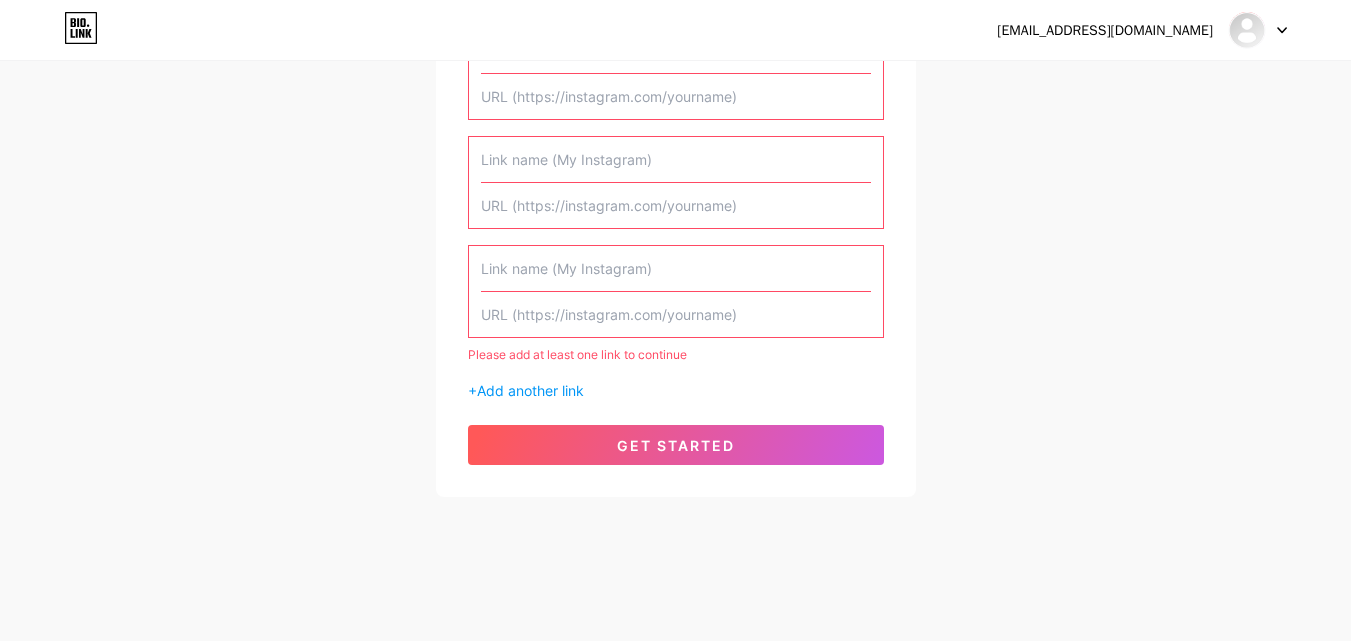 scroll, scrollTop: 296, scrollLeft: 0, axis: vertical 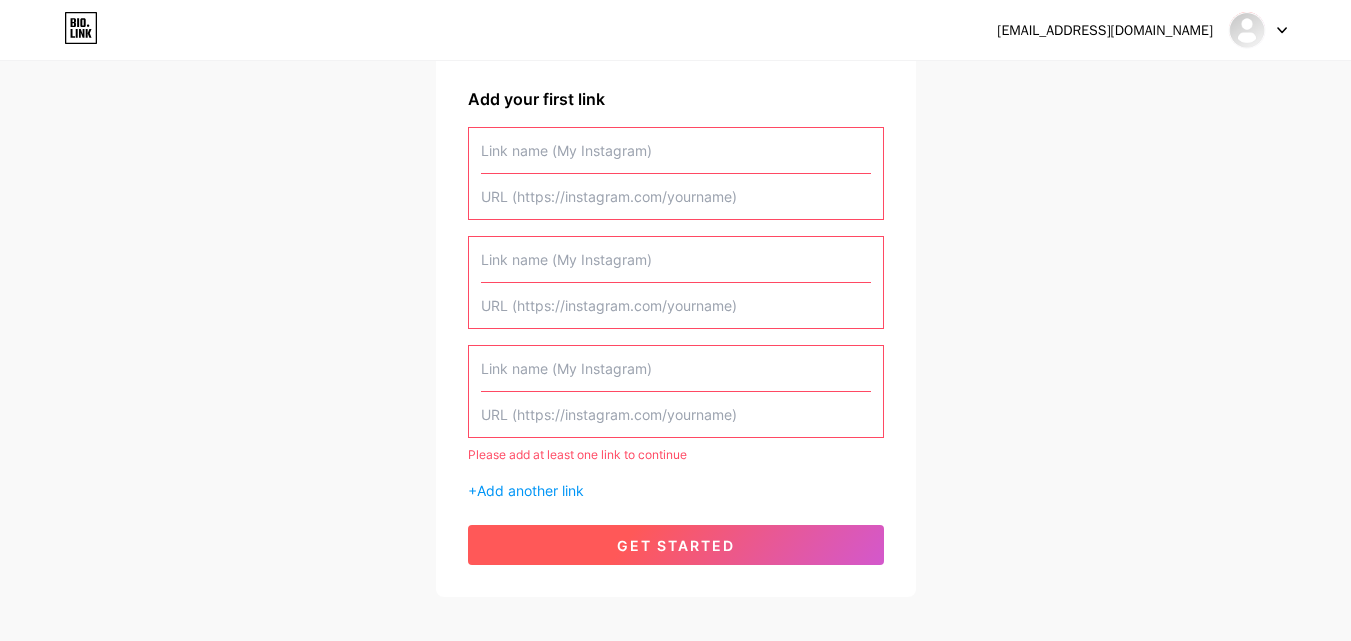click on "get started" at bounding box center (676, 545) 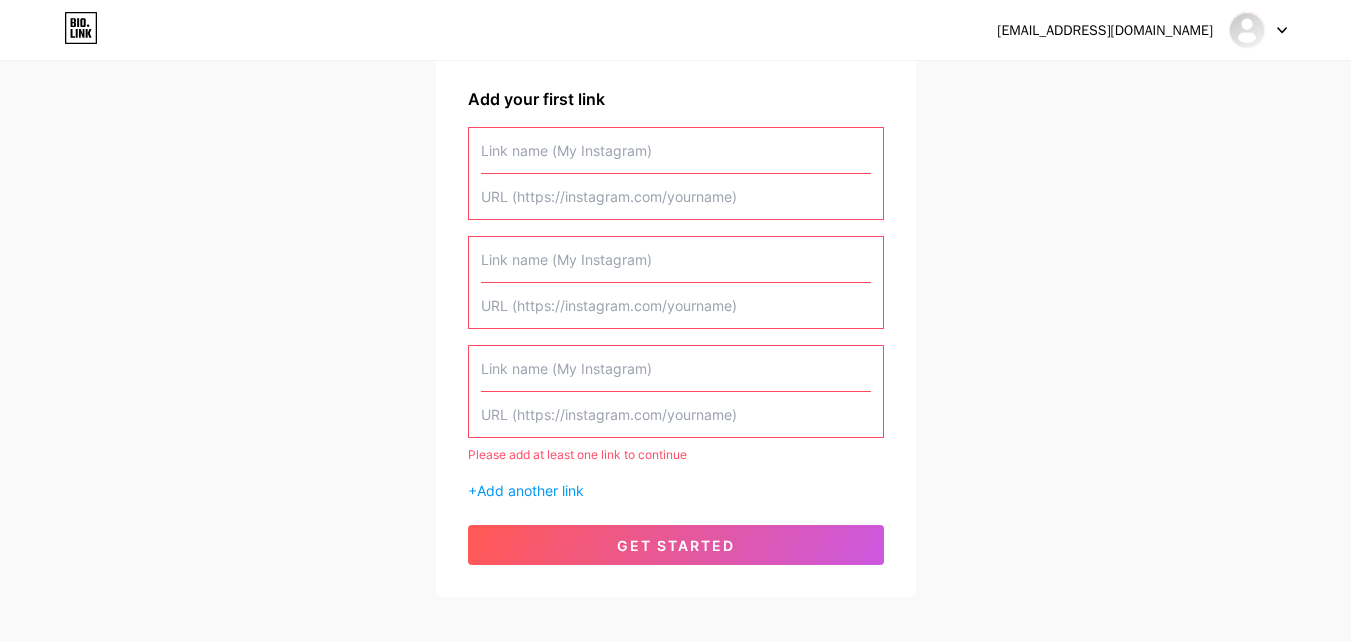 click at bounding box center [676, 150] 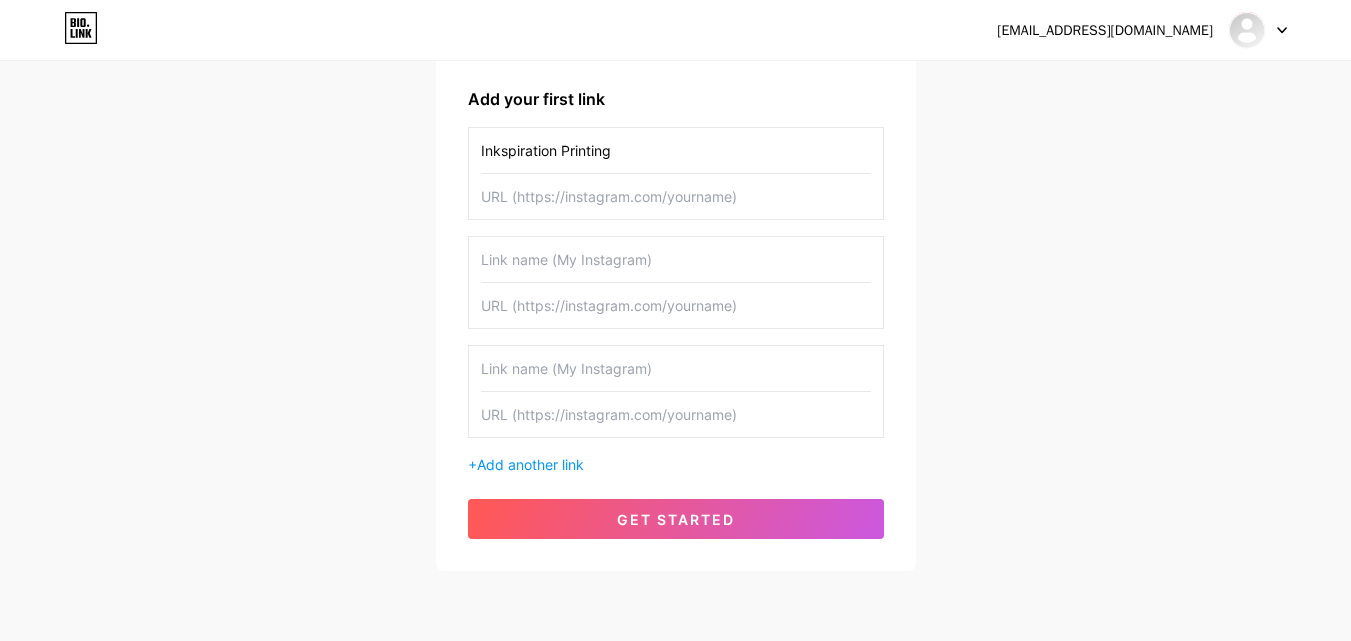 type on "Inkspiration Printing" 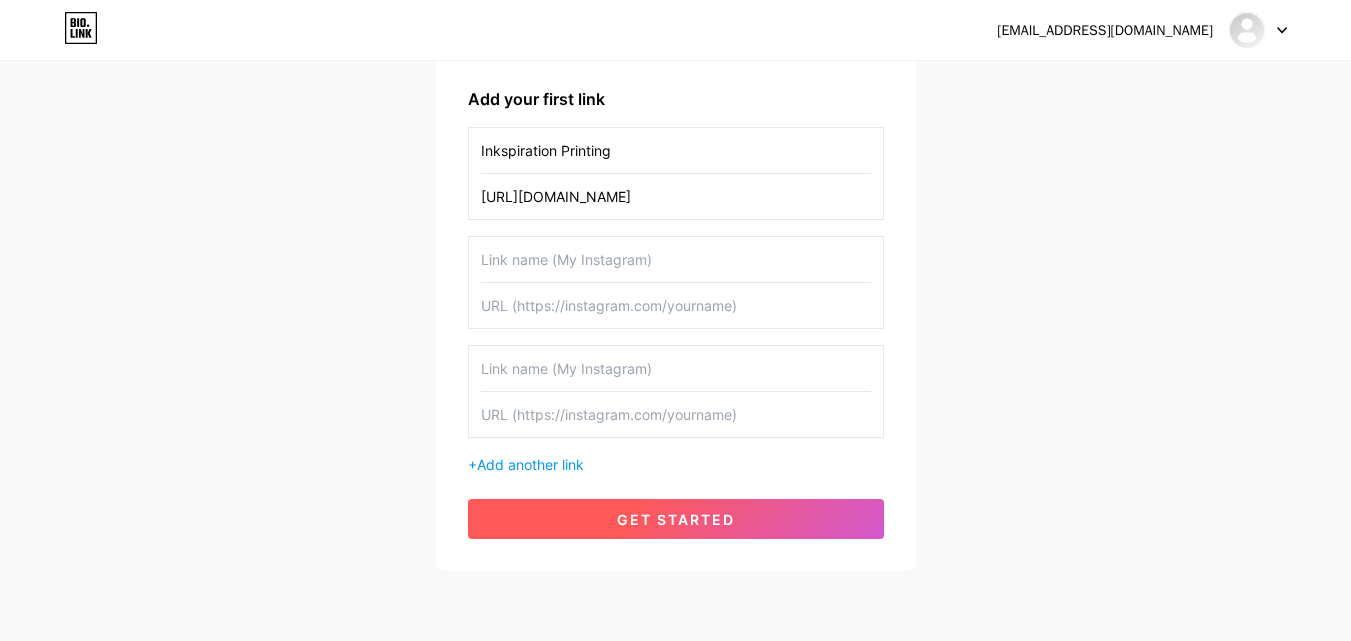 type on "[URL][DOMAIN_NAME]" 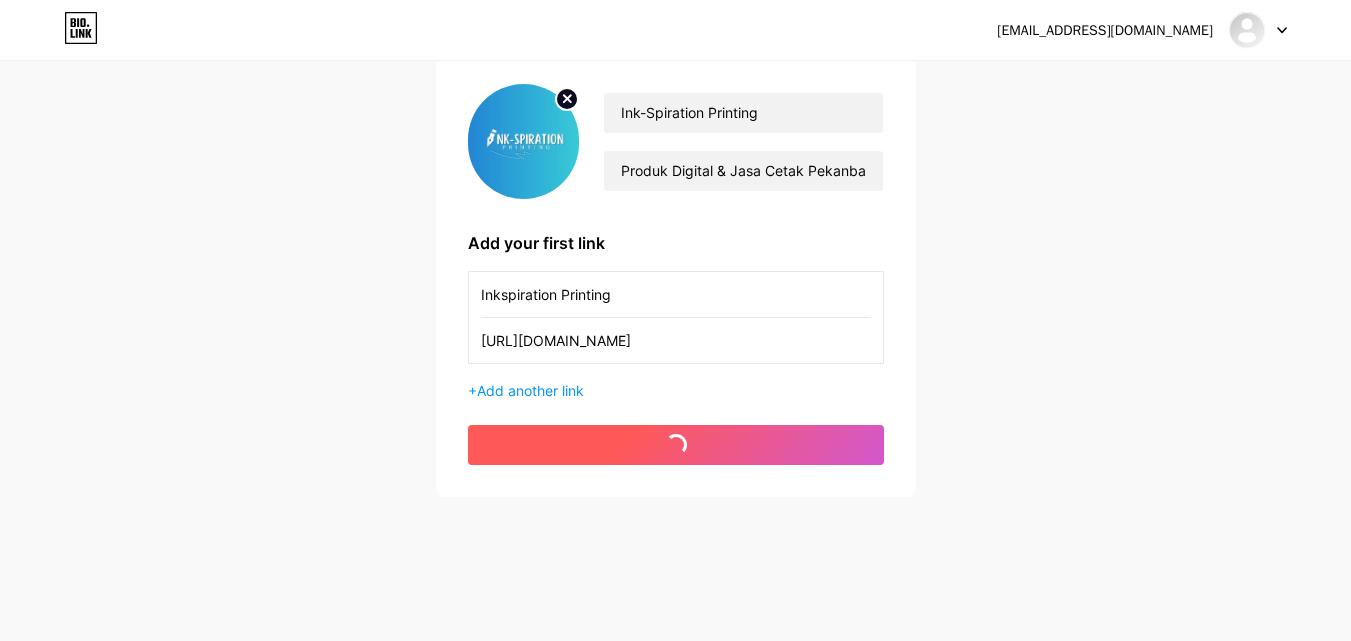scroll, scrollTop: 0, scrollLeft: 0, axis: both 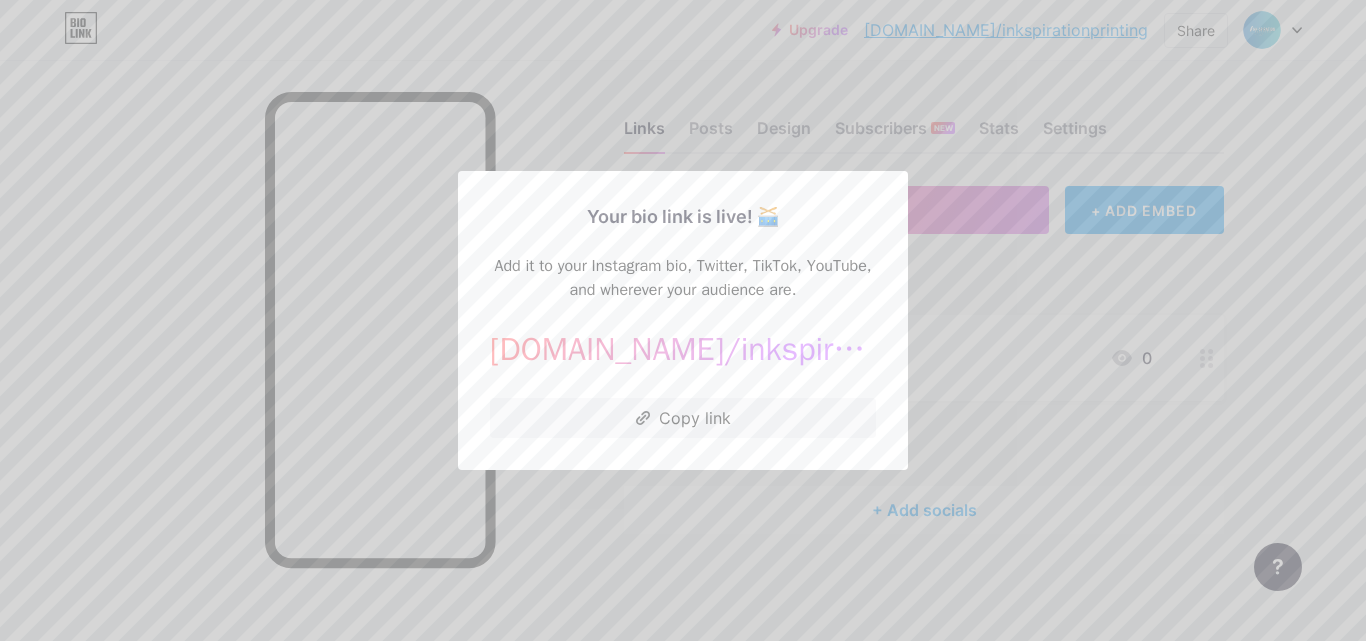 click at bounding box center [683, 320] 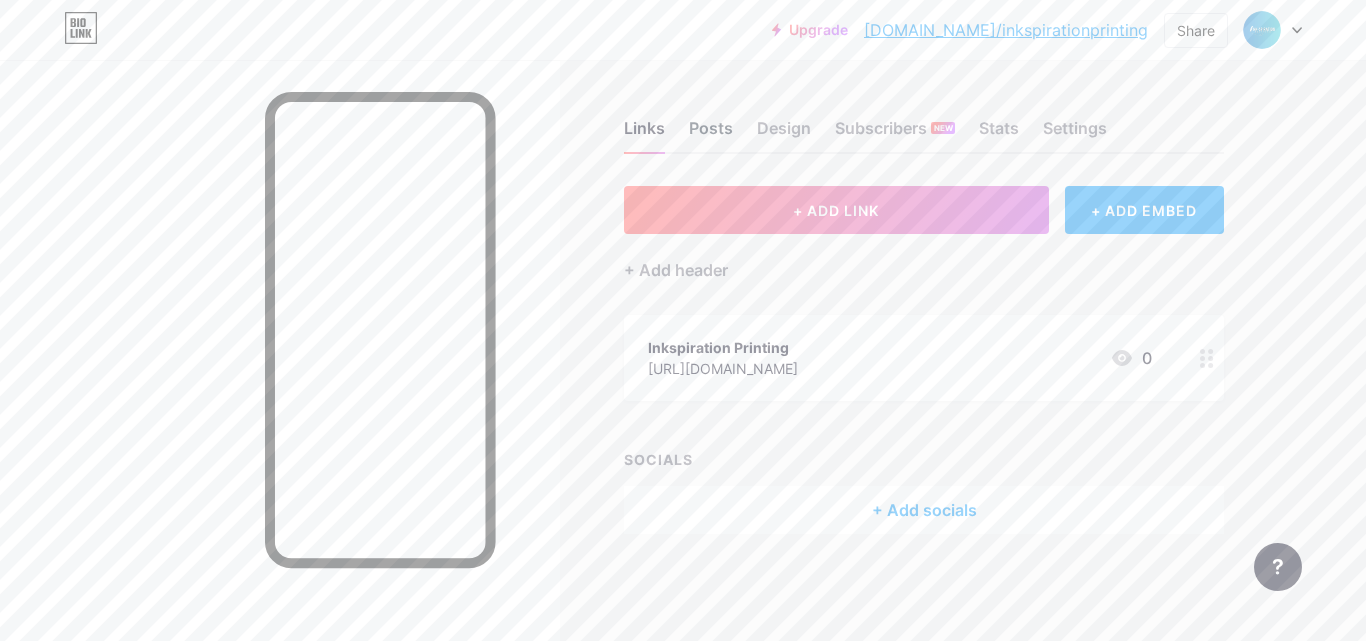 click on "Posts" at bounding box center (711, 134) 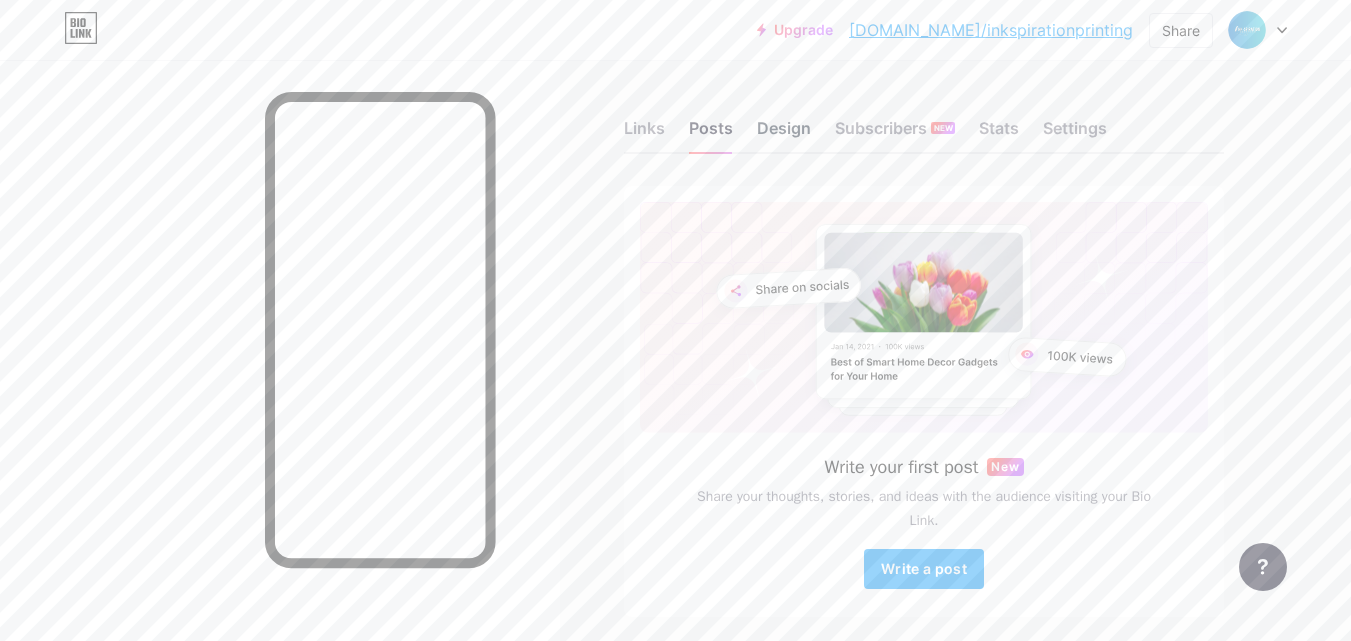click on "Design" at bounding box center (784, 134) 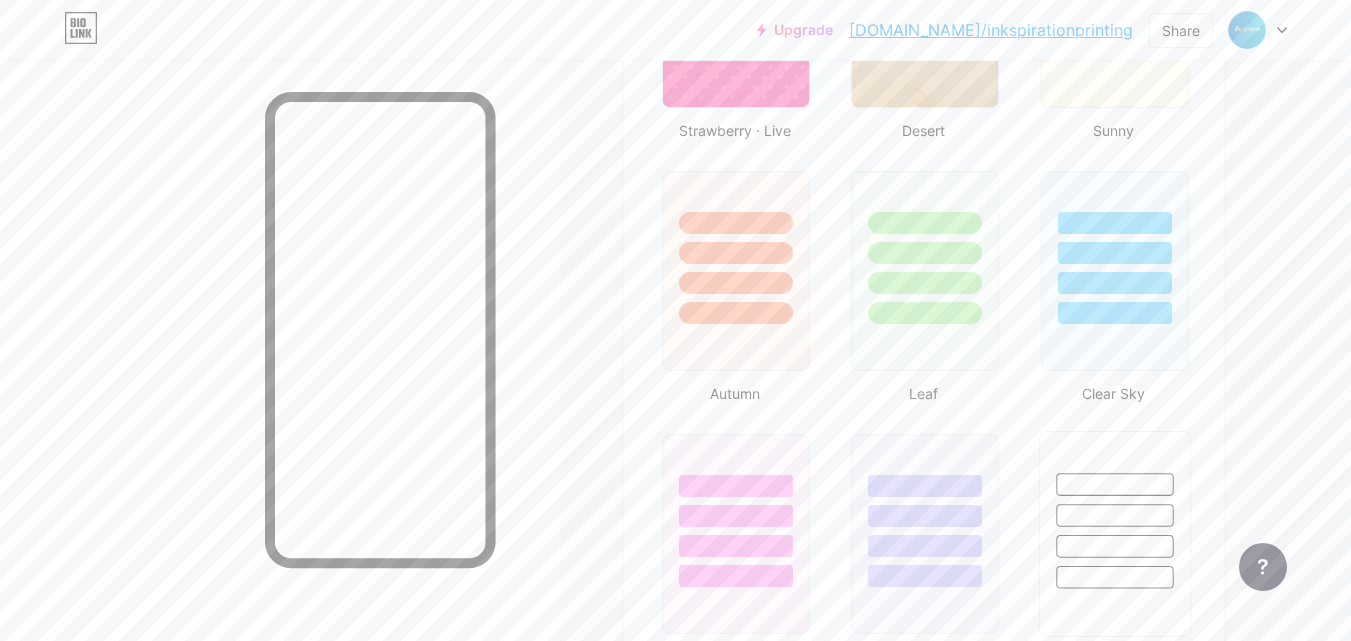 scroll, scrollTop: 1900, scrollLeft: 0, axis: vertical 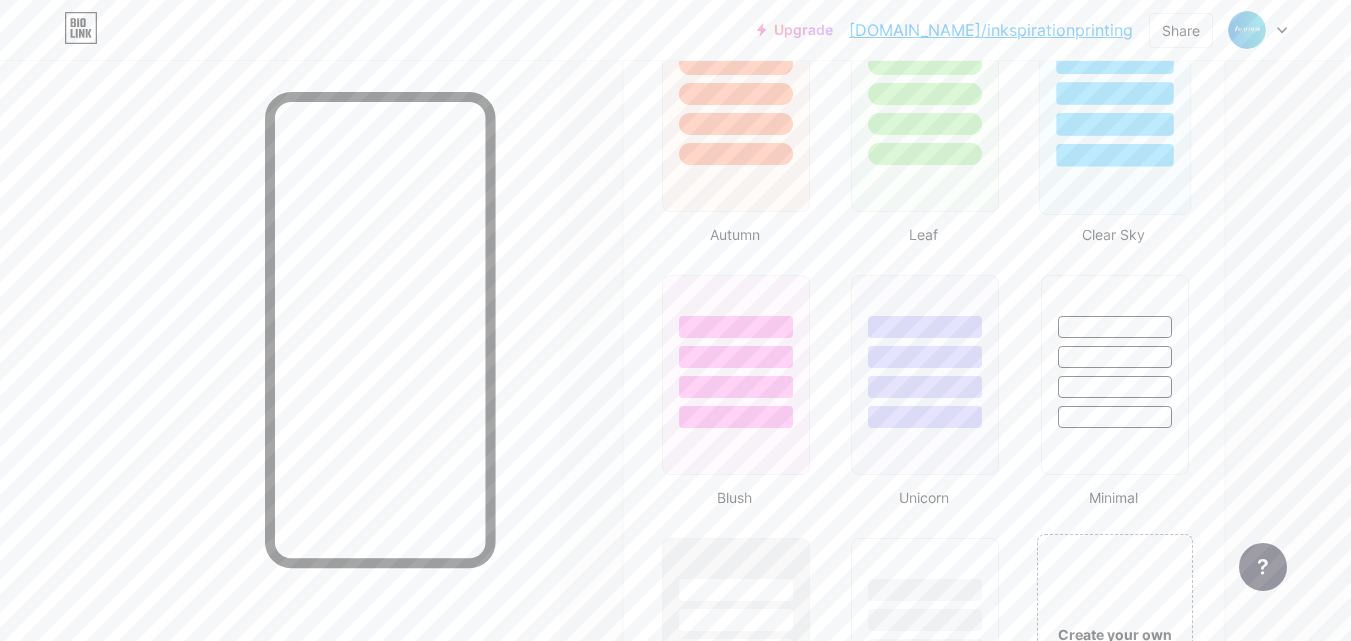click at bounding box center (1114, 155) 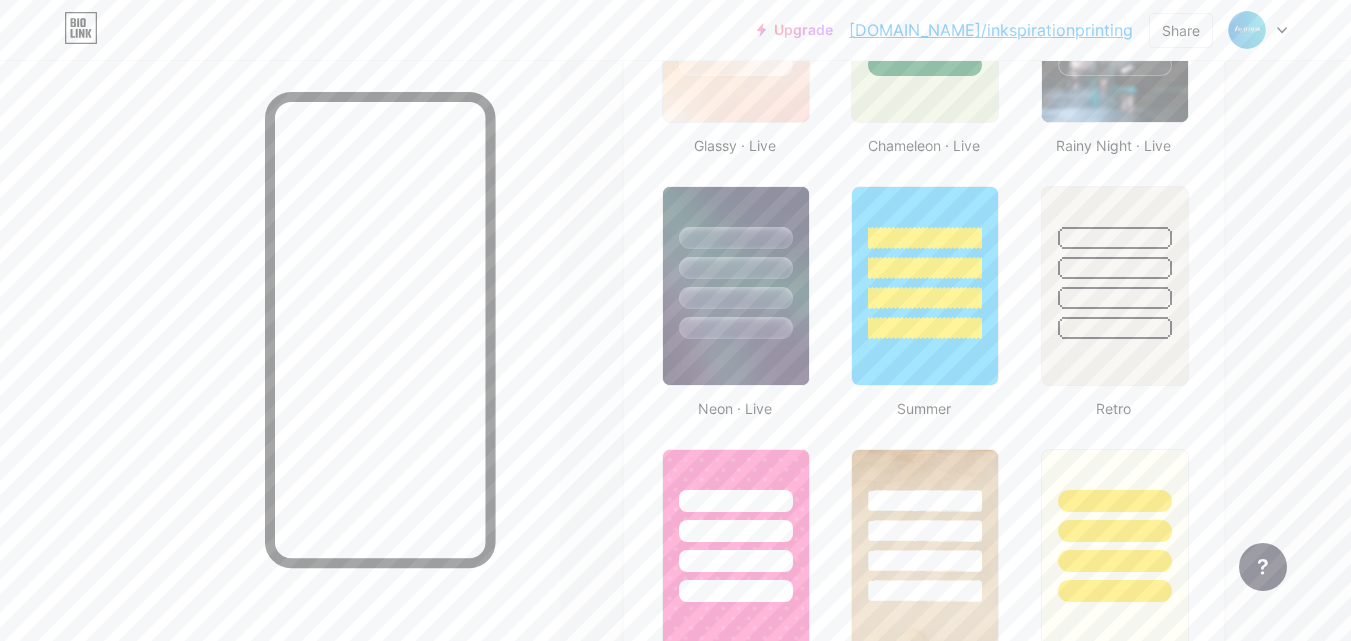 scroll, scrollTop: 1000, scrollLeft: 0, axis: vertical 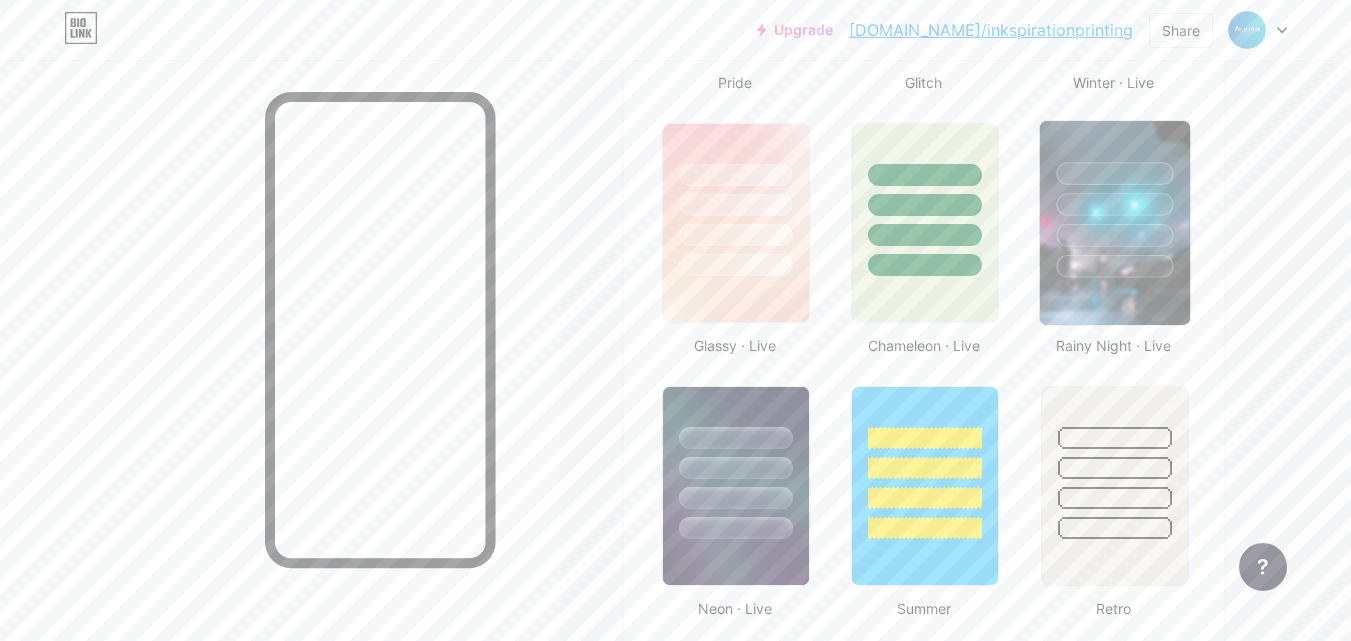 click at bounding box center (1114, 223) 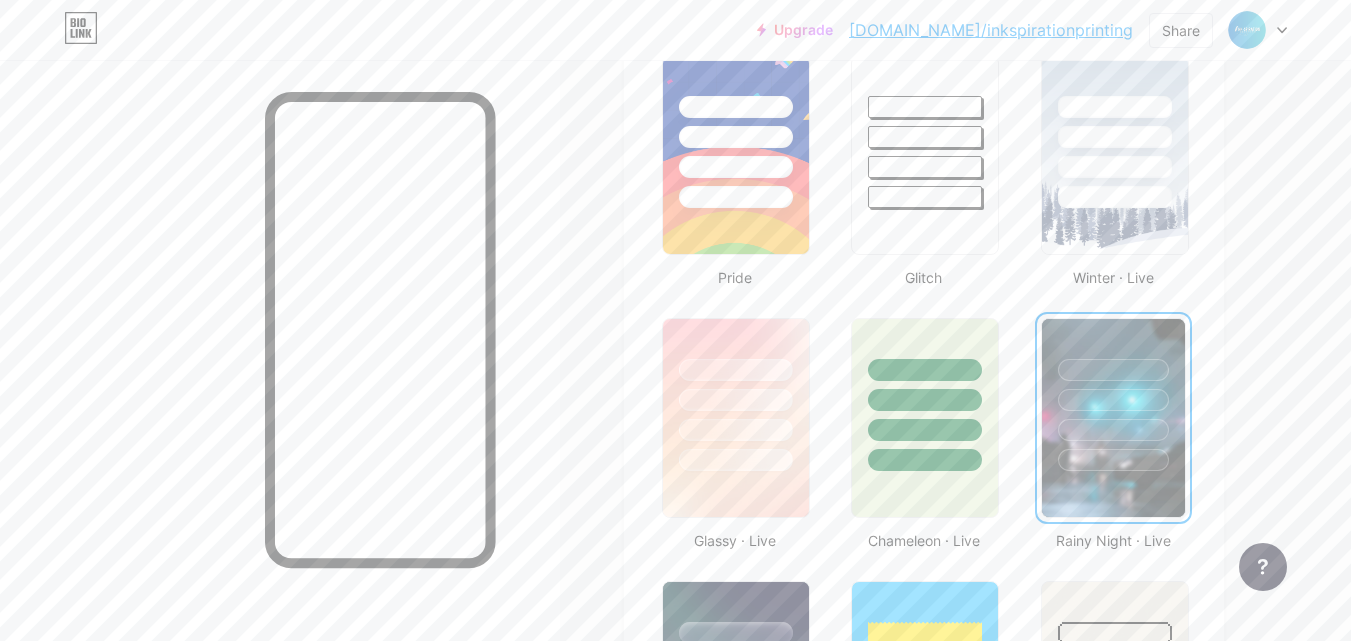scroll, scrollTop: 800, scrollLeft: 0, axis: vertical 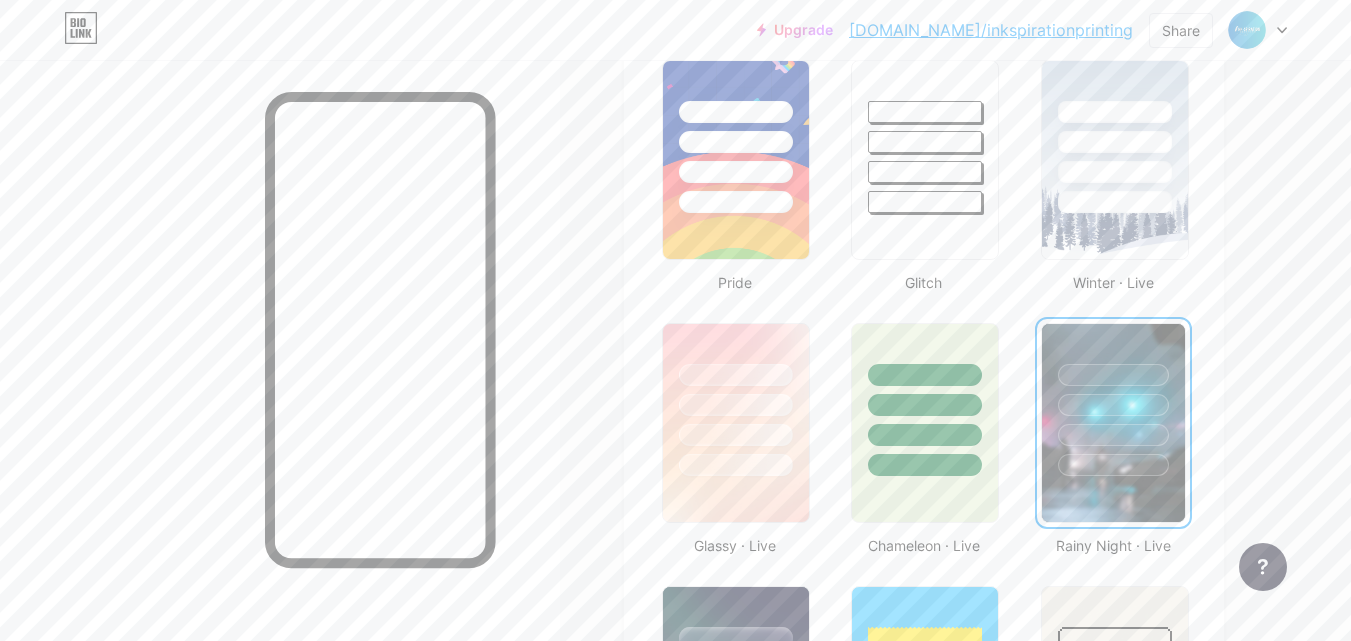 click at bounding box center (280, 380) 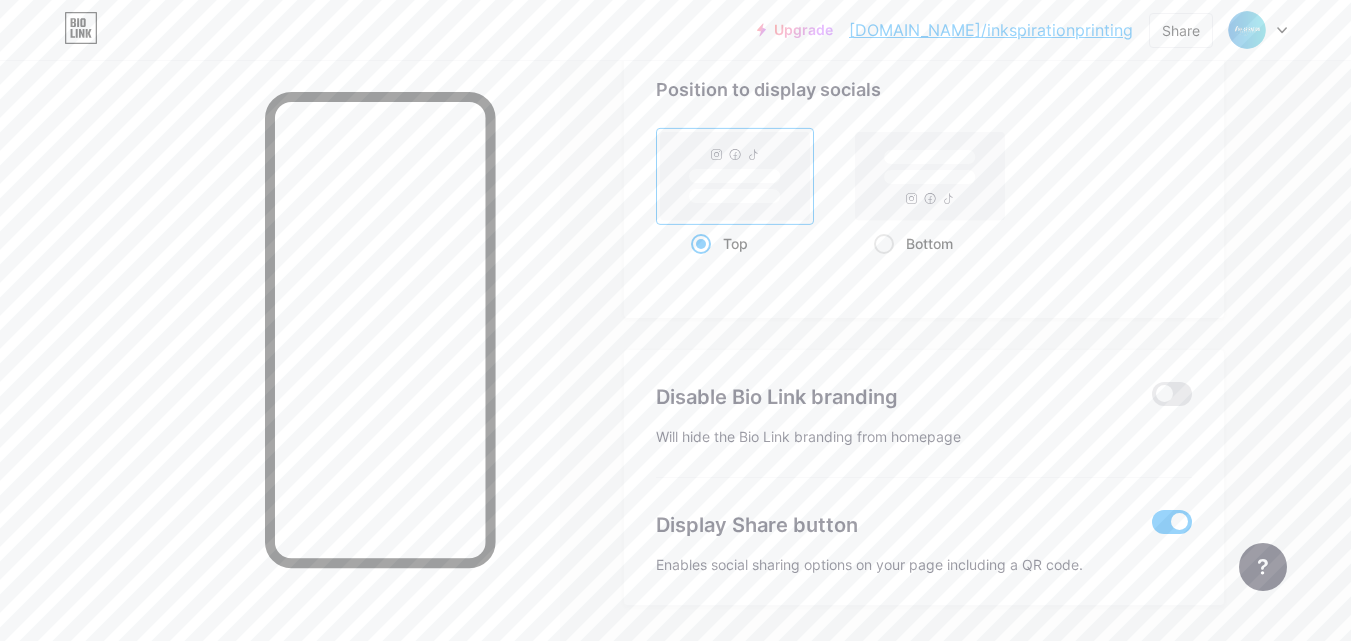 scroll, scrollTop: 2756, scrollLeft: 0, axis: vertical 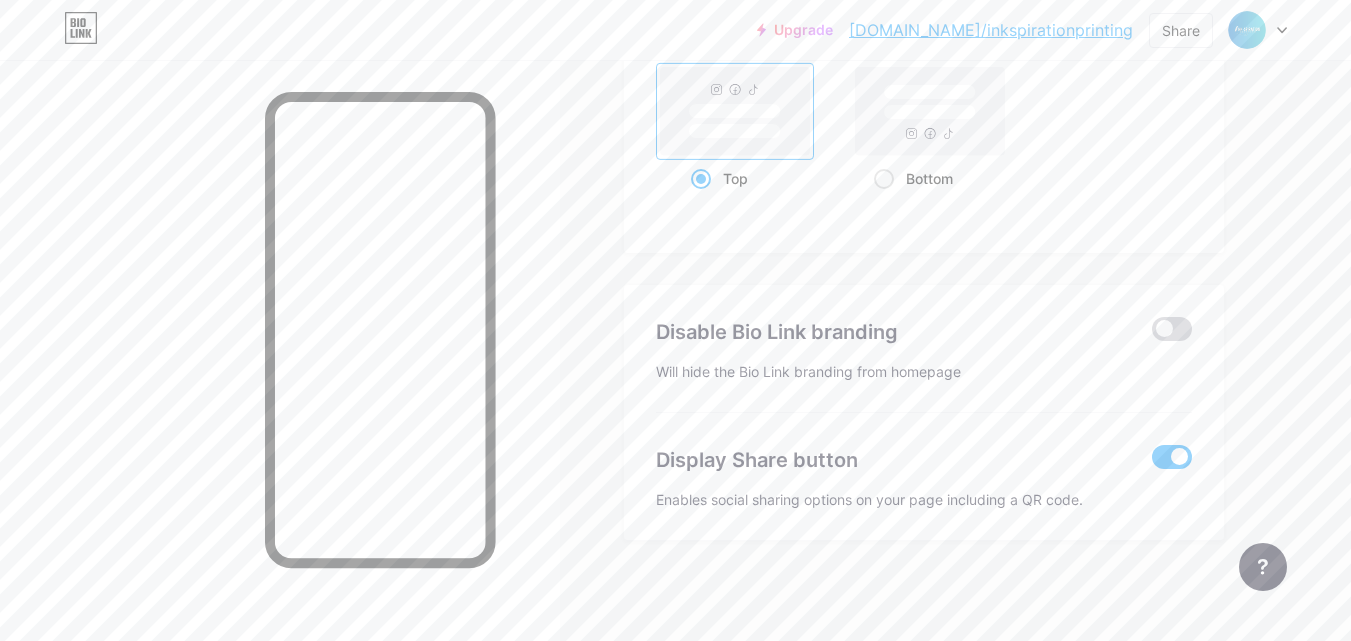 click at bounding box center [1172, 329] 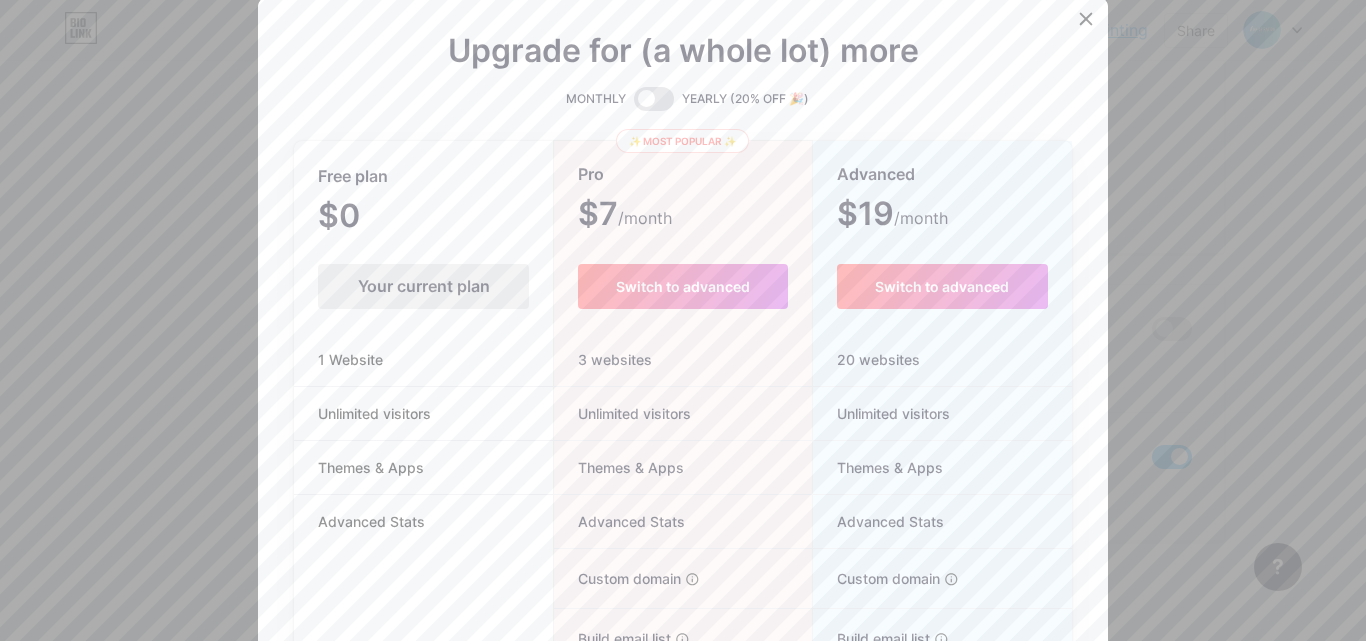 click at bounding box center (683, 320) 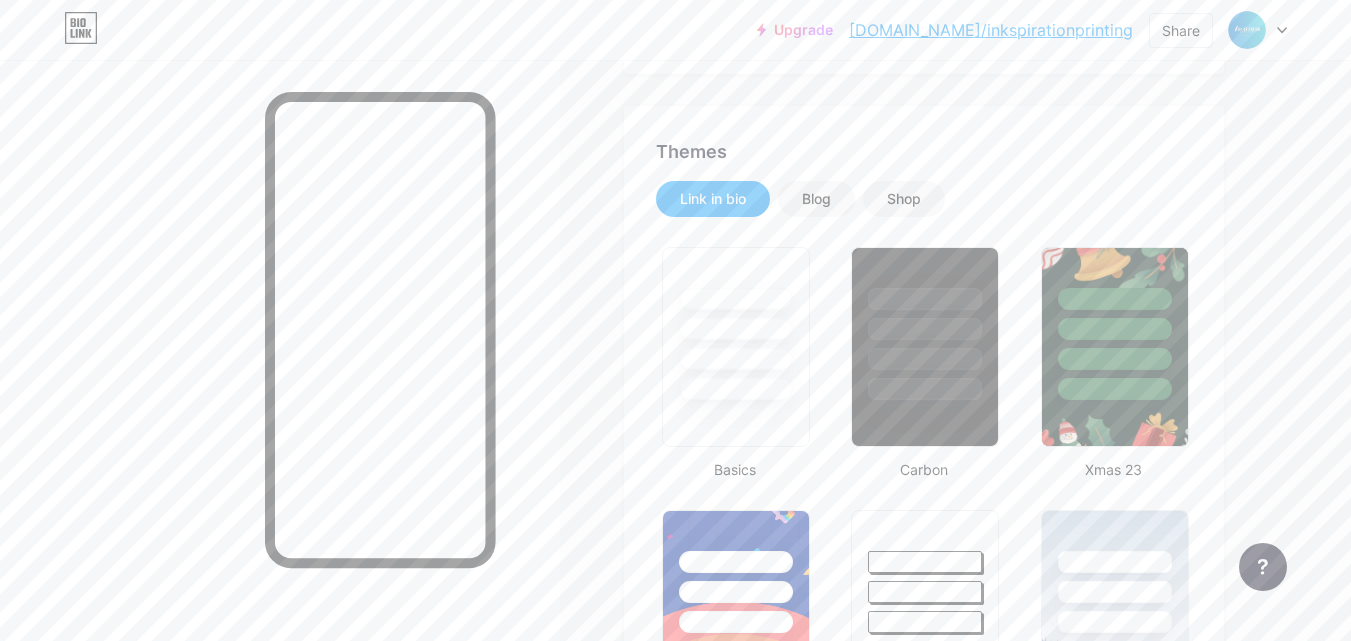 scroll, scrollTop: 0, scrollLeft: 0, axis: both 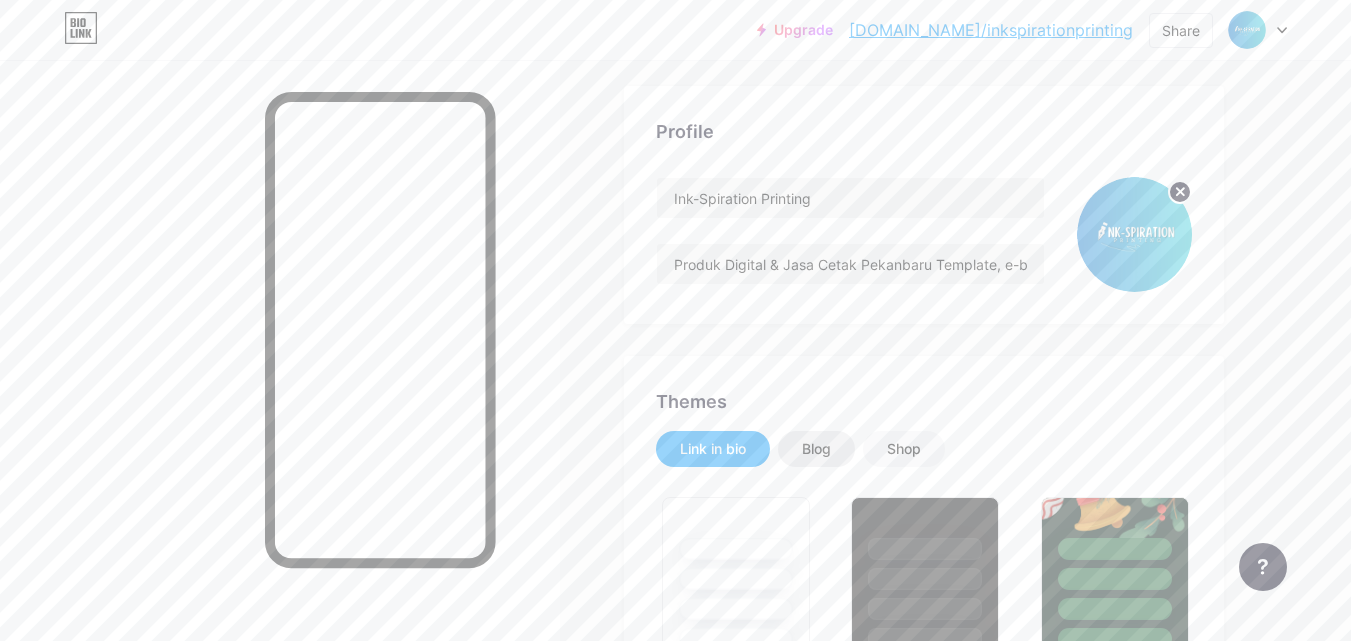 click on "Blog" at bounding box center [816, 449] 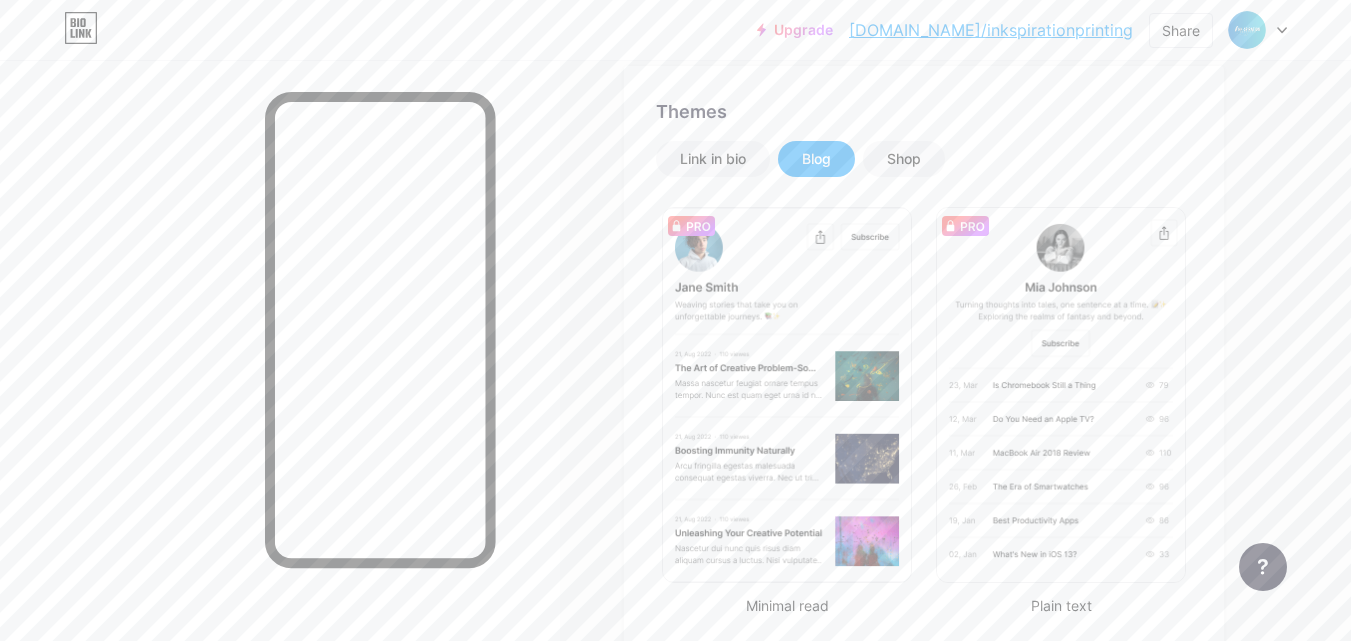 scroll, scrollTop: 400, scrollLeft: 0, axis: vertical 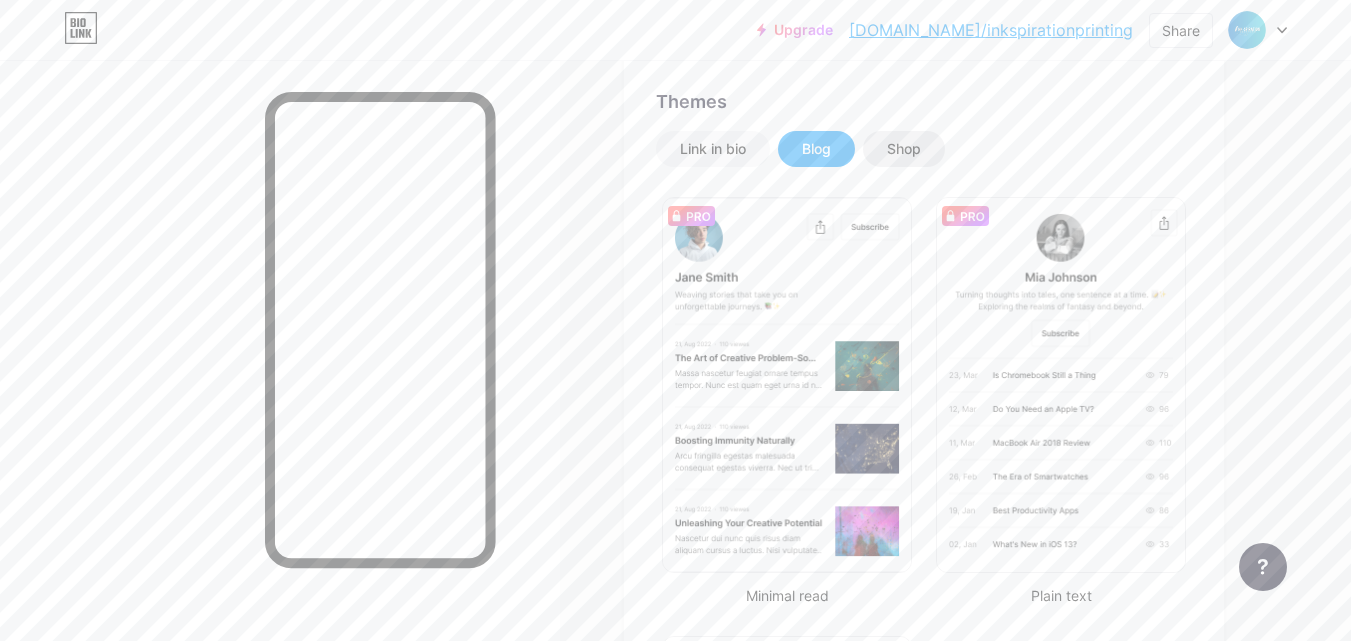 click on "Shop" at bounding box center [904, 149] 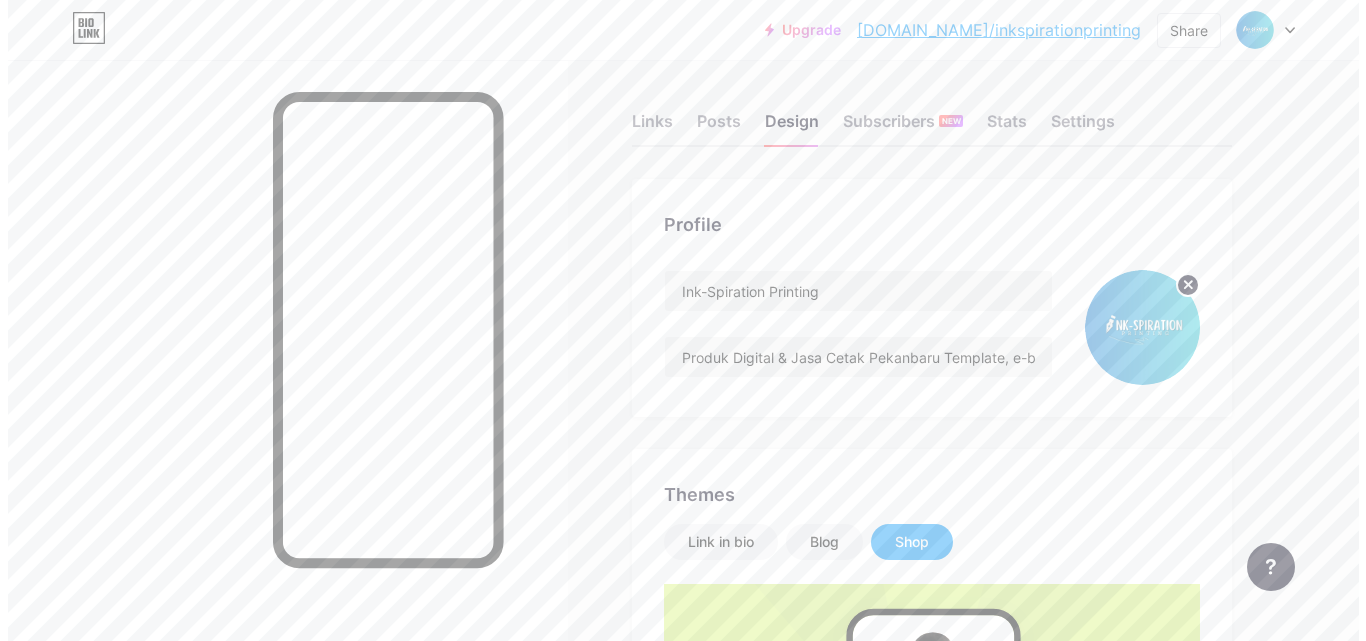 scroll, scrollTop: 0, scrollLeft: 0, axis: both 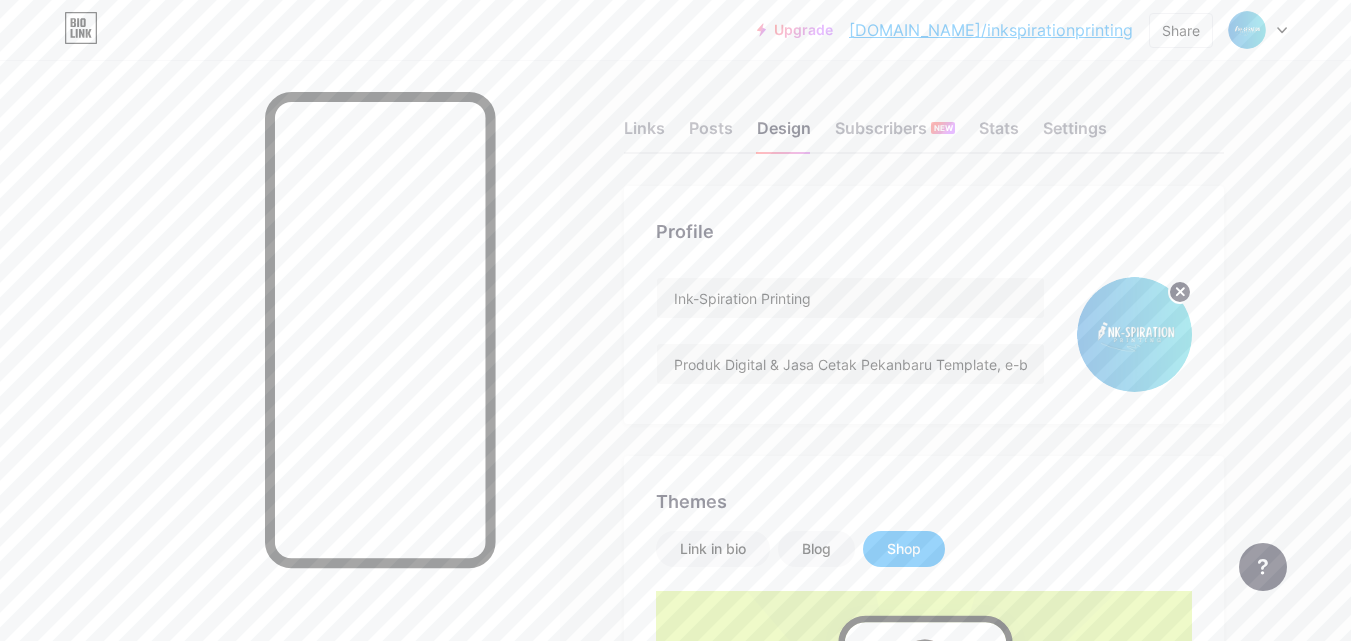 click on "Links
Posts
Design
Subscribers
NEW
Stats
Settings" at bounding box center [924, 119] 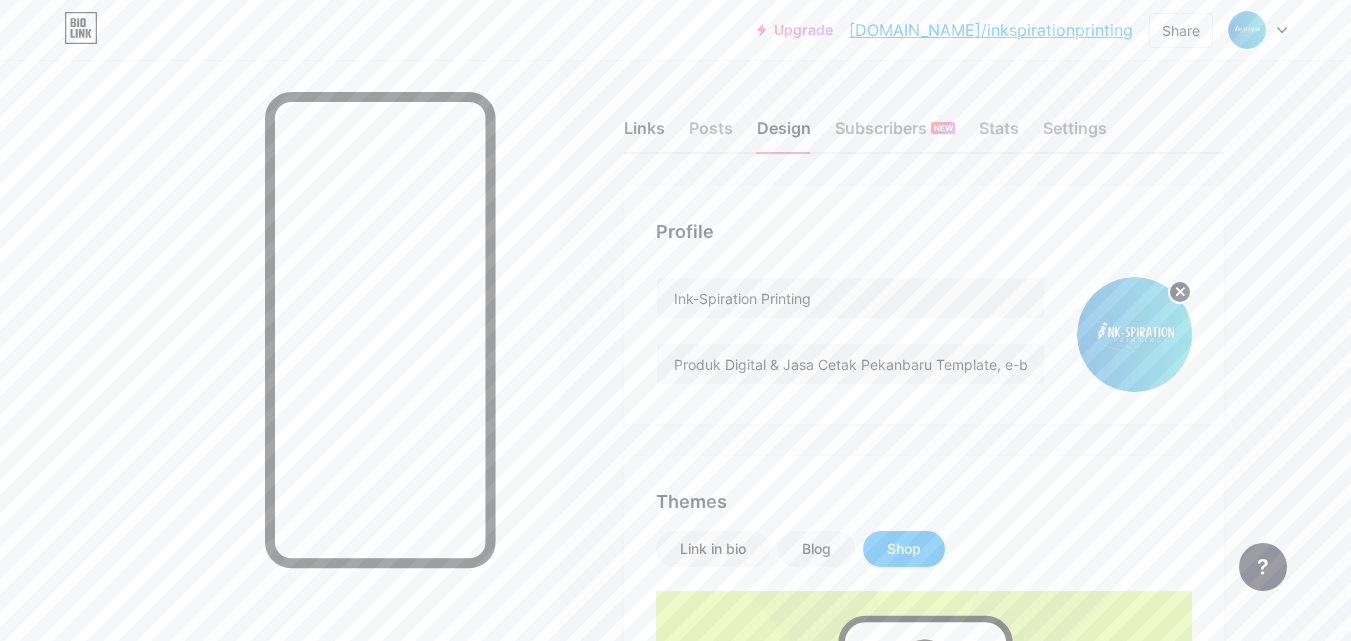 click on "Links" at bounding box center [644, 134] 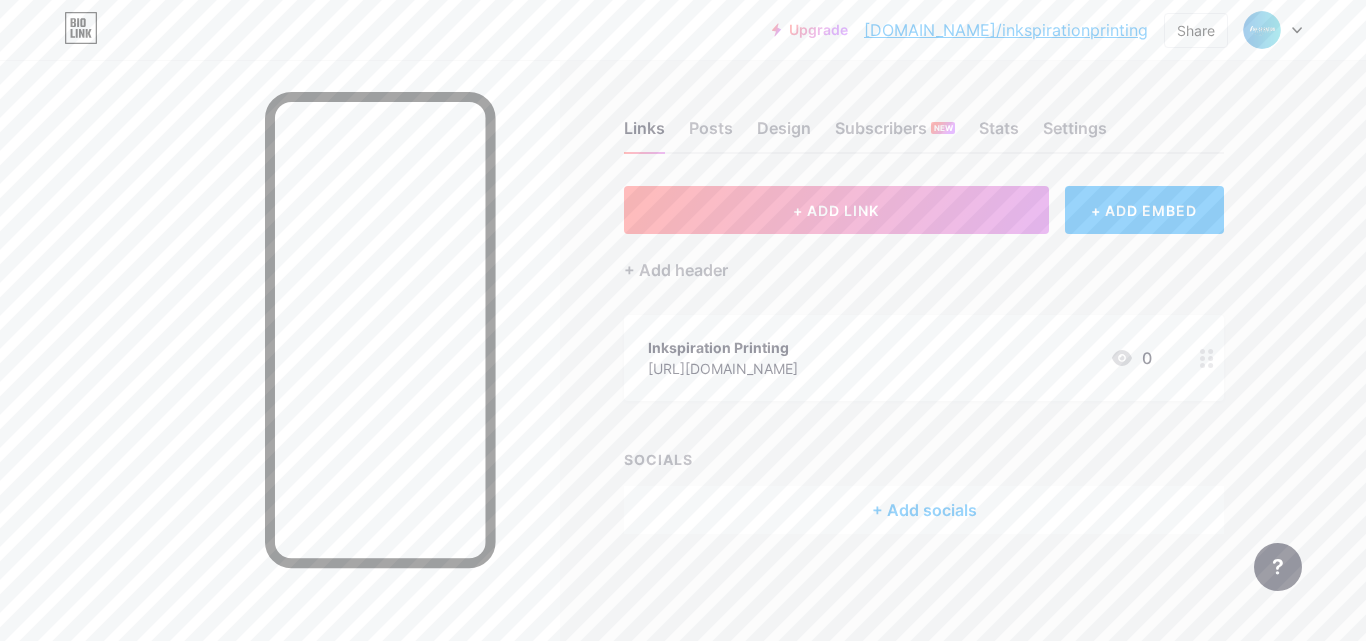 click on "+ Add socials" at bounding box center [924, 510] 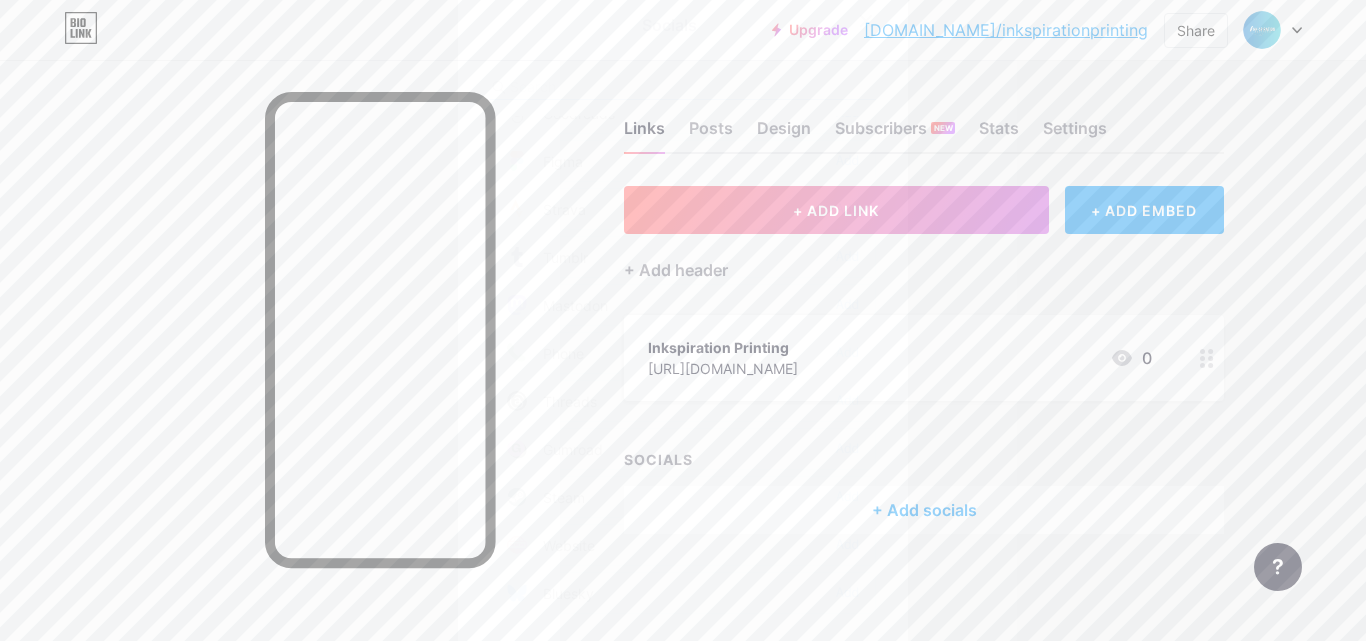 scroll, scrollTop: 1804, scrollLeft: 0, axis: vertical 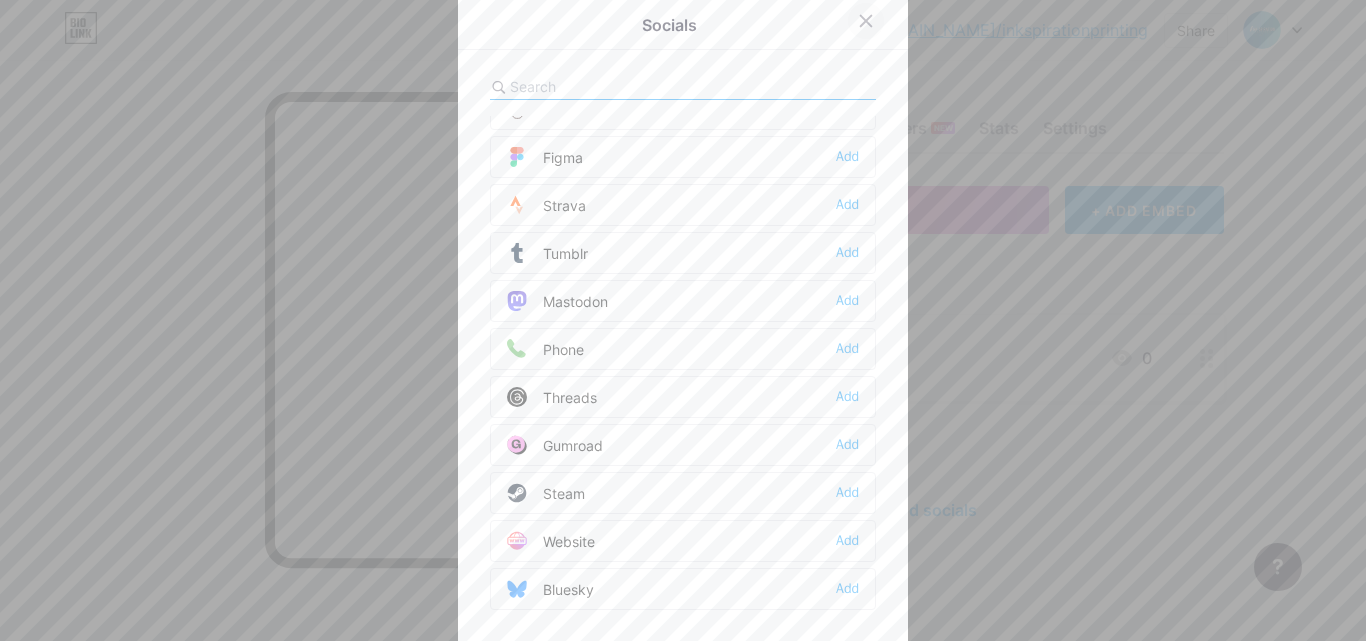 click 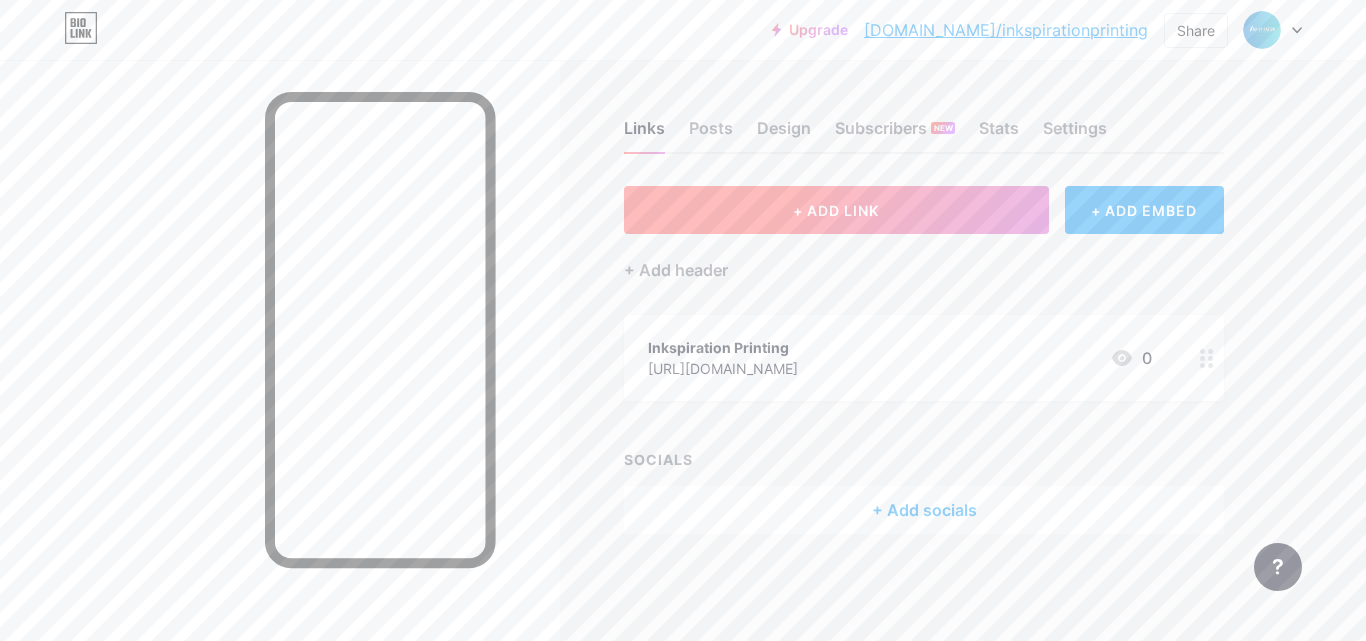click on "+ ADD LINK" at bounding box center [836, 210] 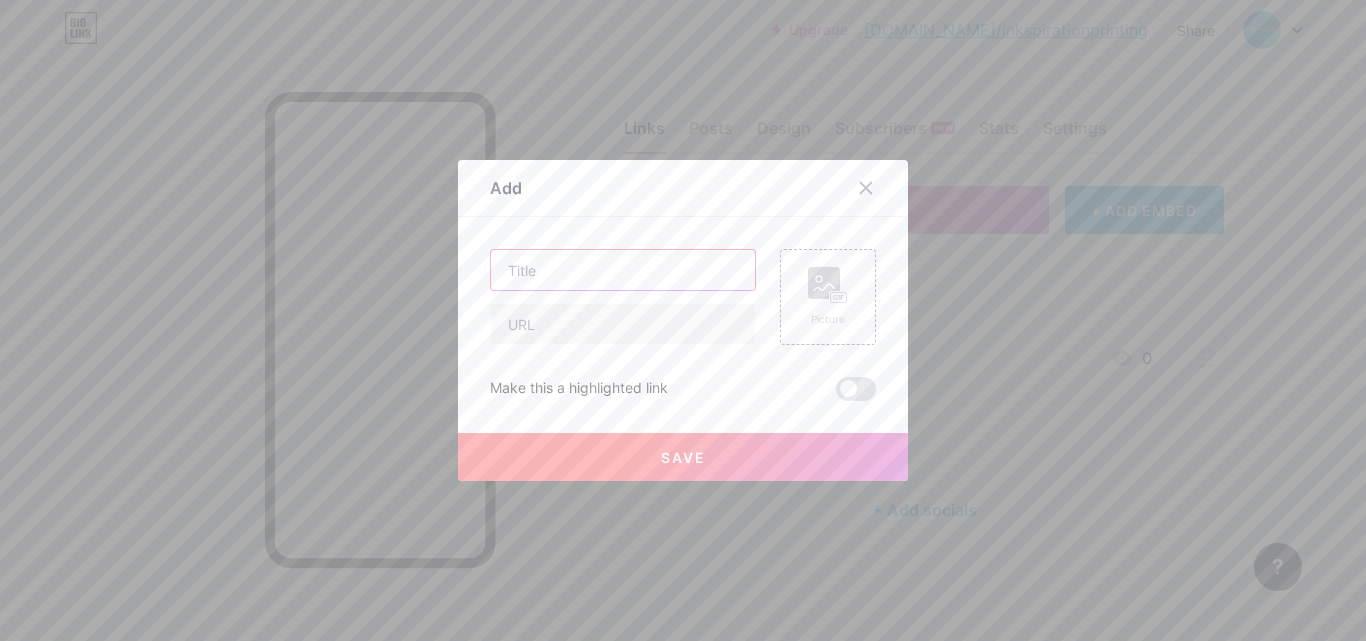 click at bounding box center [623, 270] 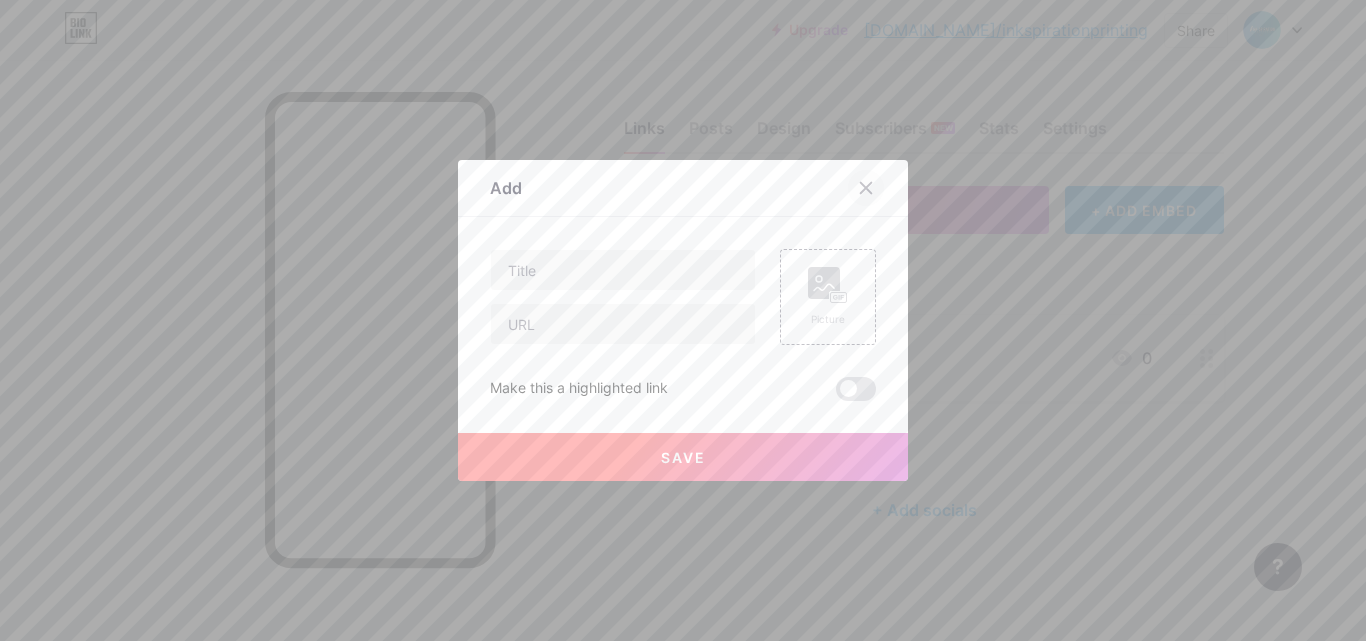 click at bounding box center [866, 188] 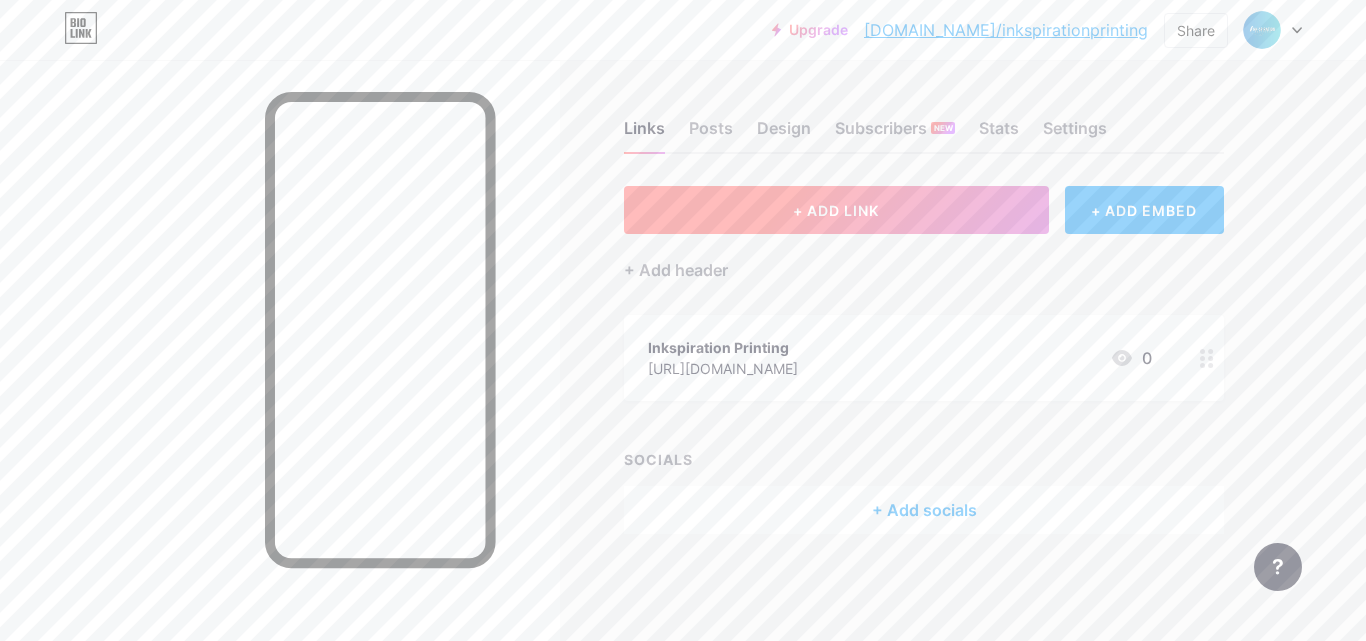 click on "+ ADD LINK" at bounding box center [836, 210] 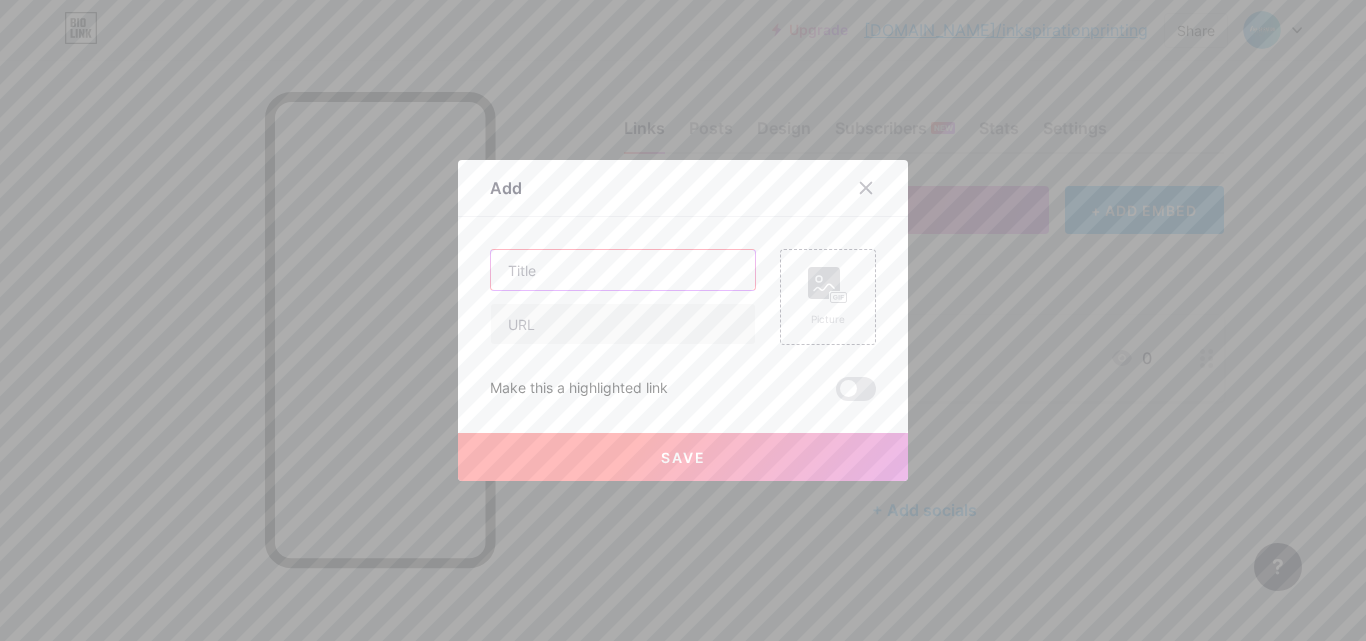 click at bounding box center [623, 270] 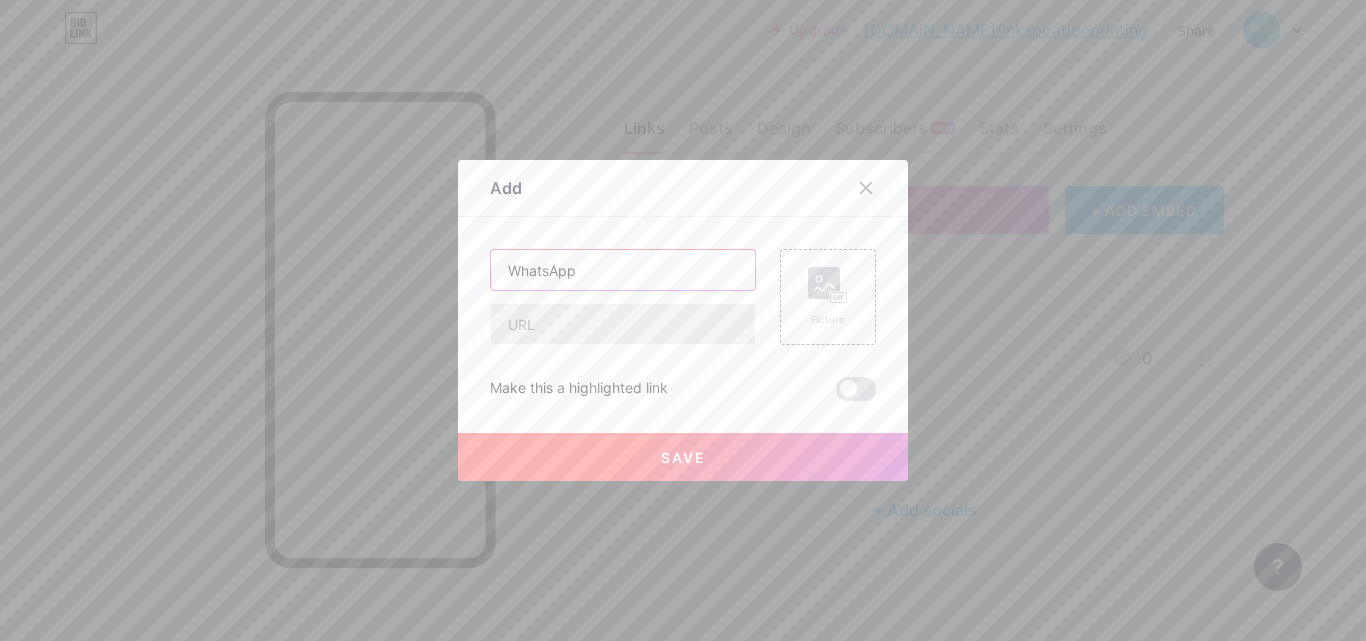 type on "WhatsApp" 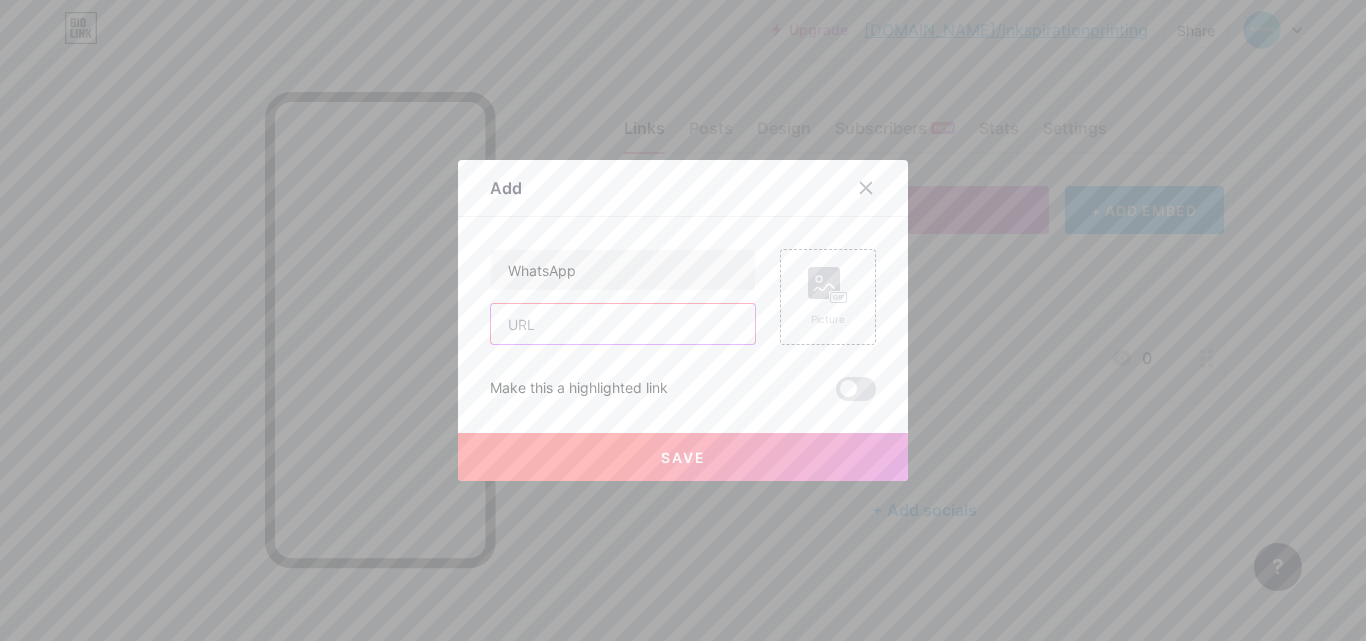 click at bounding box center (623, 324) 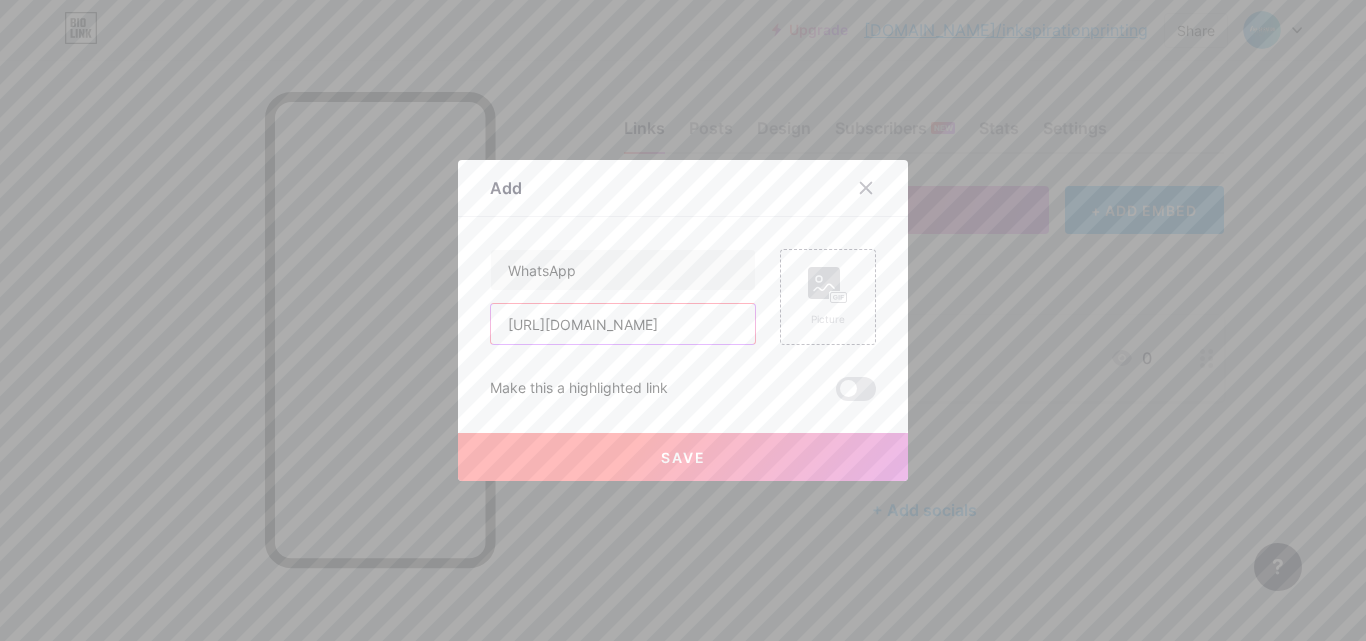 type on "[URL][DOMAIN_NAME]" 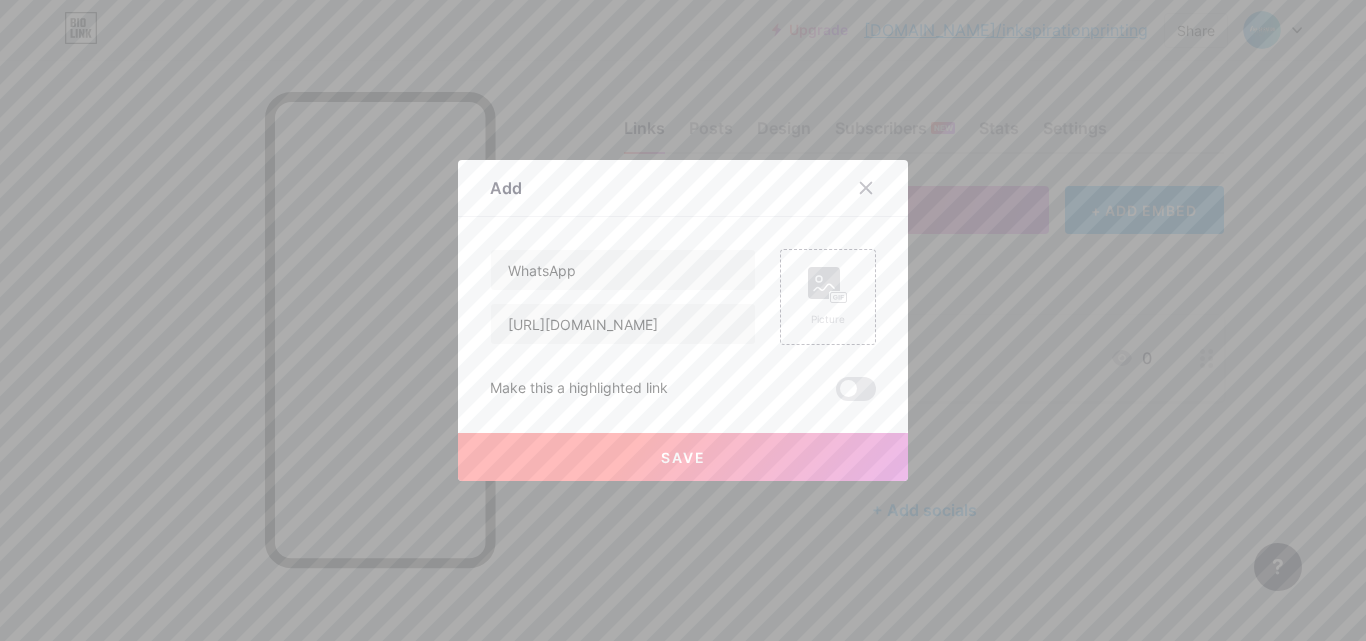 click on "Save" at bounding box center (683, 457) 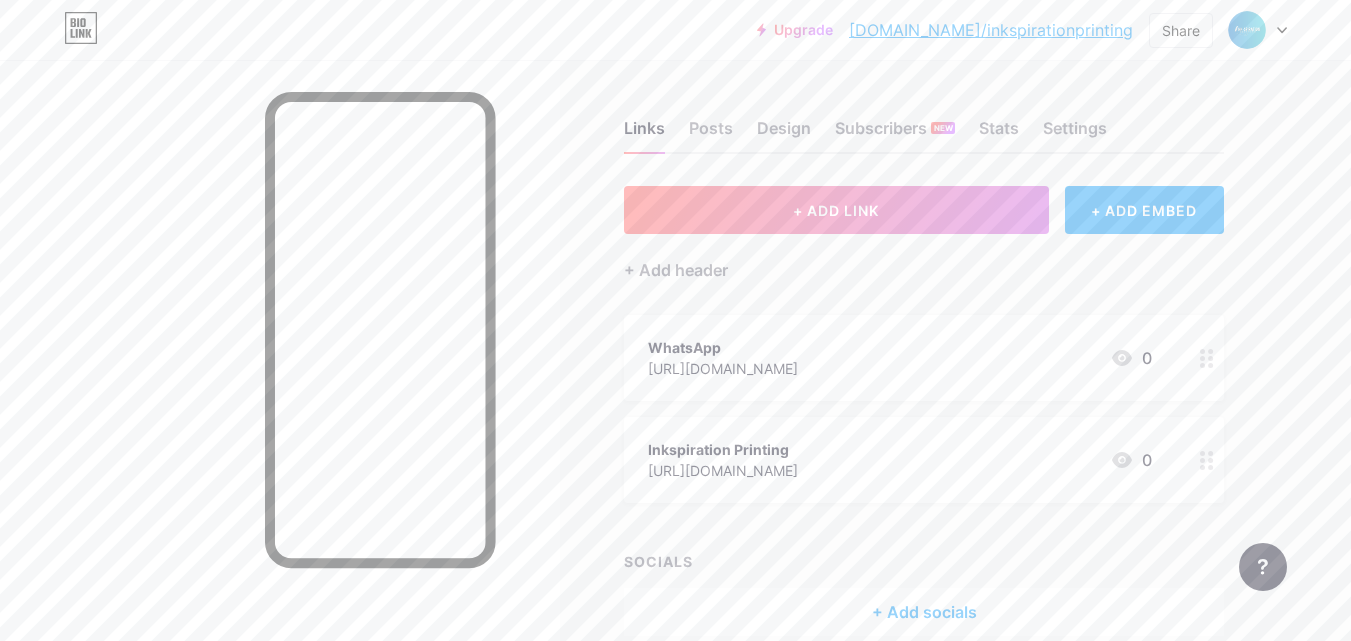 click on "[DOMAIN_NAME]/inkspirationprinting" at bounding box center (991, 30) 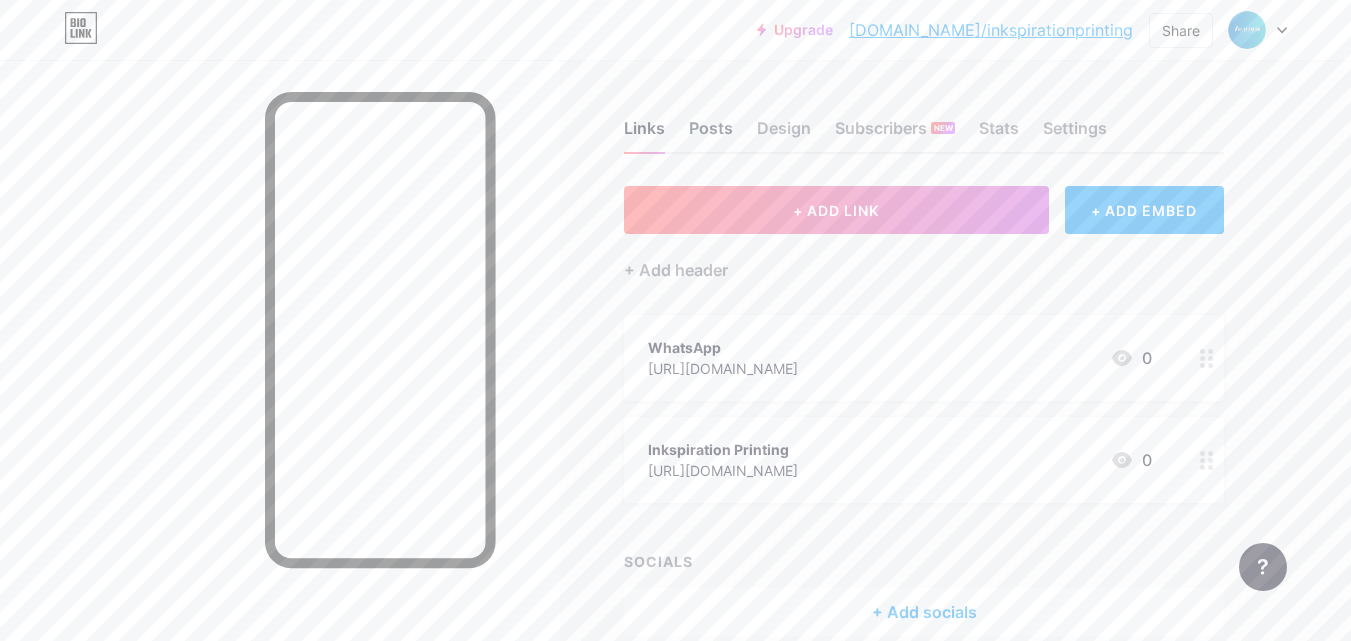 click on "Posts" at bounding box center [711, 134] 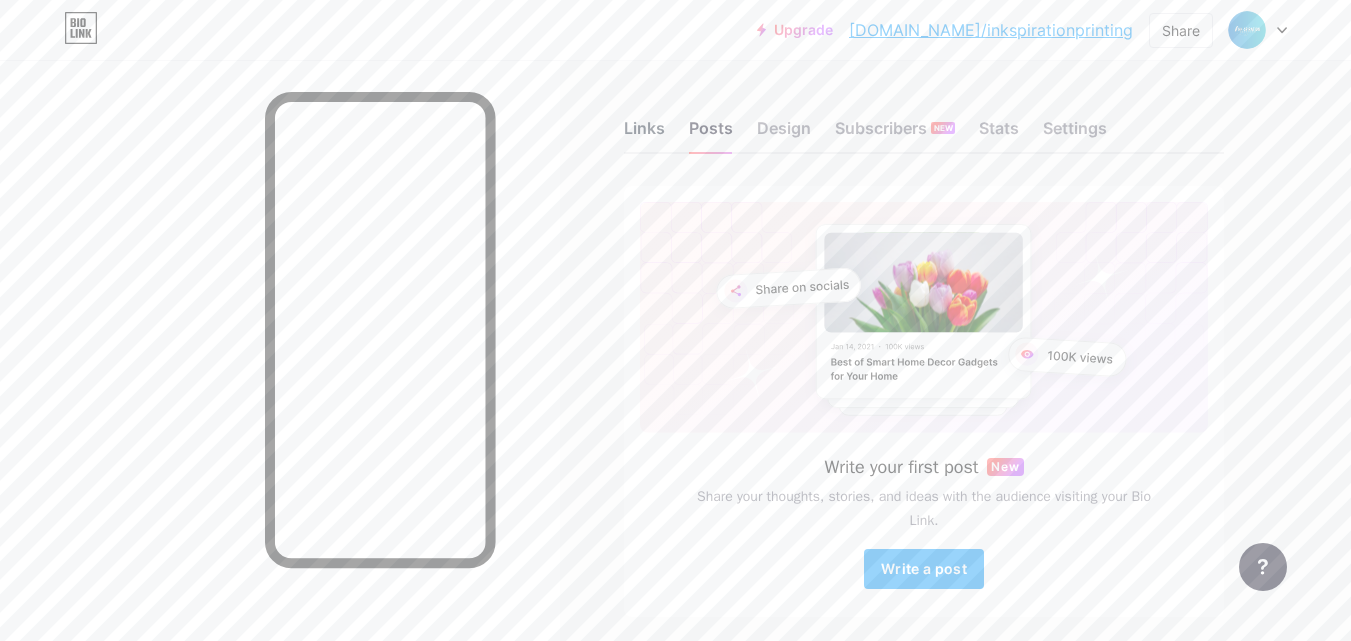click on "Links" at bounding box center (644, 134) 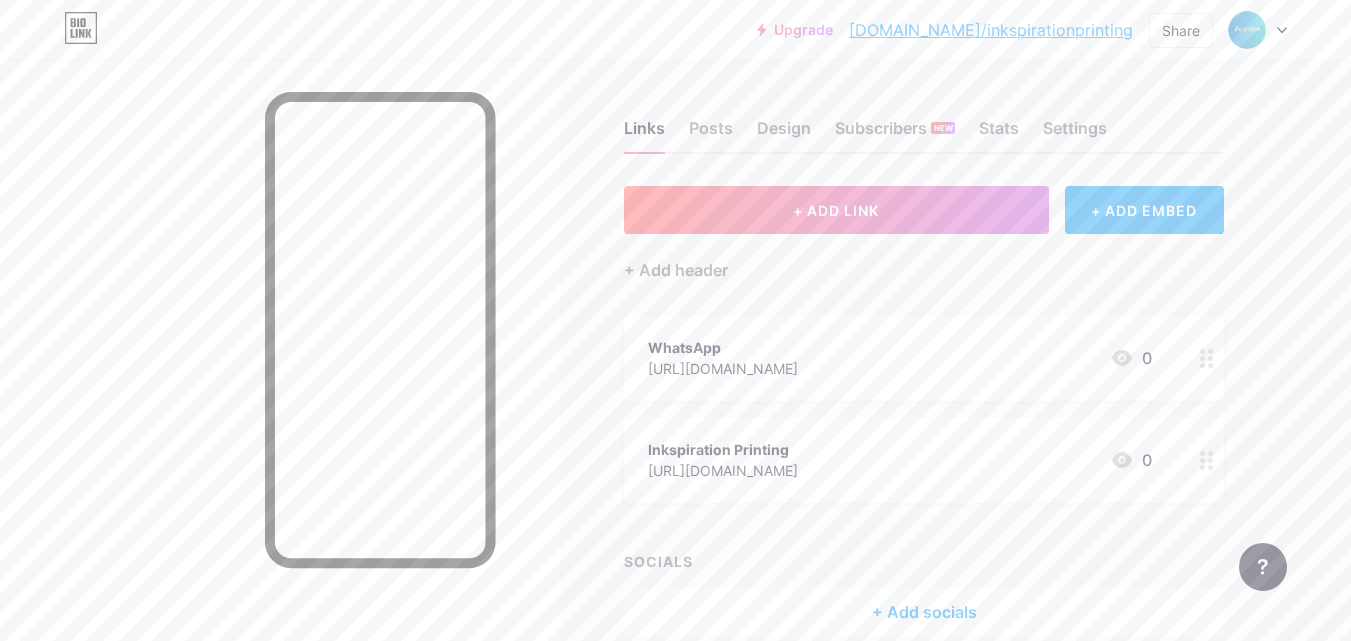 click on "WhatsApp
[URL][DOMAIN_NAME]
0" at bounding box center (900, 358) 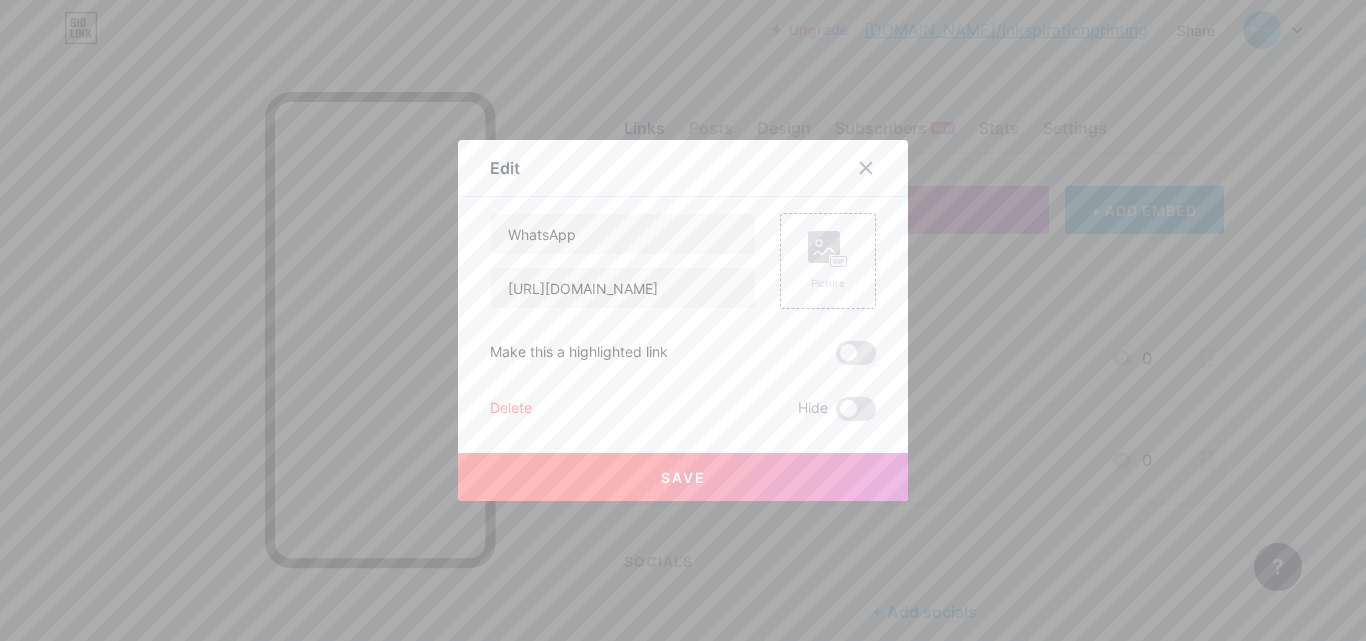 click on "Edit           Content
YouTube
Play YouTube video without leaving your page.
ADD
Vimeo
Play Vimeo video without leaving your page.
ADD
Tiktok
Grow your TikTok following
ADD
Tweet
Embed a tweet.
ADD
Reddit
Showcase your Reddit profile
ADD
Spotify
Embed Spotify to play the preview of a track.
ADD
Twitch
Play Twitch video without leaving your page.
ADD
SoundCloud" at bounding box center (683, 320) 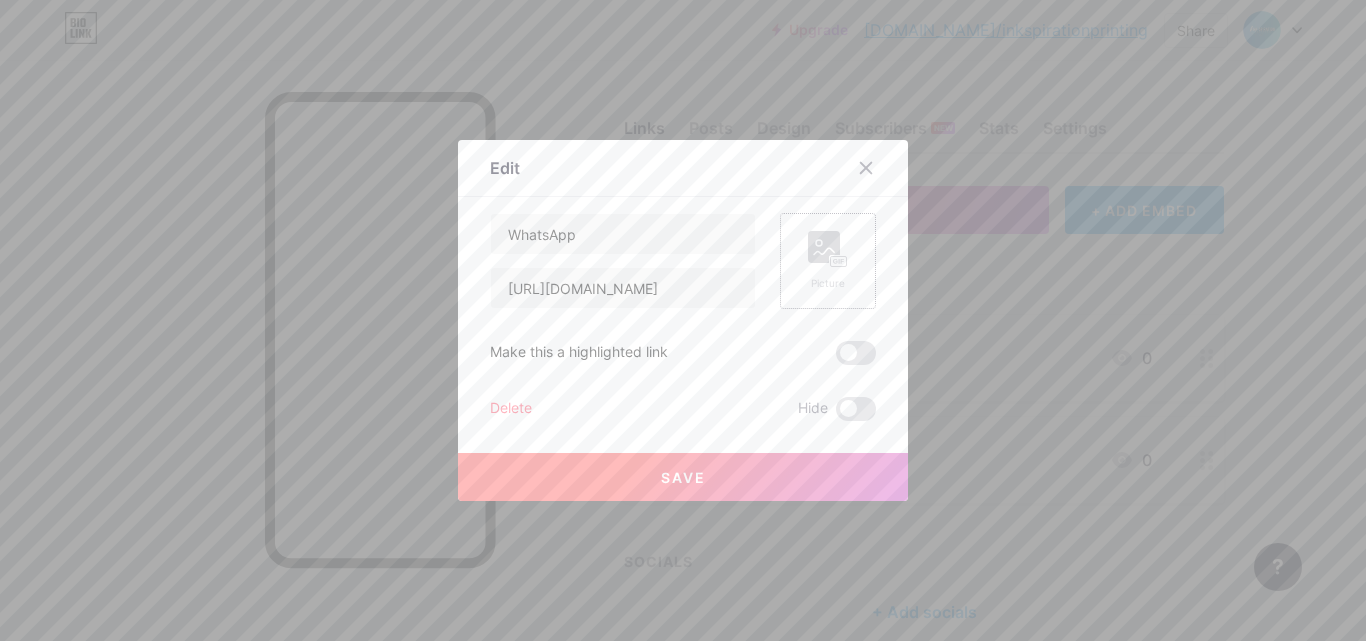 click on "Picture" at bounding box center (828, 261) 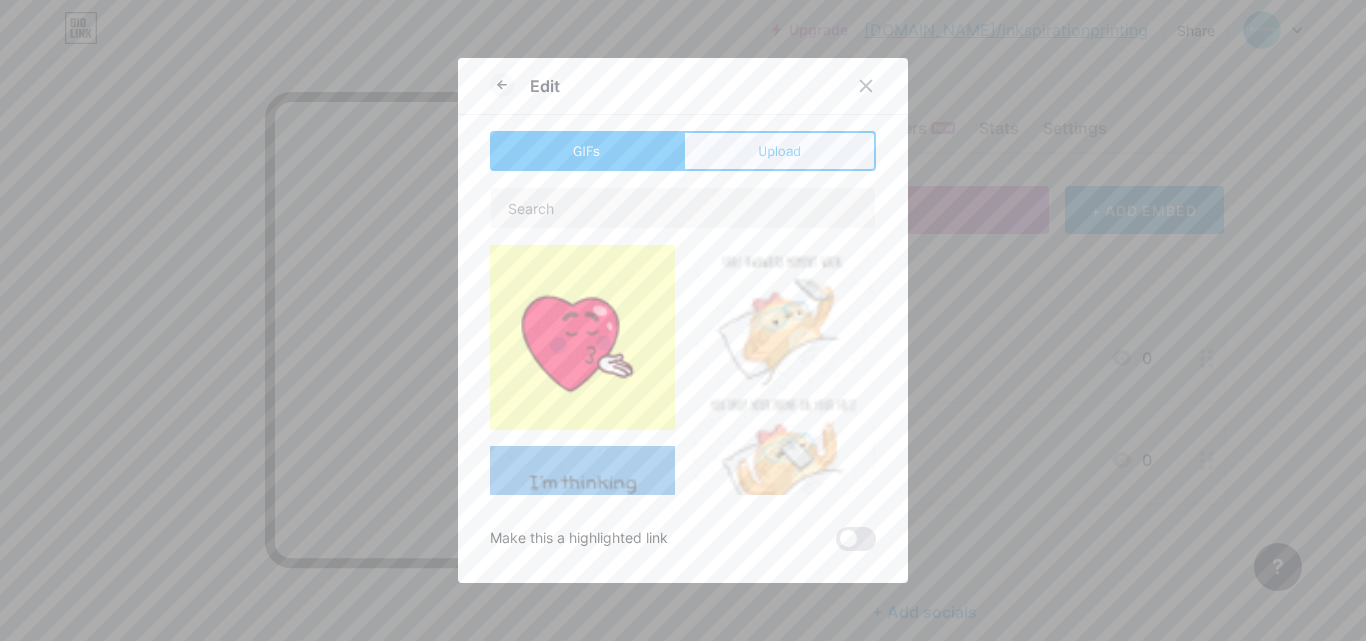 click on "Upload" at bounding box center (779, 151) 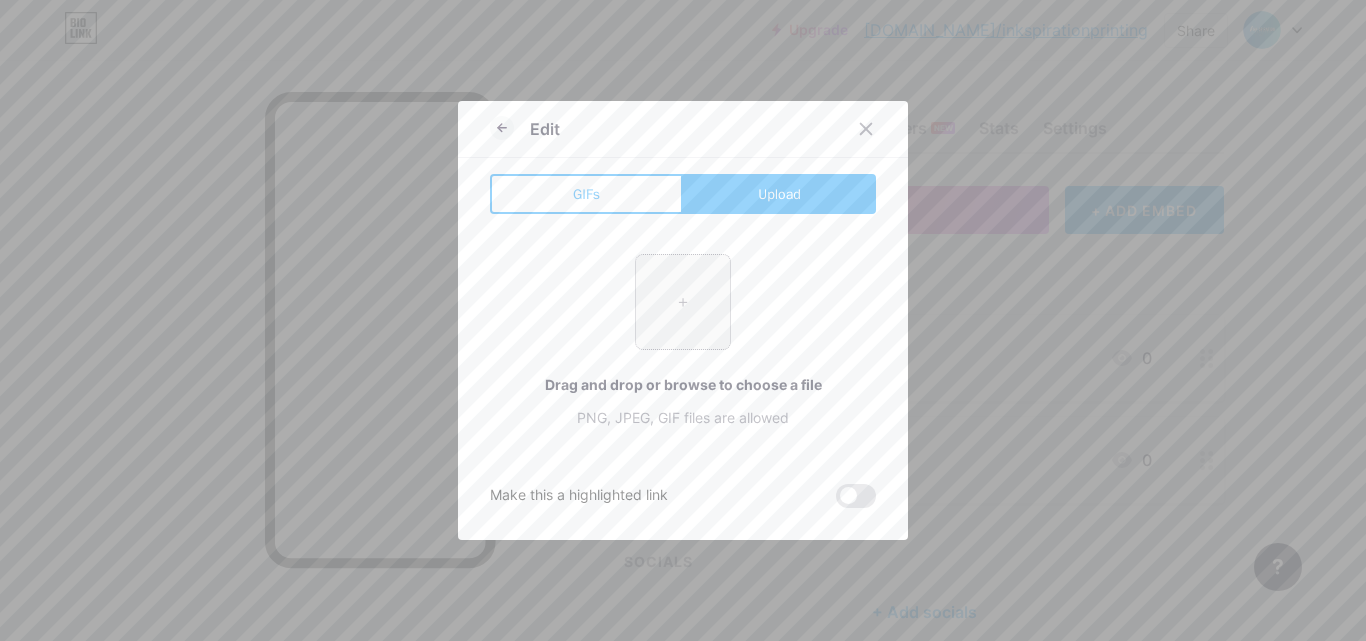 click at bounding box center (683, 302) 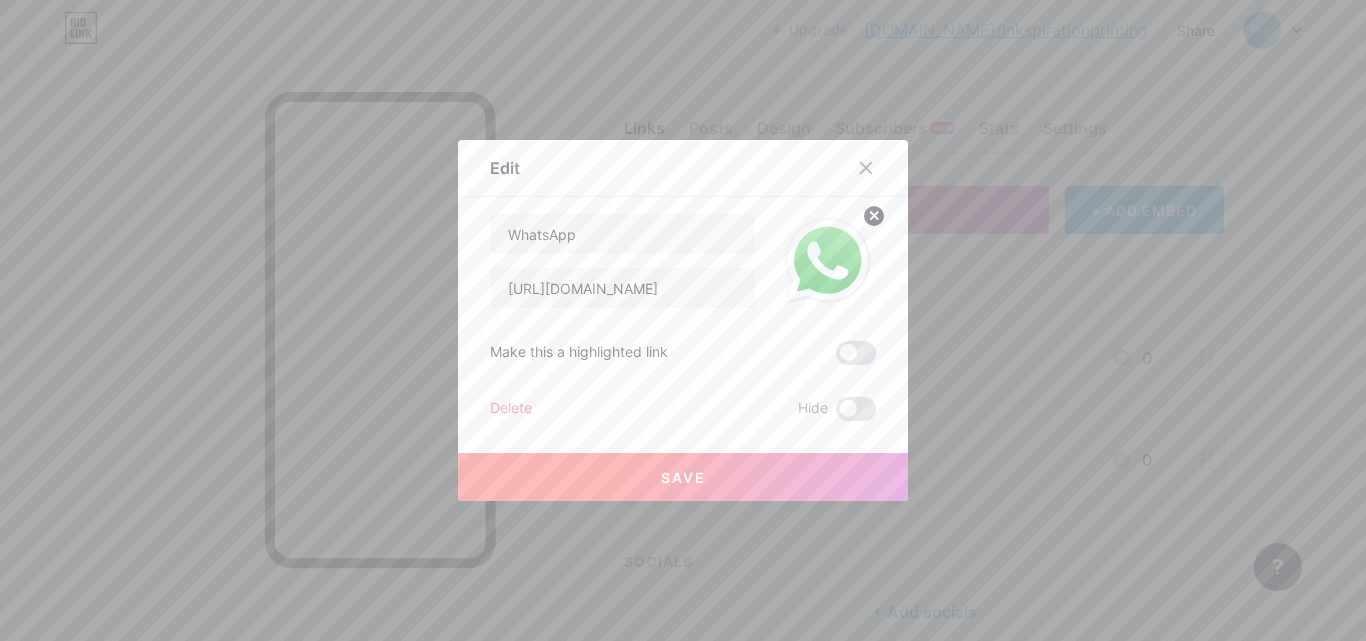 click on "Save" at bounding box center [683, 477] 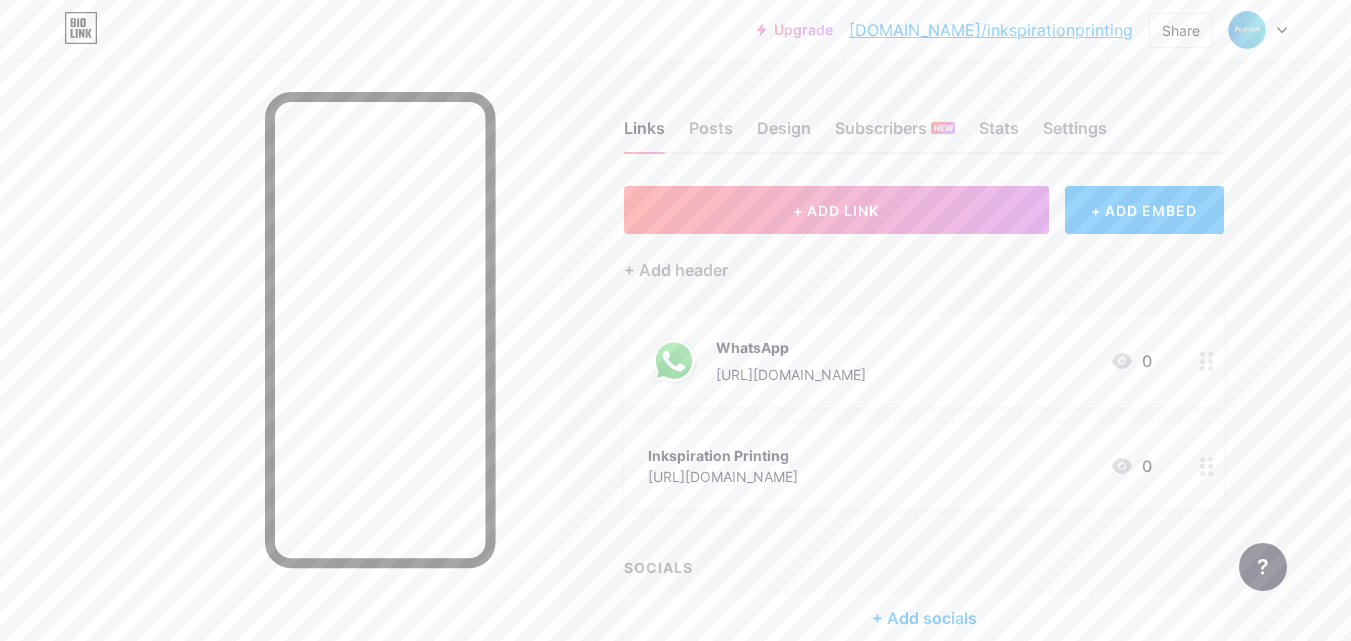 click 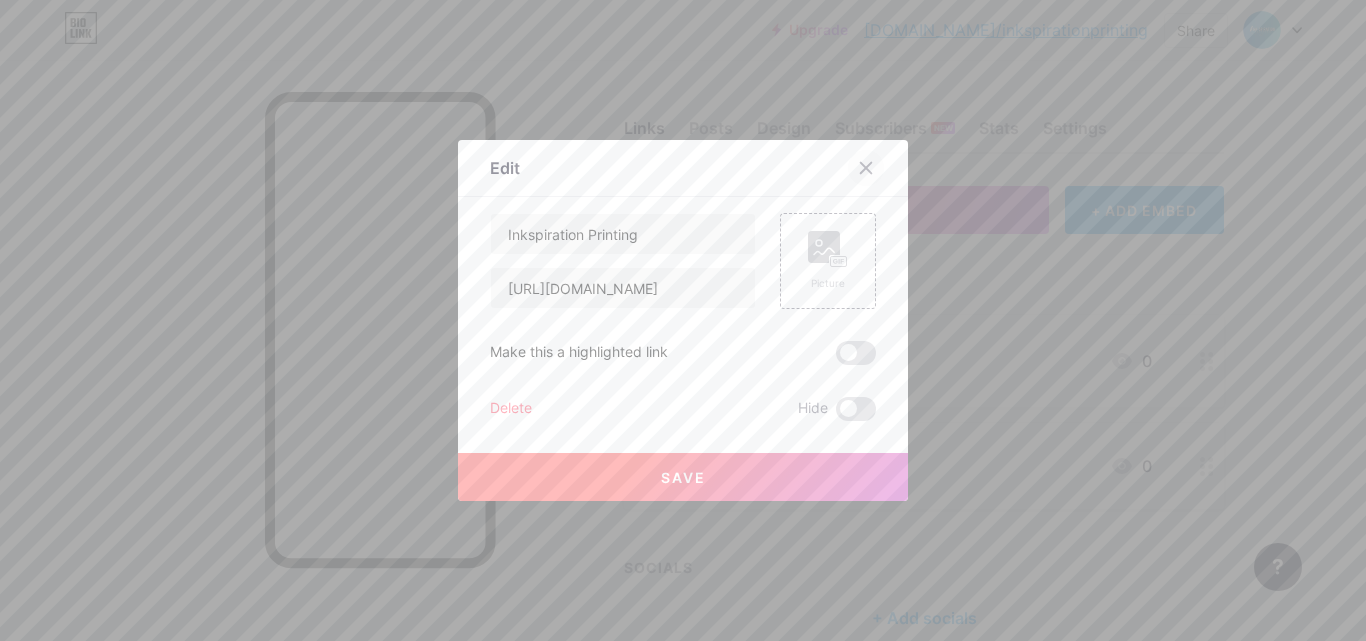 click 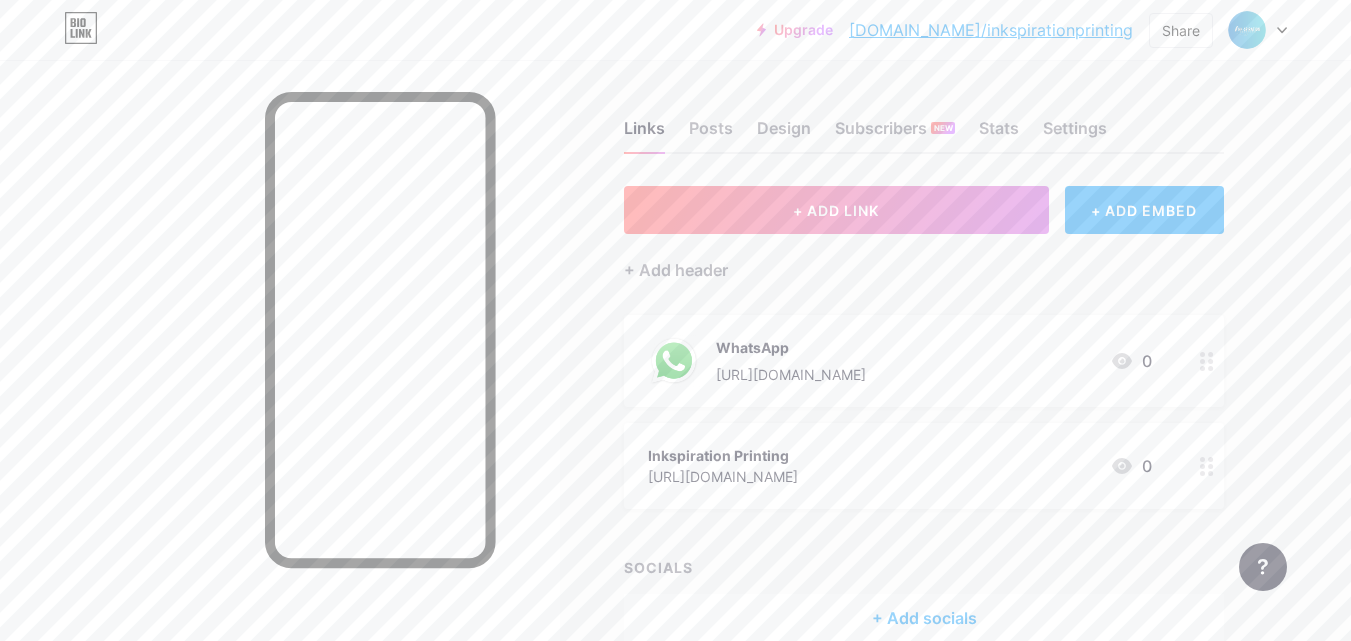 click on "Inkspiration Printing
[URL][DOMAIN_NAME]
0" at bounding box center [924, 466] 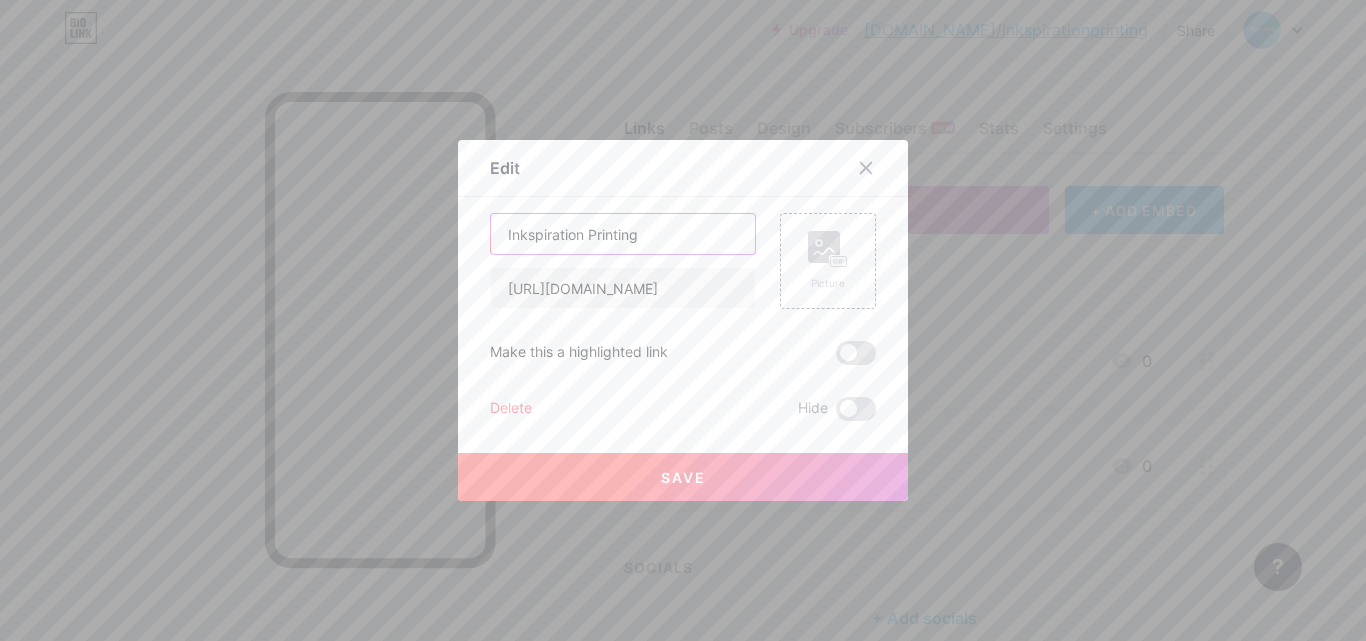 drag, startPoint x: 659, startPoint y: 232, endPoint x: 486, endPoint y: 232, distance: 173 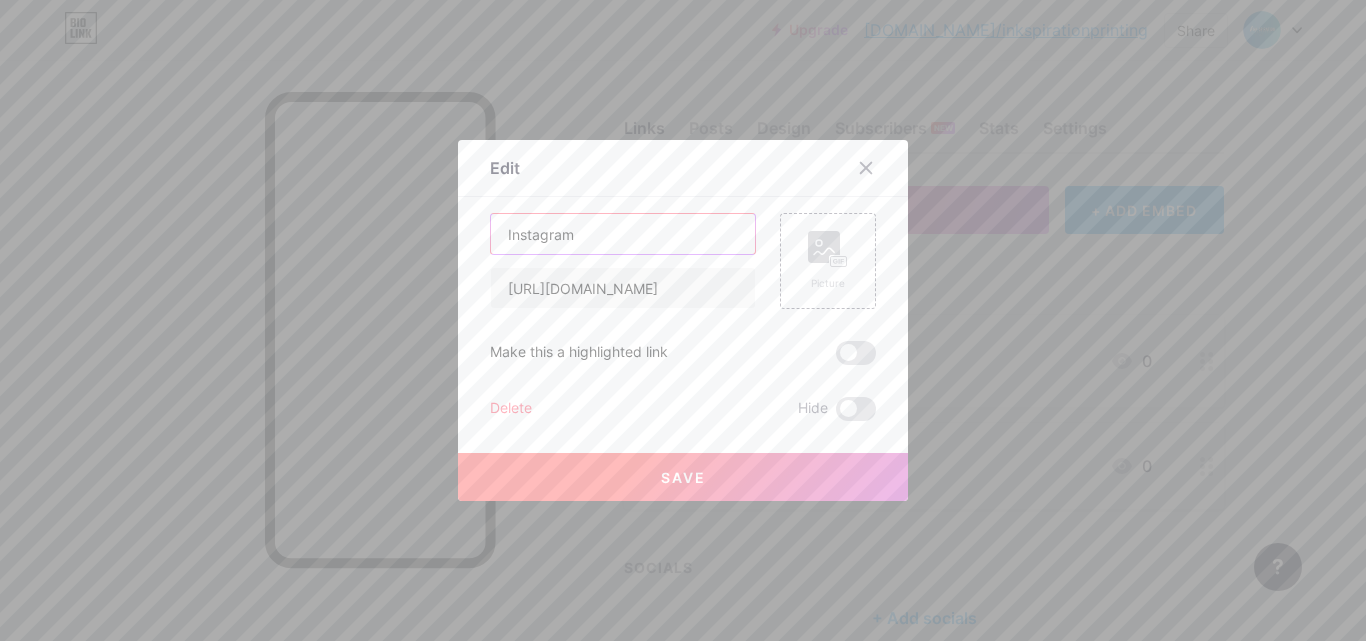 drag, startPoint x: 662, startPoint y: 235, endPoint x: 465, endPoint y: 229, distance: 197.09135 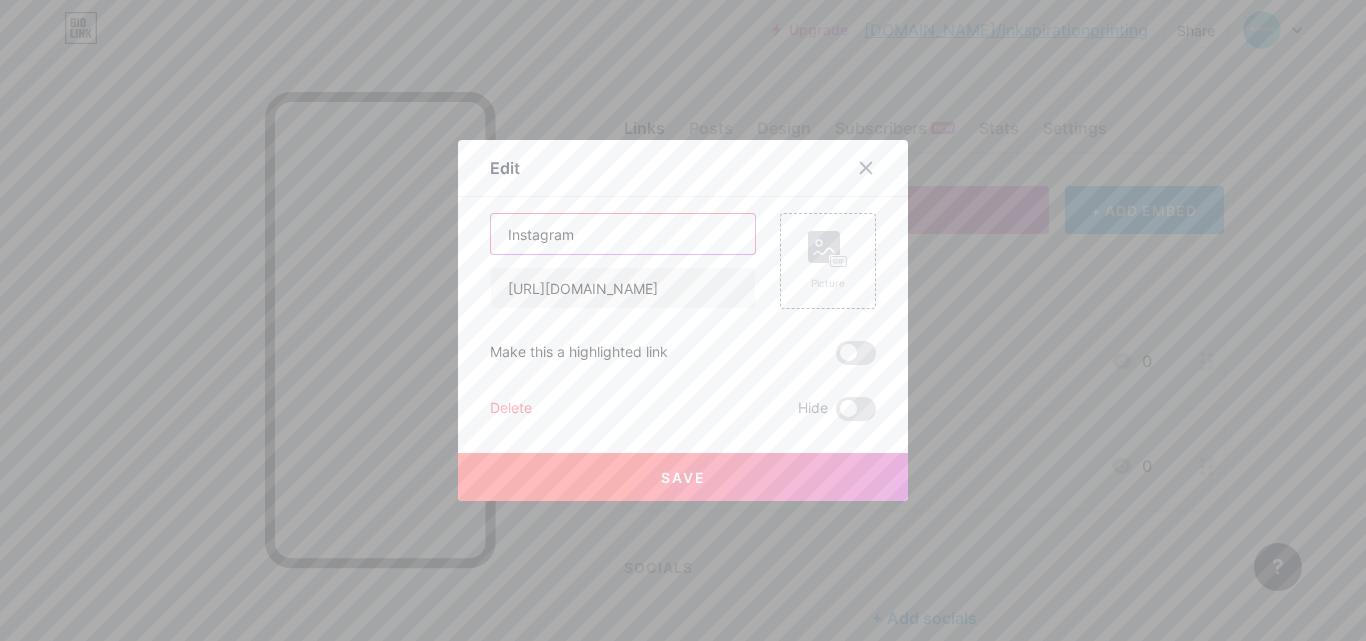 type on "P" 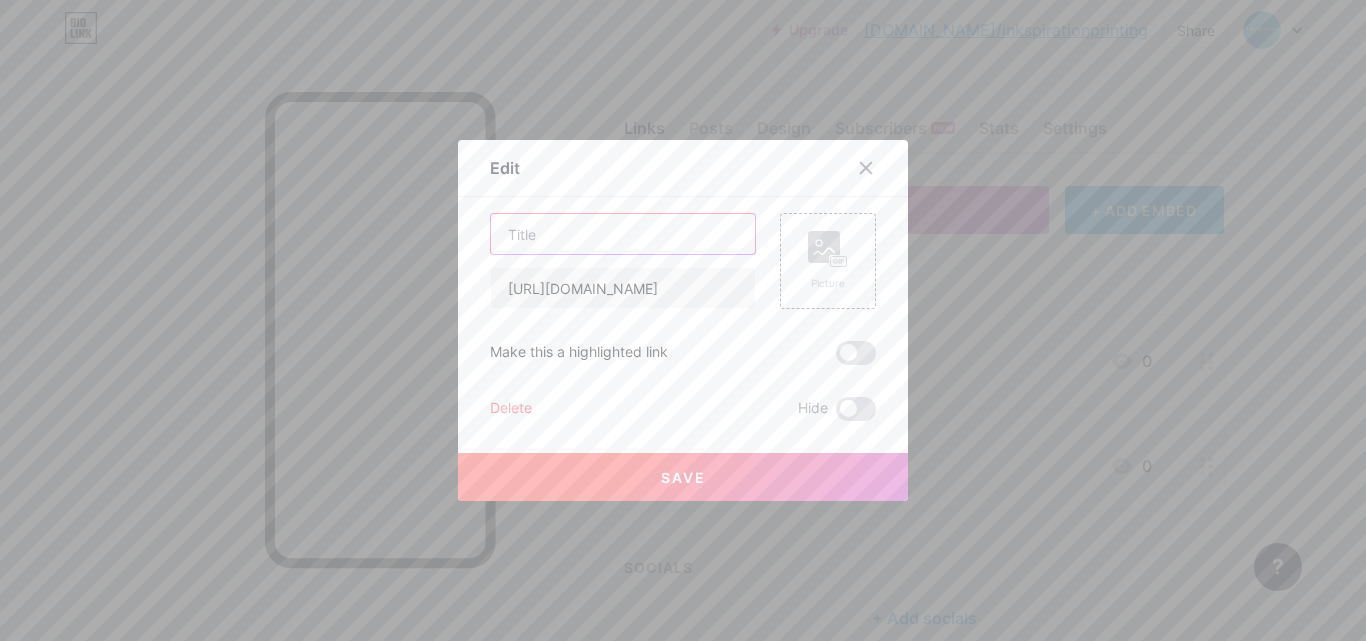 drag, startPoint x: 601, startPoint y: 238, endPoint x: 502, endPoint y: 230, distance: 99.32271 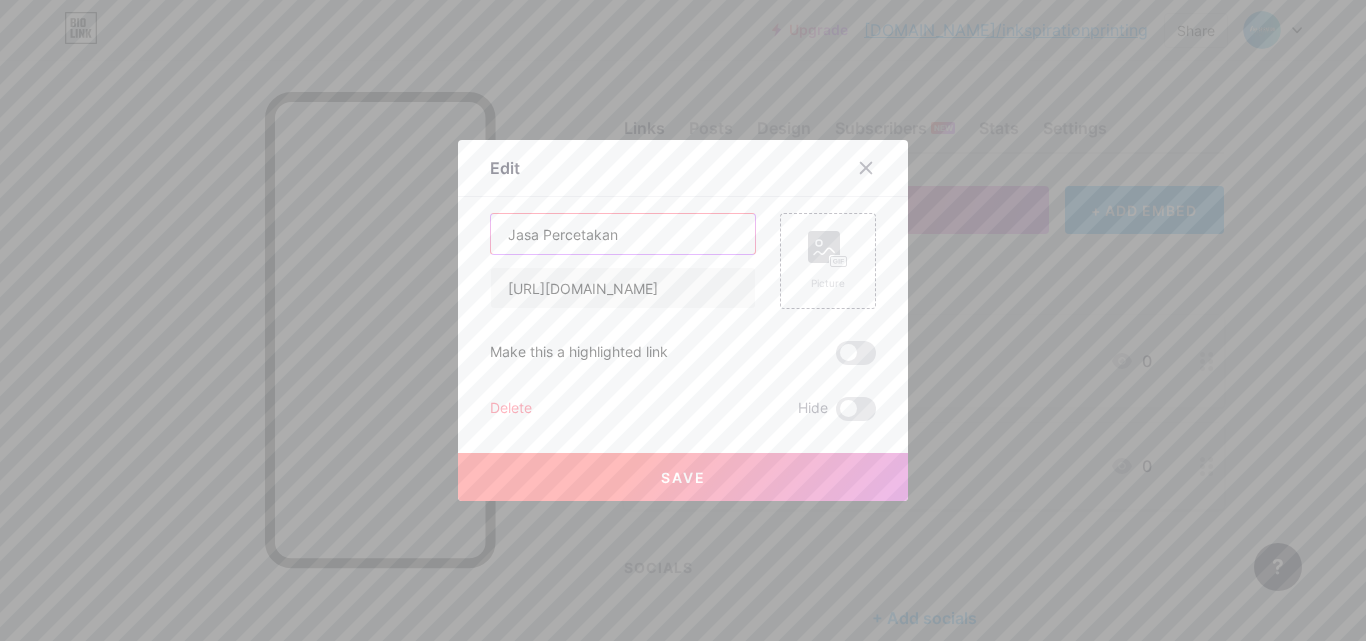 type on "Jasa Percetakan" 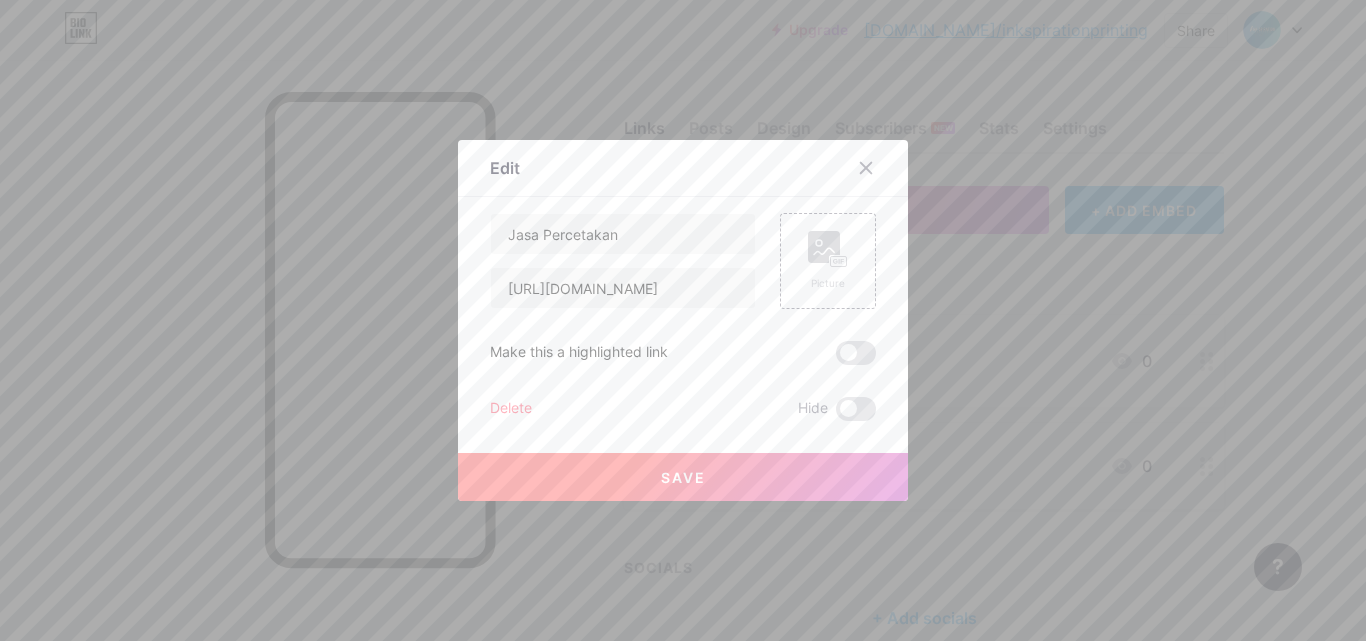 click on "Save" at bounding box center (683, 477) 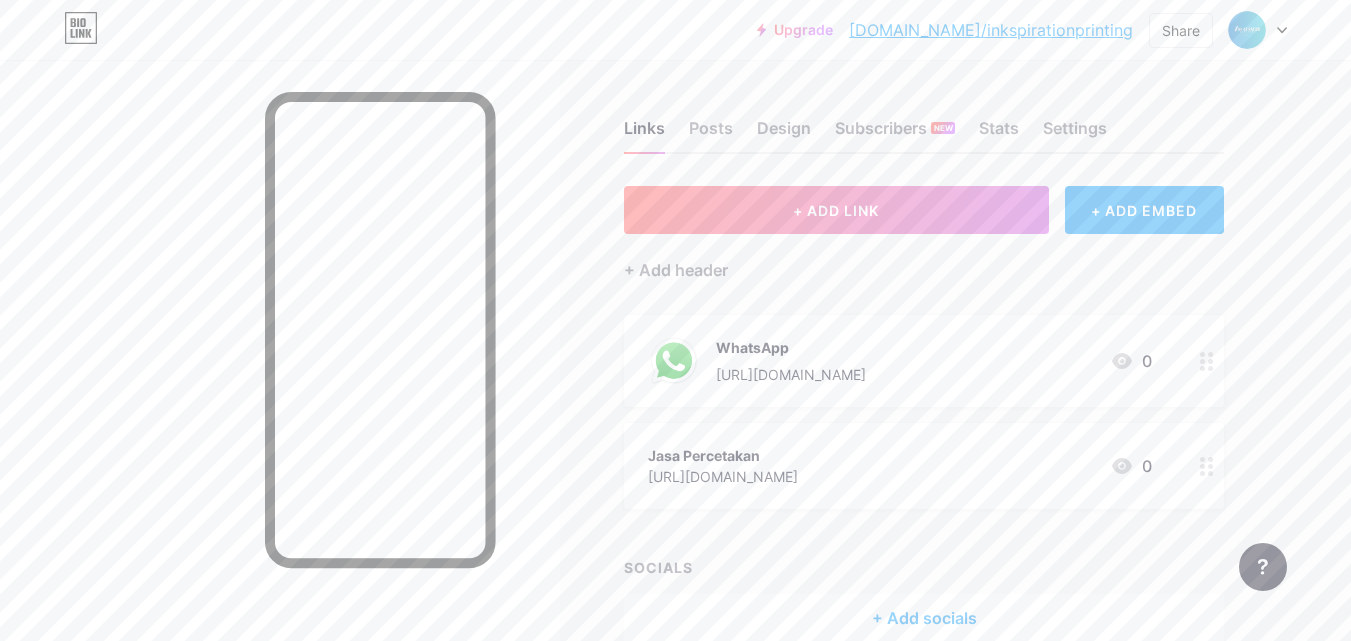 click on "Jasa Percetakan
[URL][DOMAIN_NAME]
0" at bounding box center (900, 466) 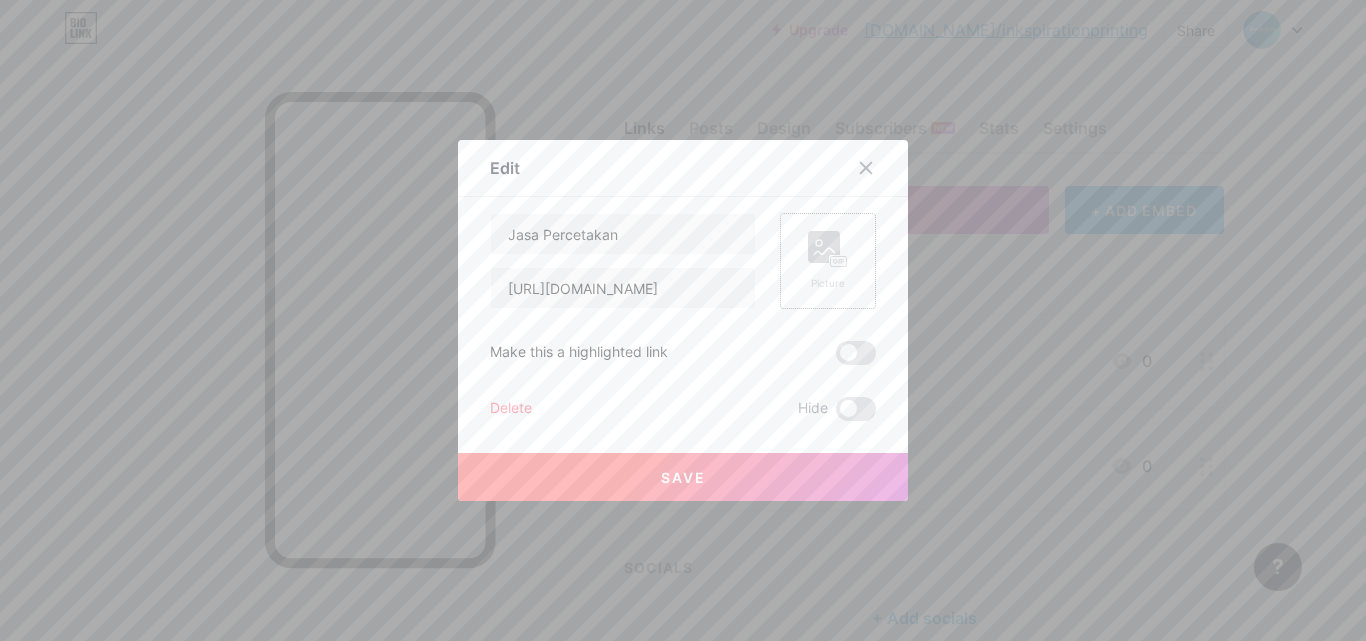 click on "Picture" at bounding box center [828, 261] 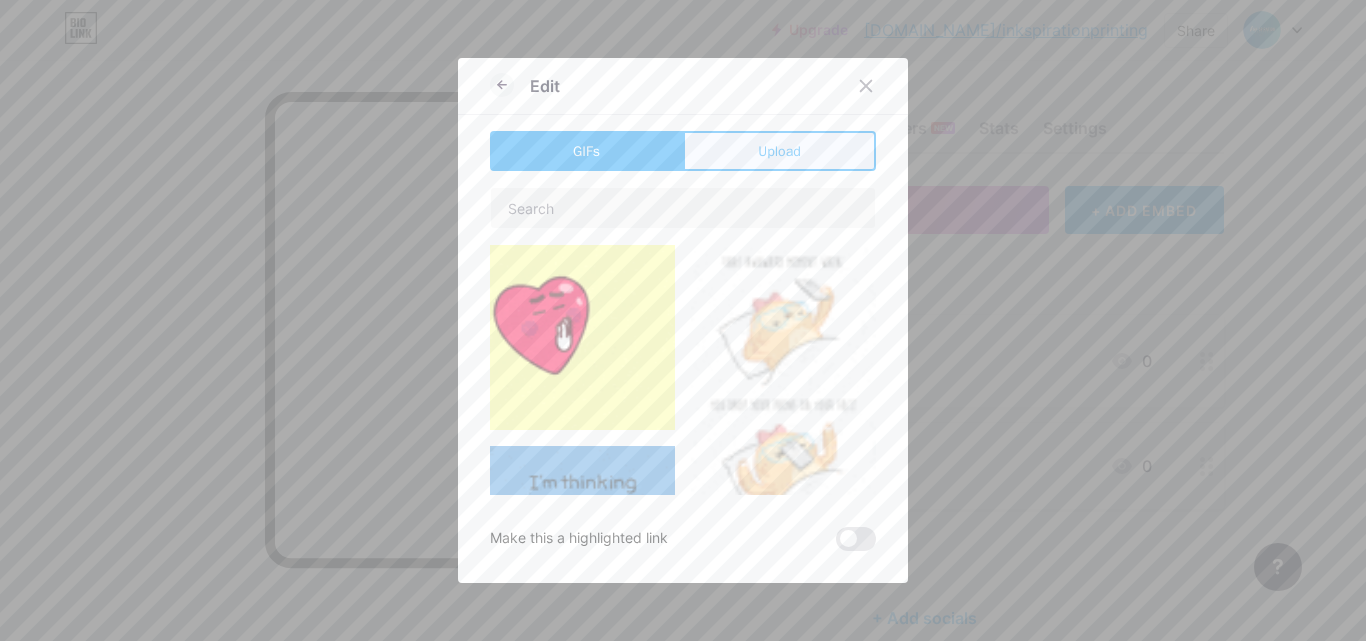click on "Upload" at bounding box center [779, 151] 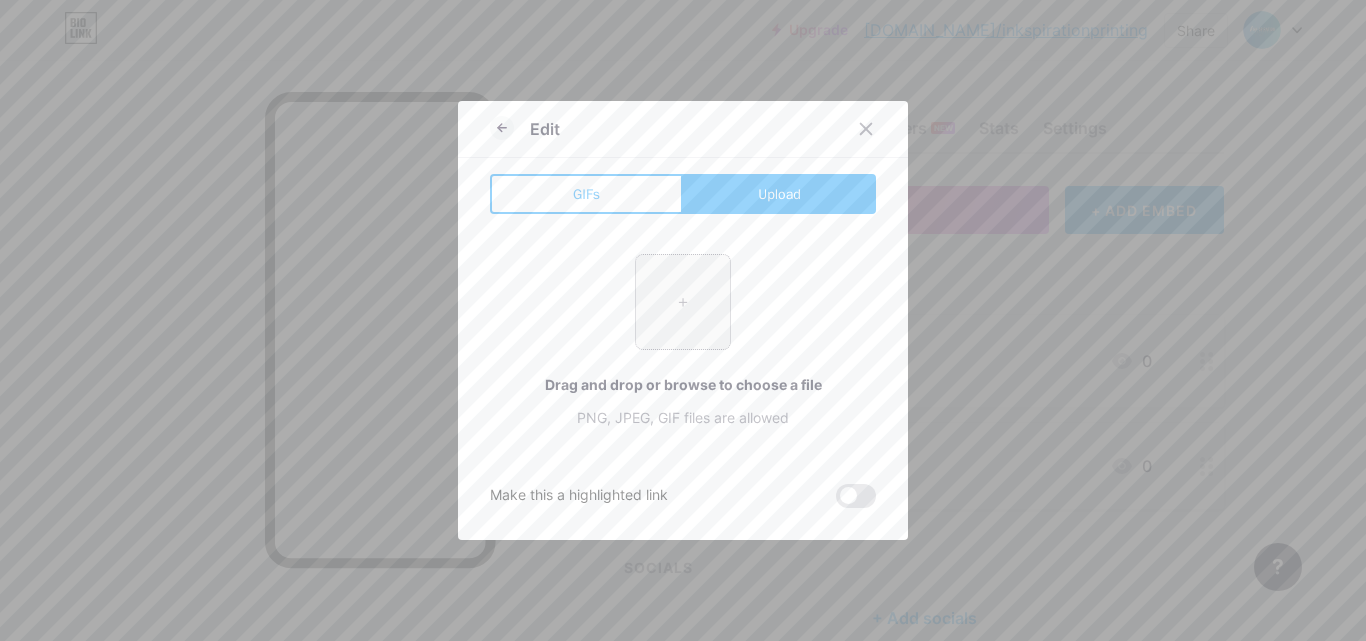 click at bounding box center [683, 302] 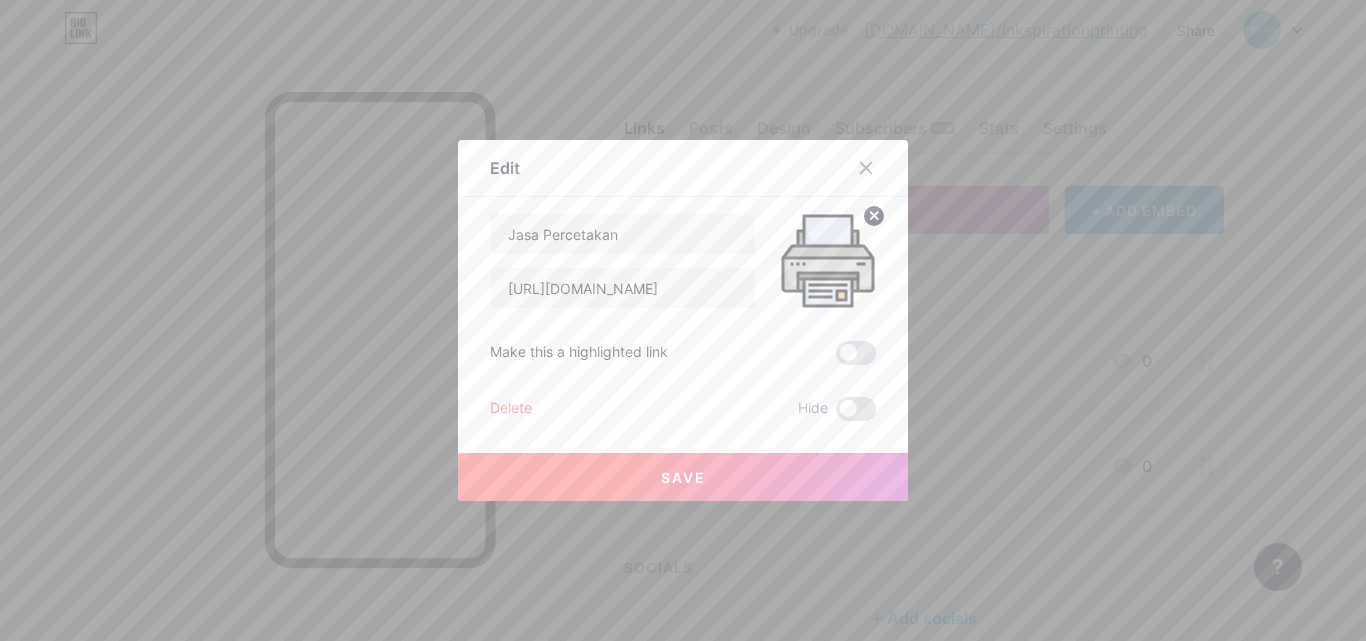 click on "Save" at bounding box center [683, 477] 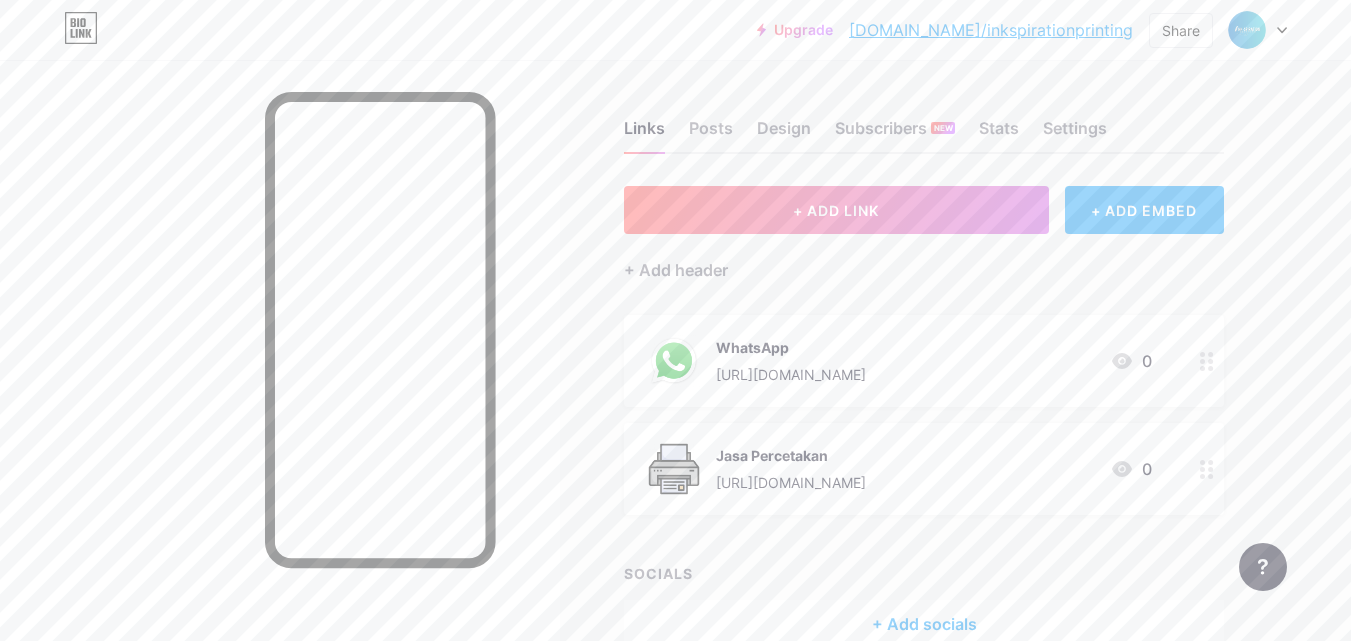 click on "+ ADD EMBED" at bounding box center (1144, 210) 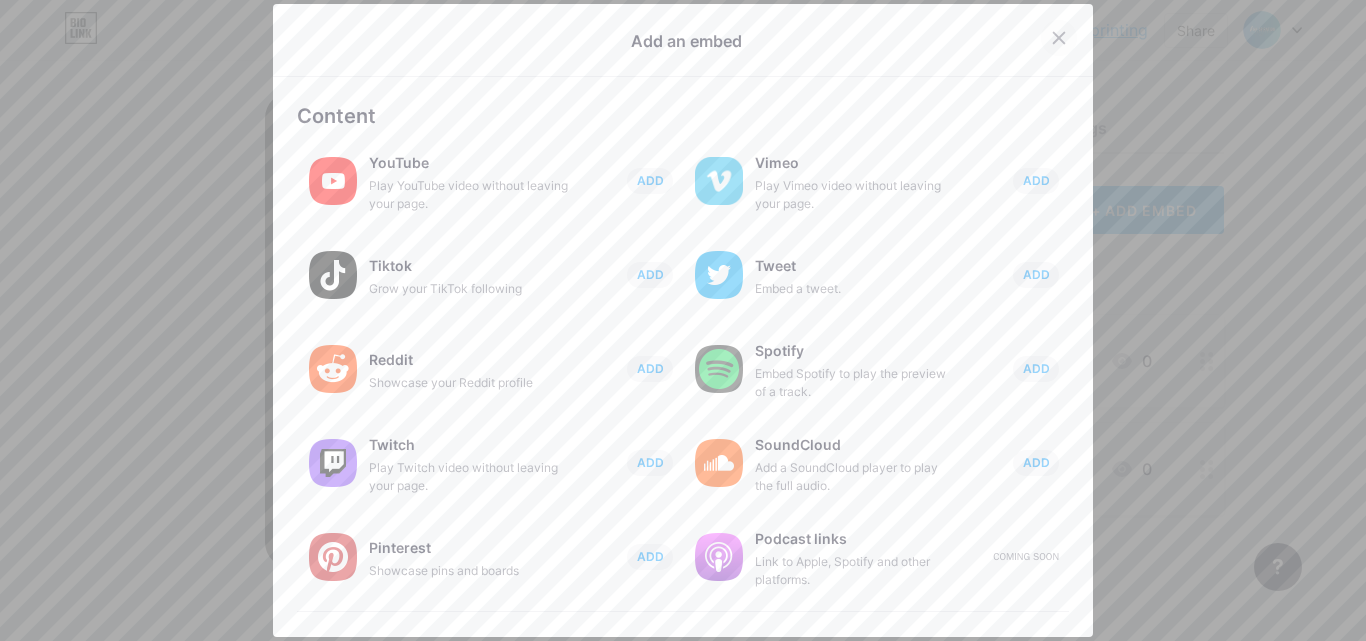 click at bounding box center [1059, 38] 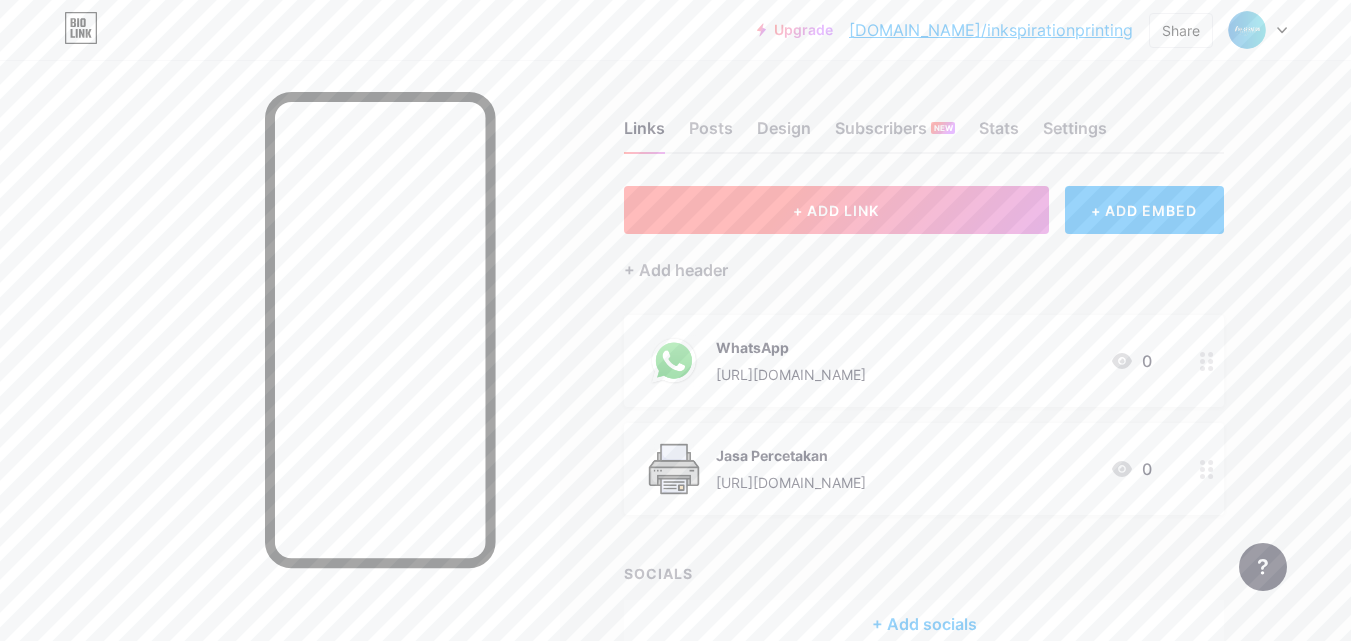 click on "+ ADD LINK" at bounding box center [836, 210] 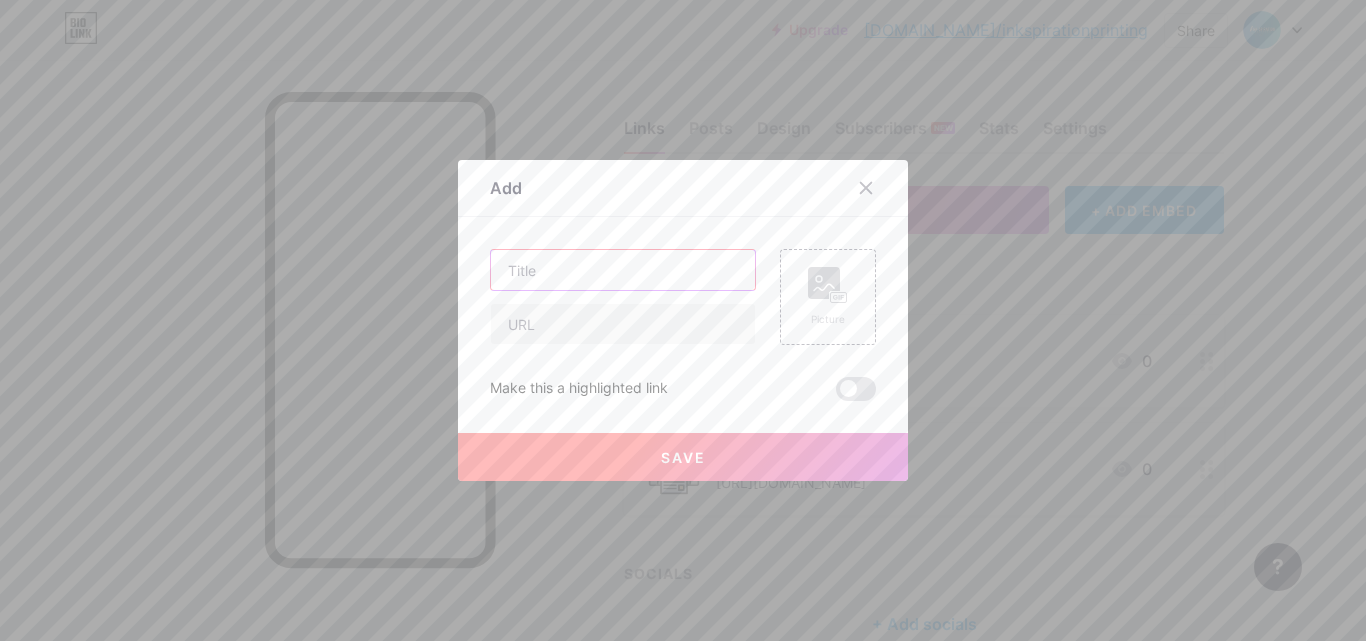 click at bounding box center [623, 270] 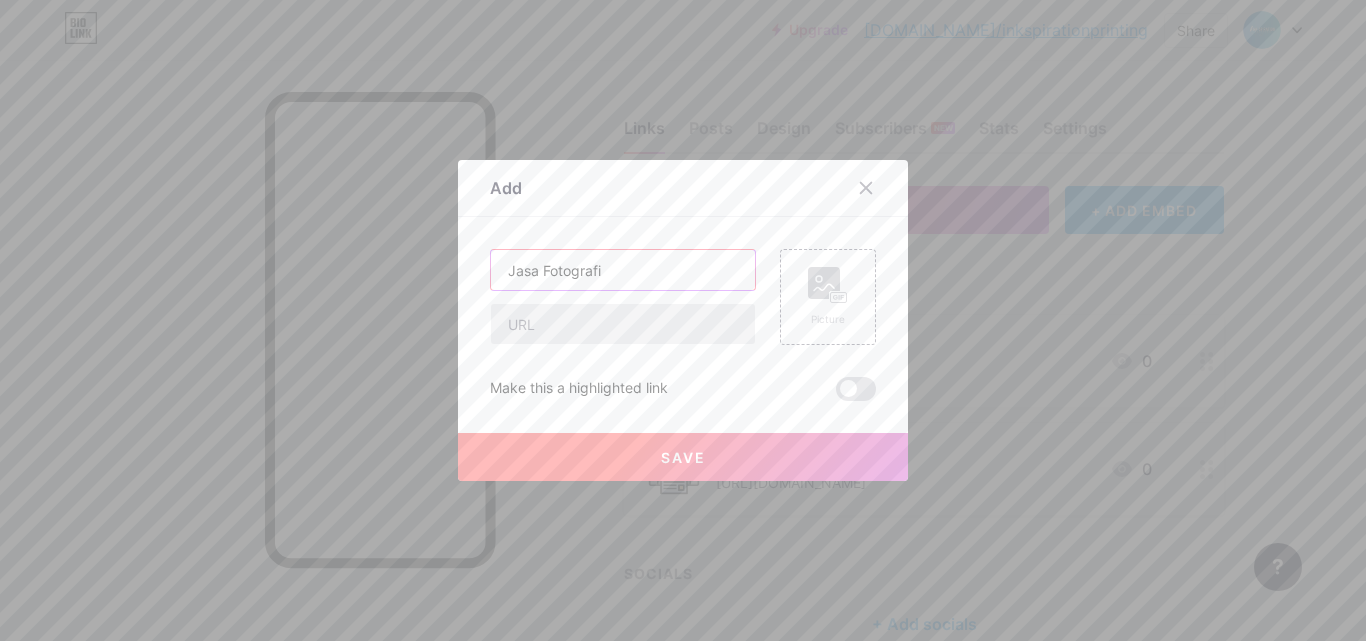 type on "Jasa Fotografi" 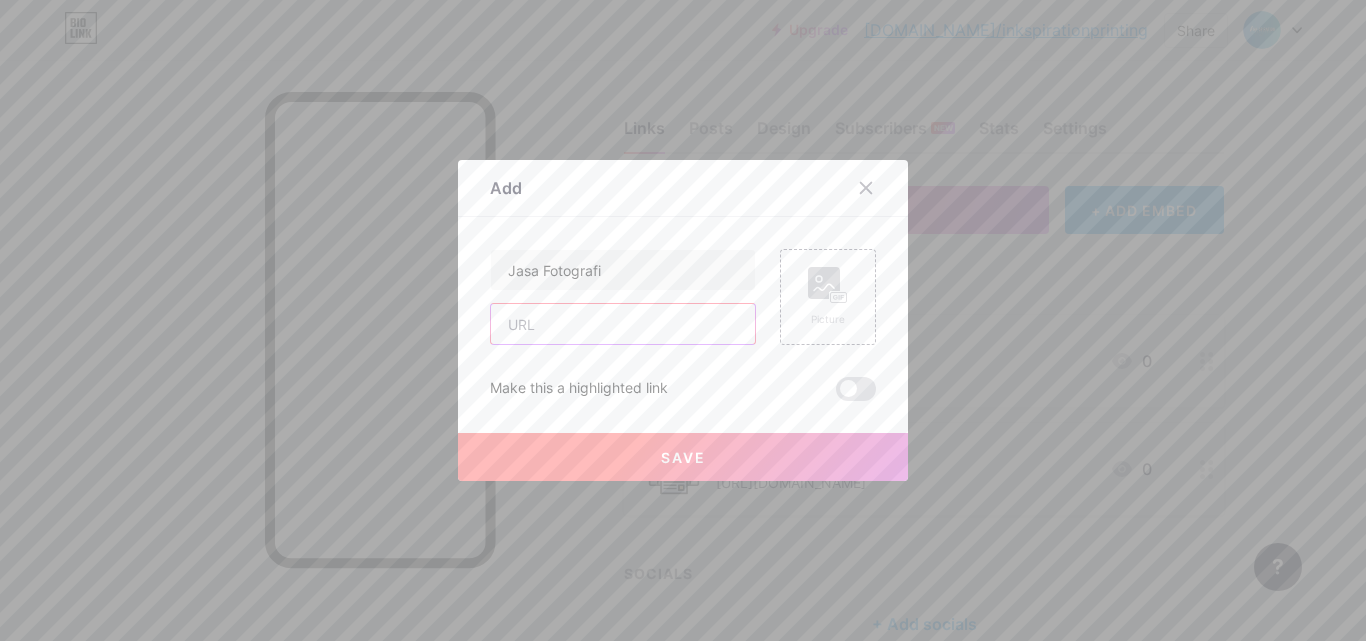 click at bounding box center [623, 324] 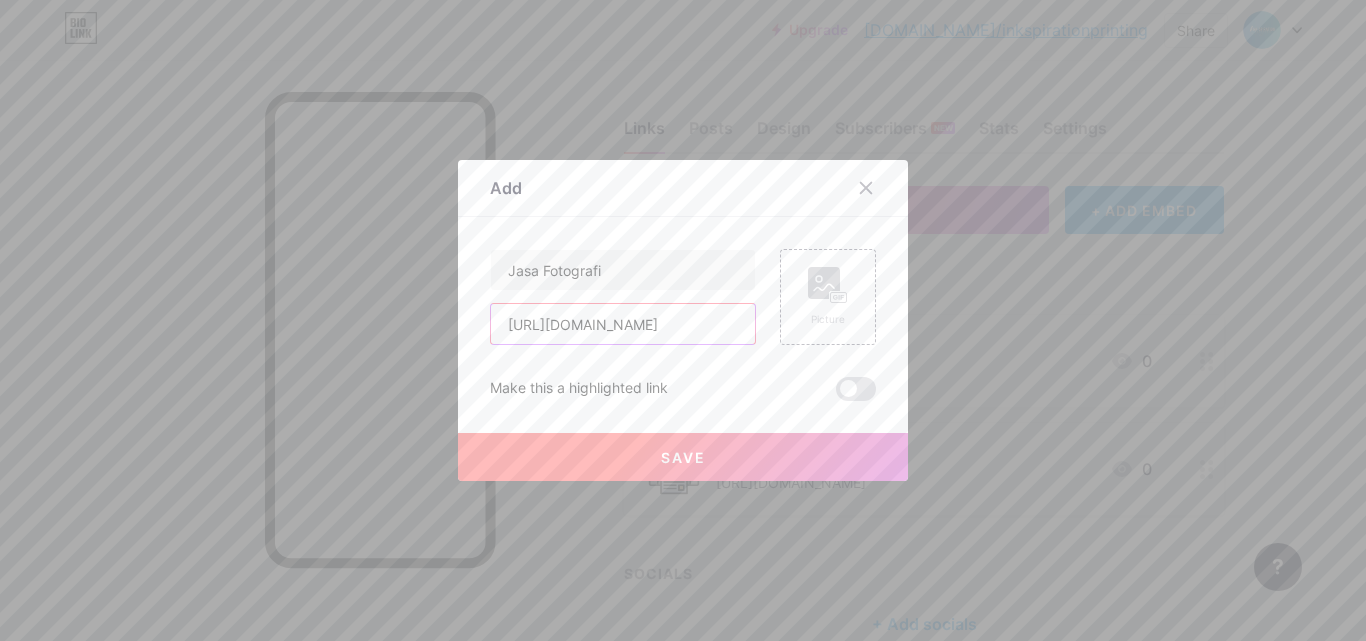 scroll, scrollTop: 0, scrollLeft: 119, axis: horizontal 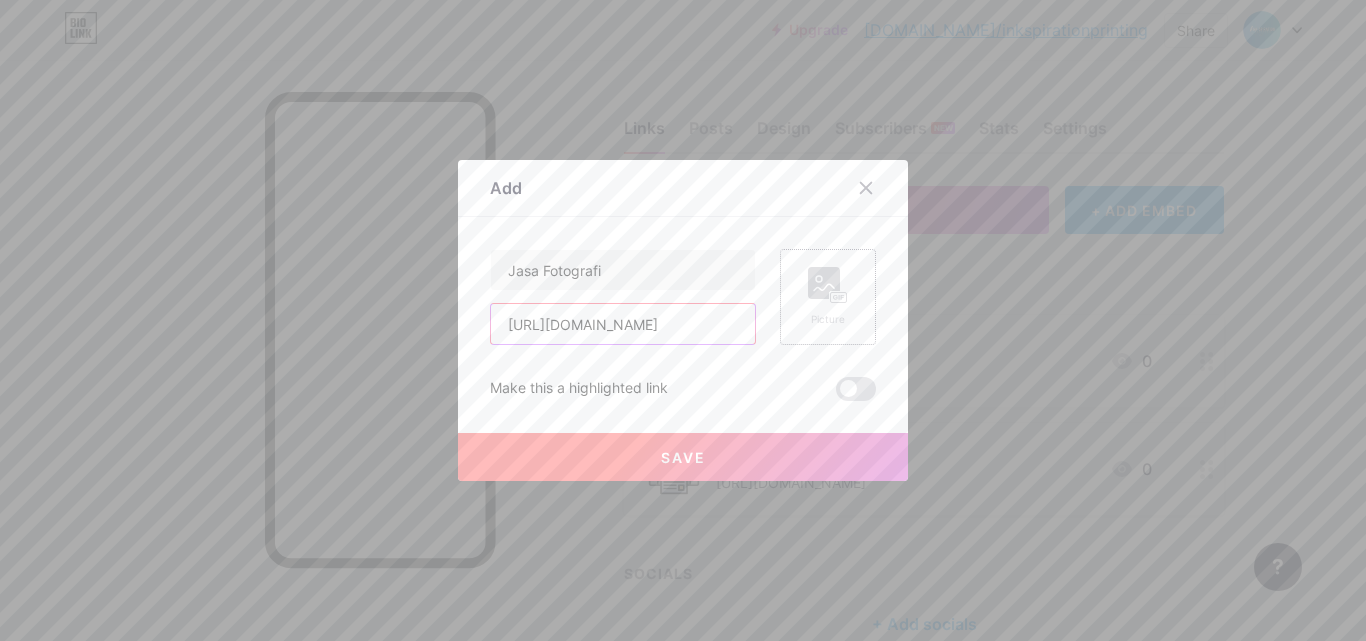 type on "[URL][DOMAIN_NAME]" 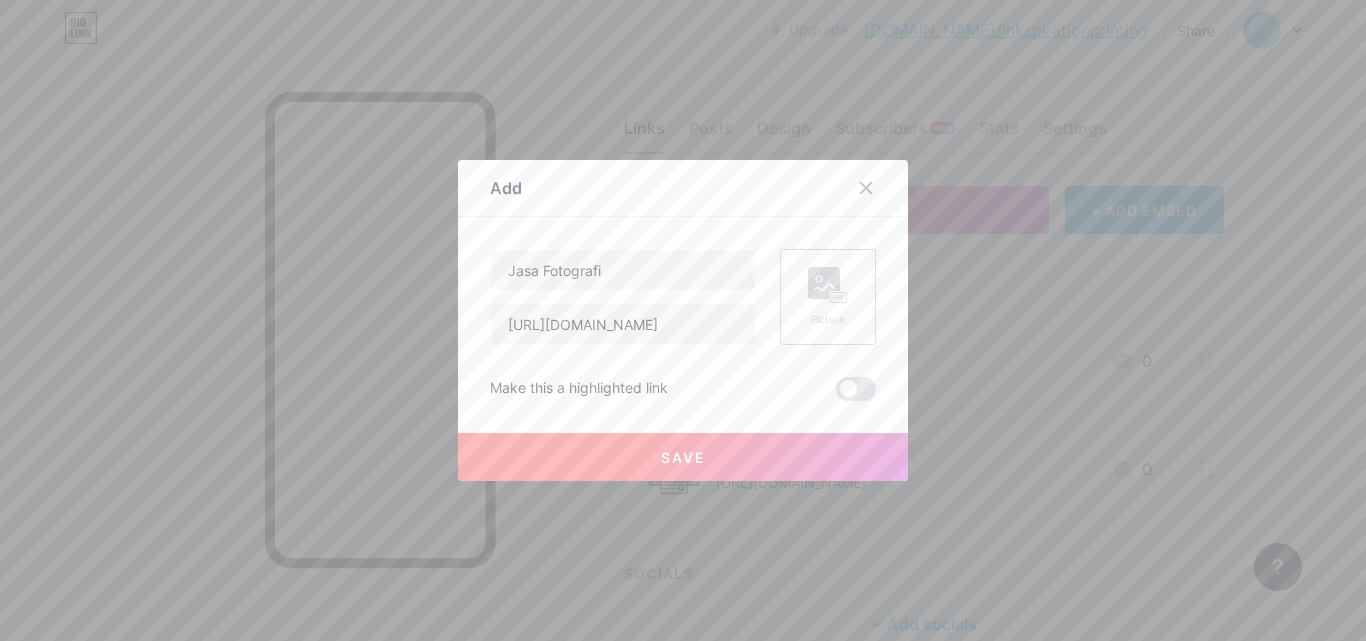 click on "Picture" at bounding box center (828, 319) 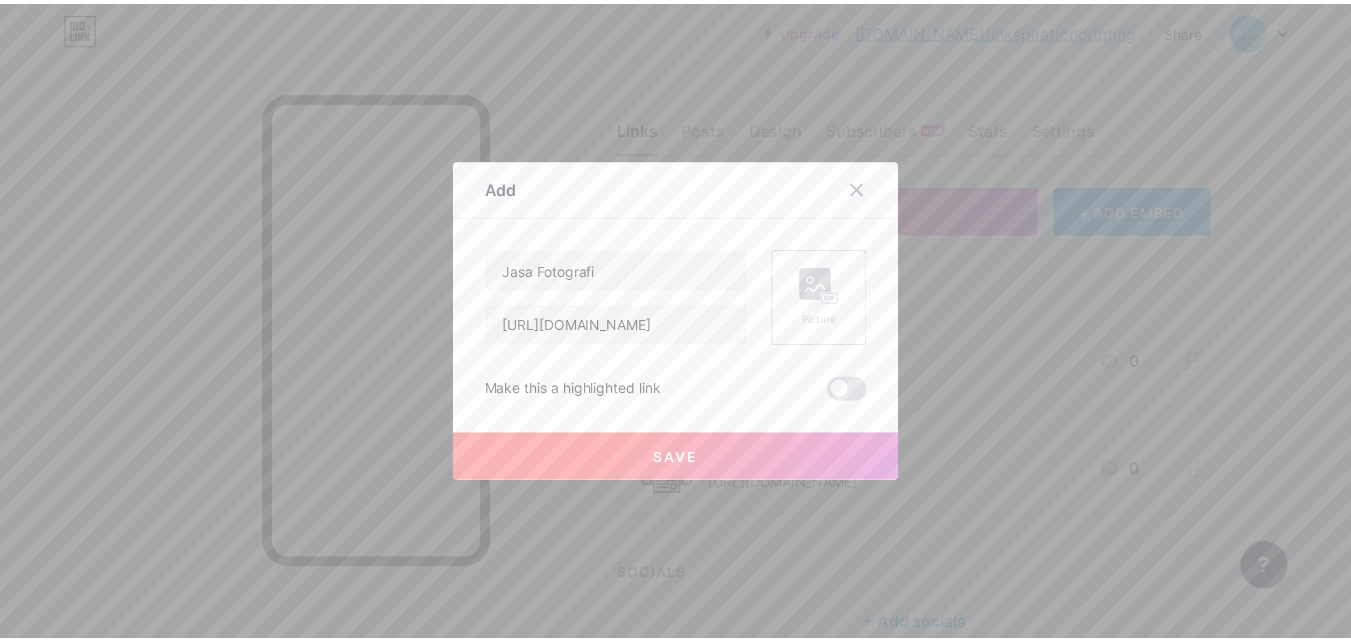 scroll, scrollTop: 0, scrollLeft: 0, axis: both 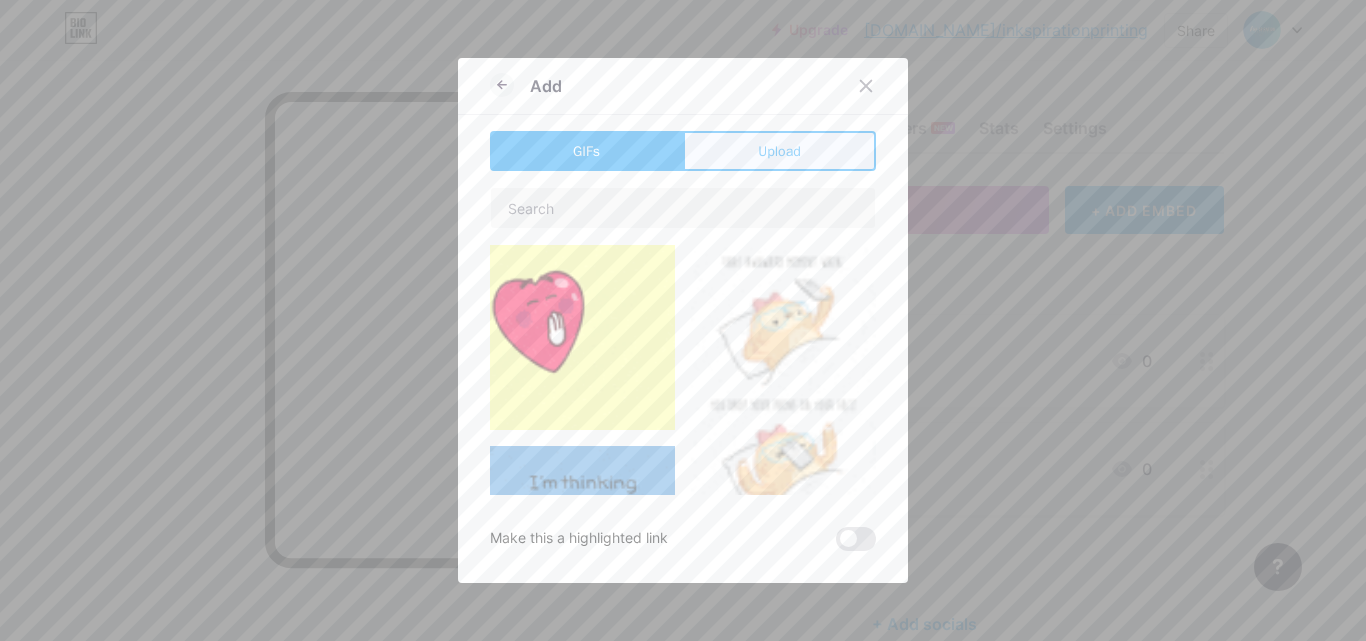 click on "Upload" at bounding box center (779, 151) 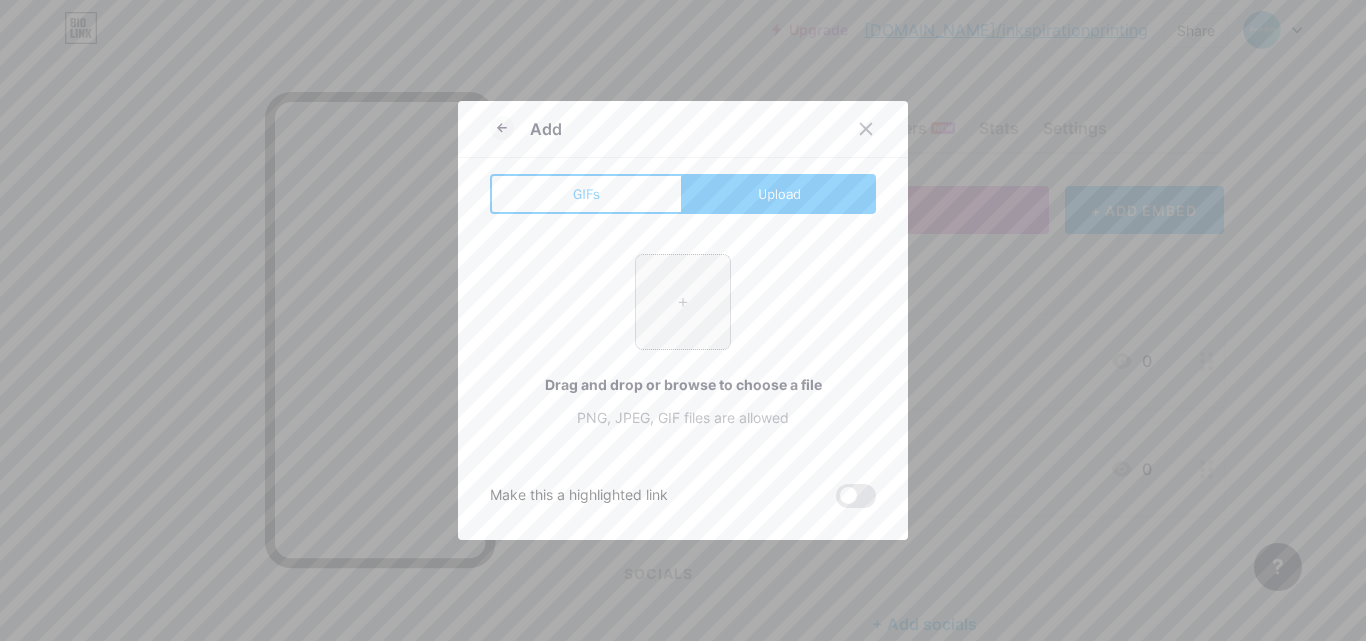 click at bounding box center [683, 302] 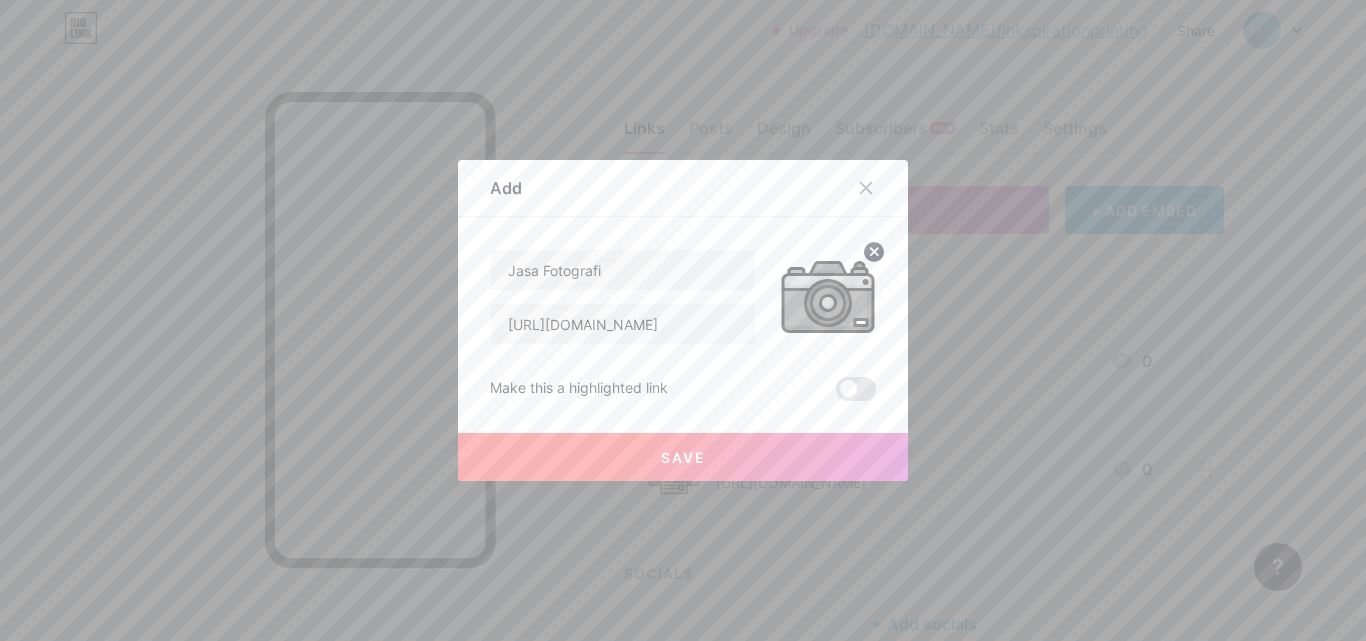 click on "Save" at bounding box center (683, 457) 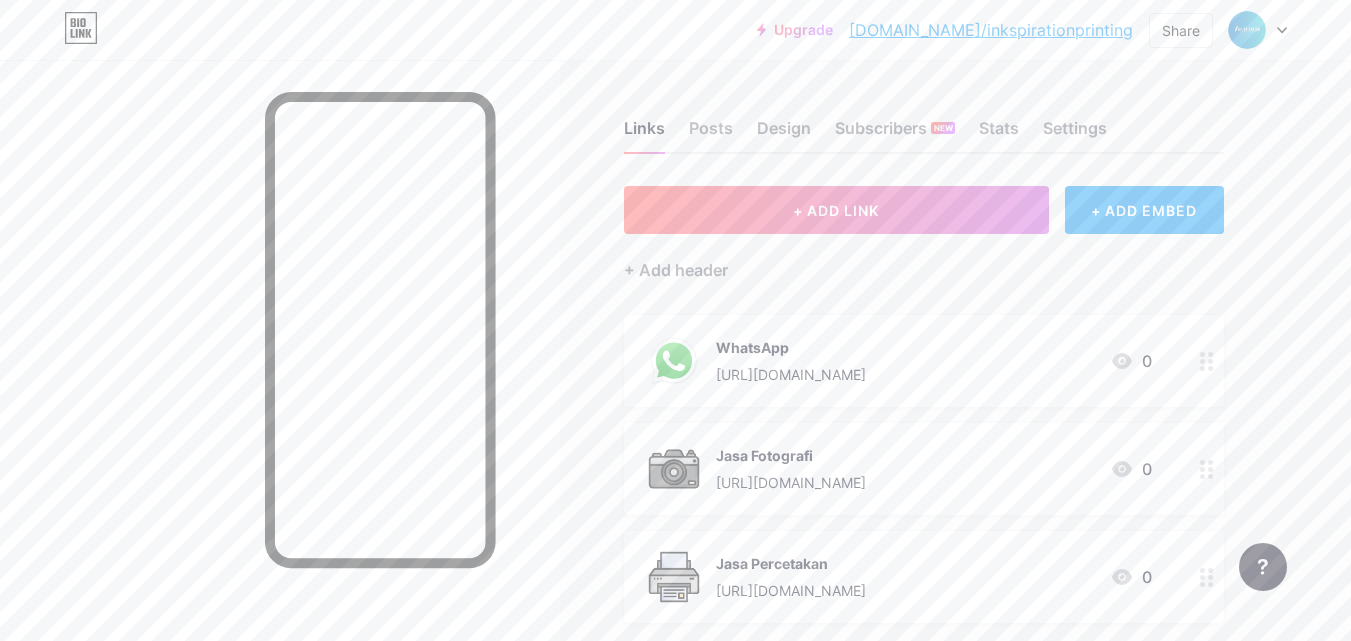 click on "Links
Posts
Design
Subscribers
NEW
Stats
Settings       + ADD LINK     + ADD EMBED
+ Add header
WhatsApp
[URL][DOMAIN_NAME]
0
Jasa Fotografi
[URL][DOMAIN_NAME]
0
Jasa Percetakan
[URL][DOMAIN_NAME]
0
SOCIALS     + Add socials                       Feature requests             Help center         Contact support" at bounding box center (654, 458) 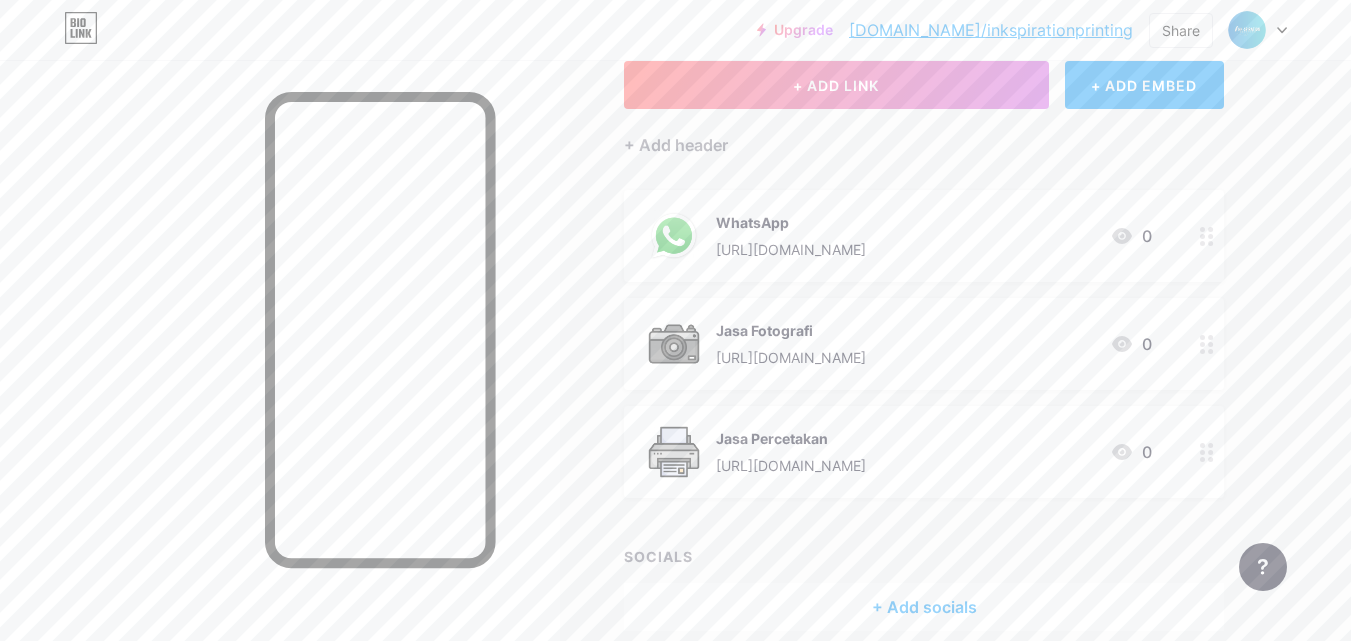 scroll, scrollTop: 14, scrollLeft: 0, axis: vertical 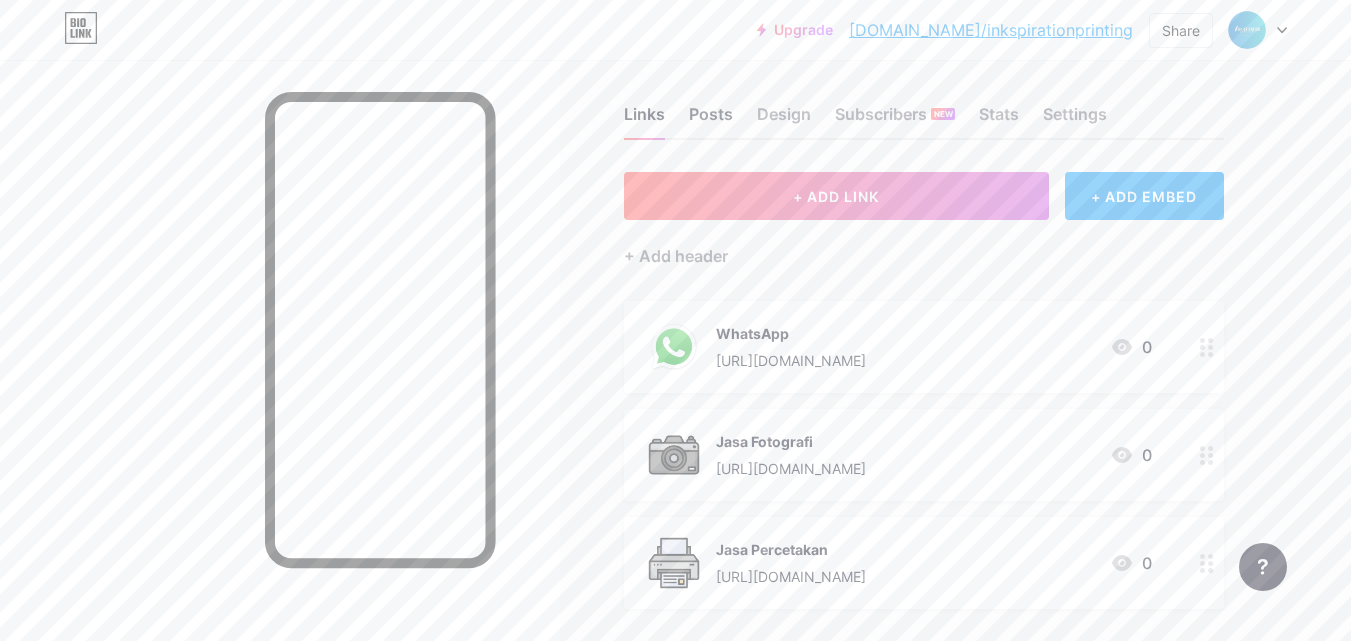 click on "Posts" at bounding box center [711, 120] 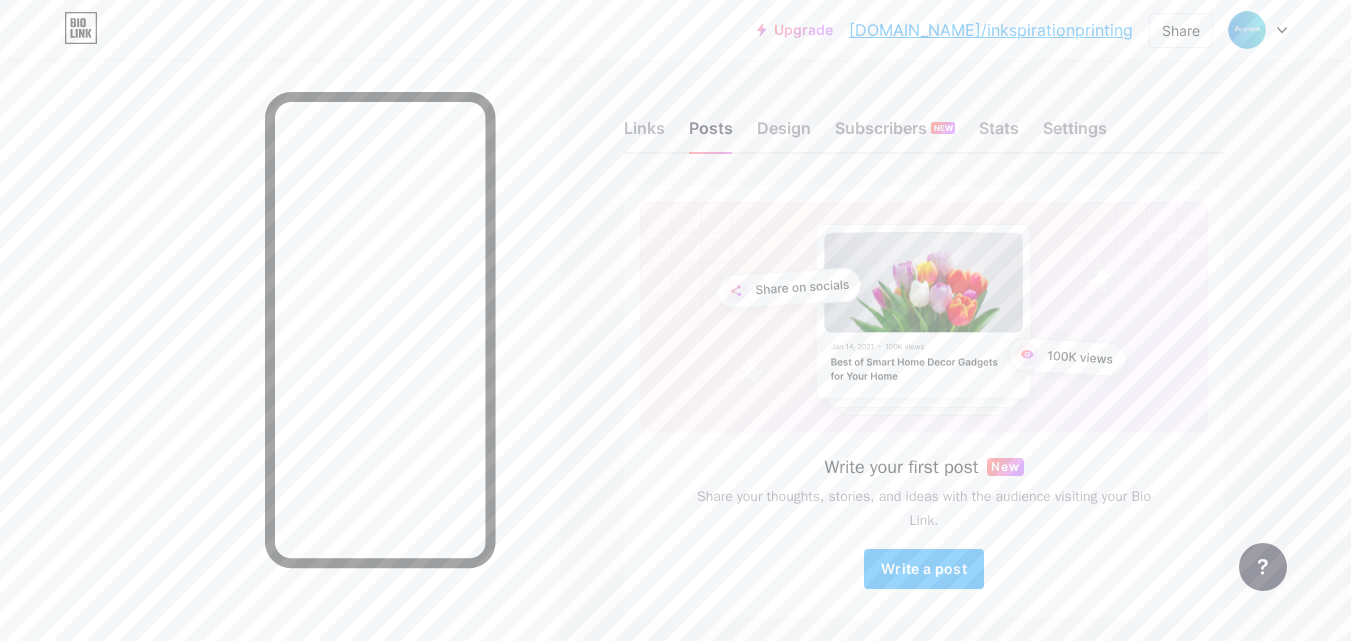 scroll, scrollTop: 76, scrollLeft: 0, axis: vertical 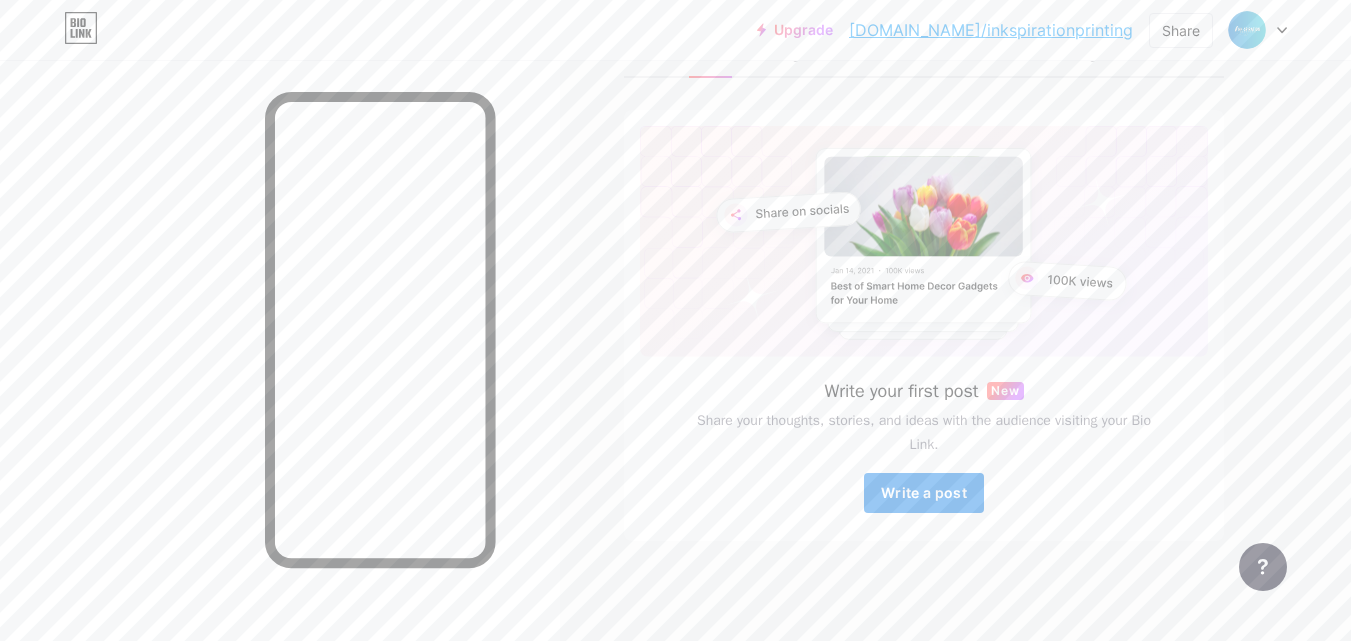 click on "Write a post" at bounding box center (924, 492) 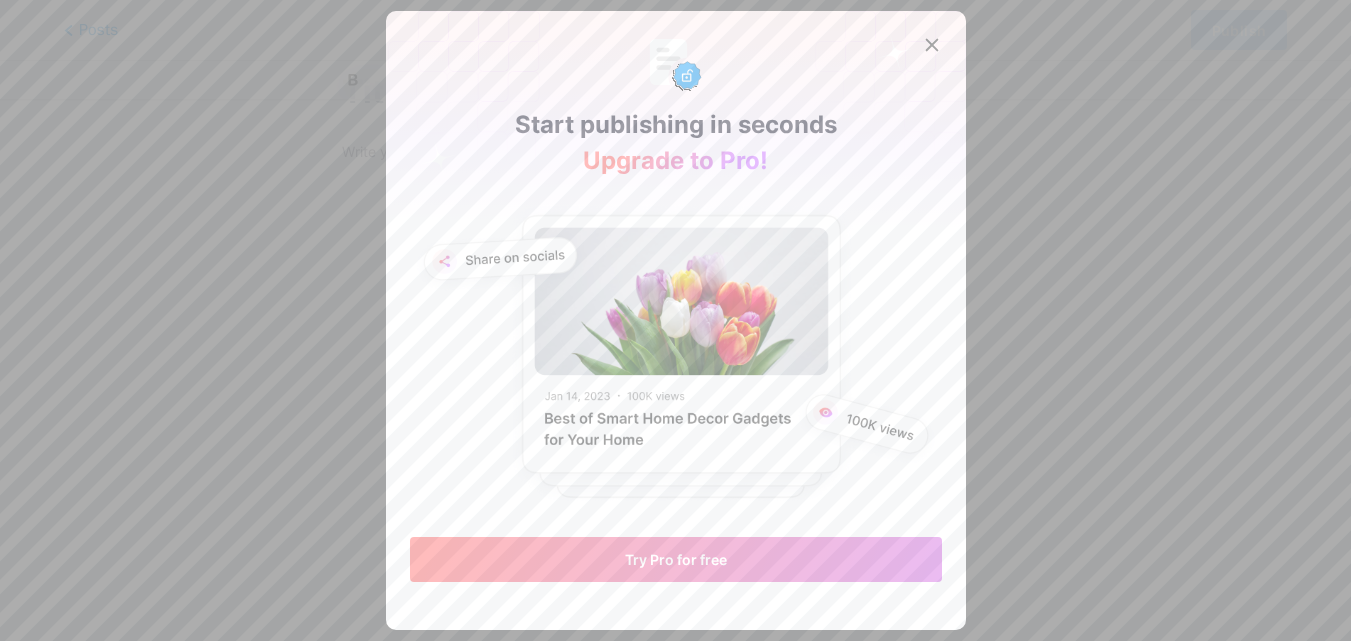 scroll, scrollTop: 0, scrollLeft: 0, axis: both 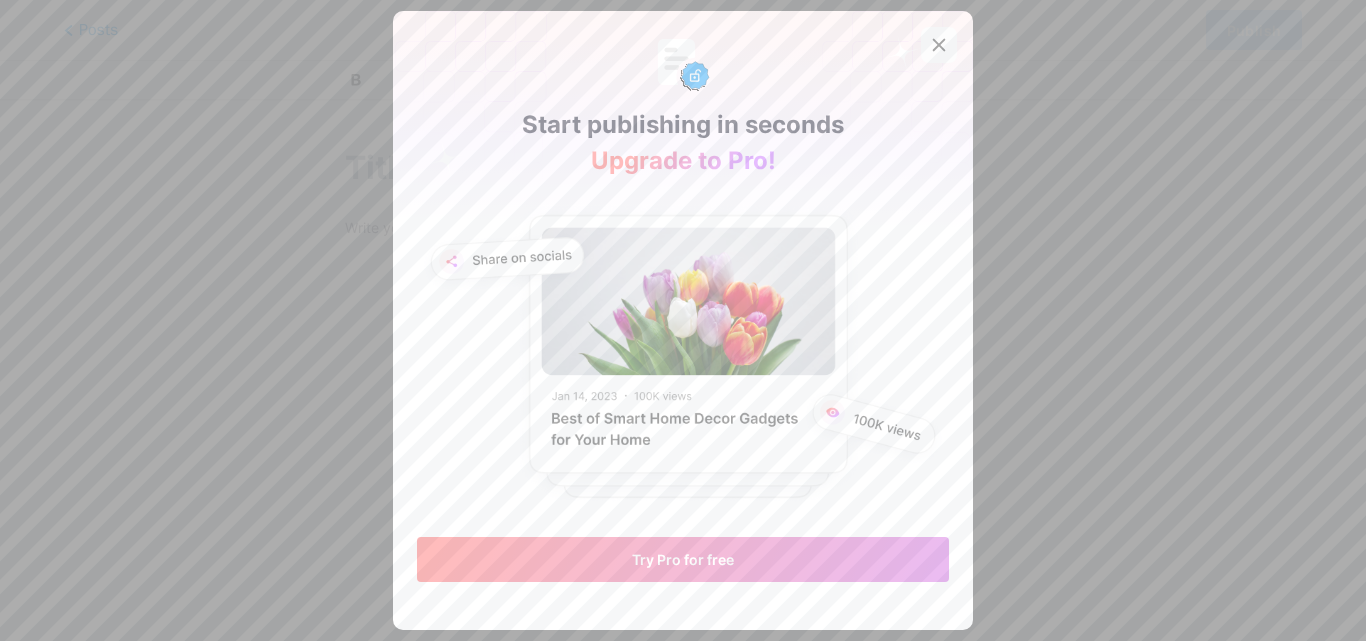 click 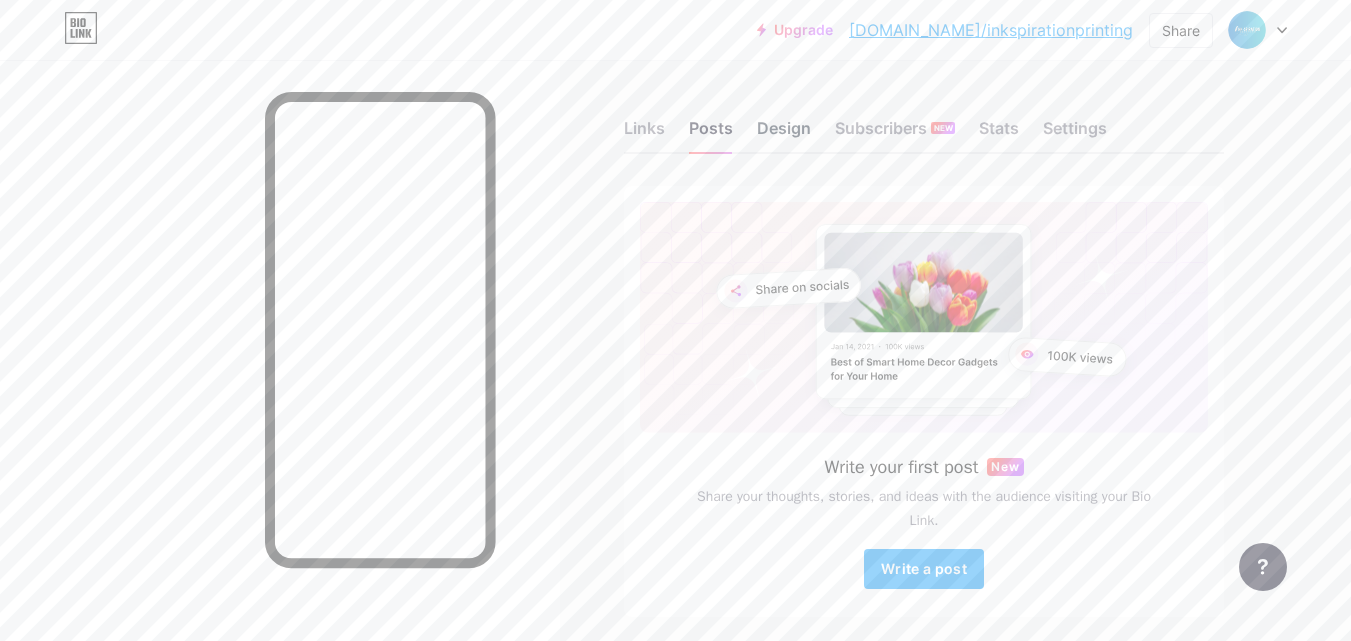 click on "Design" at bounding box center (784, 134) 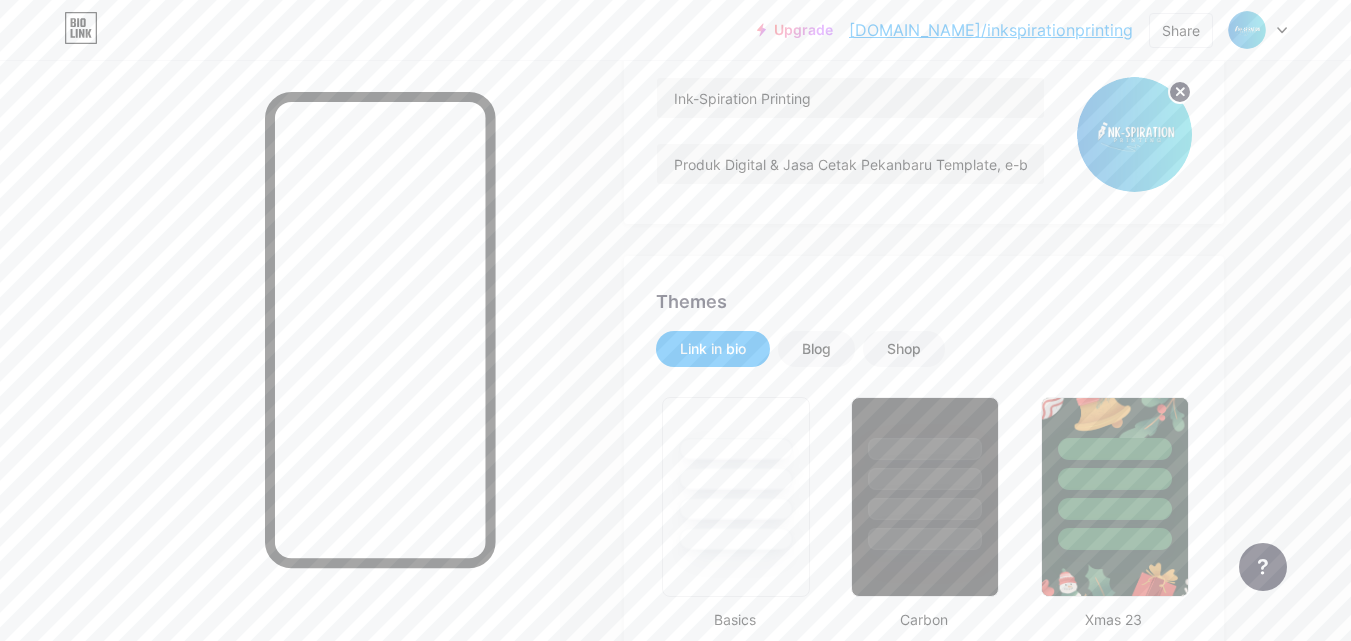 scroll, scrollTop: 0, scrollLeft: 0, axis: both 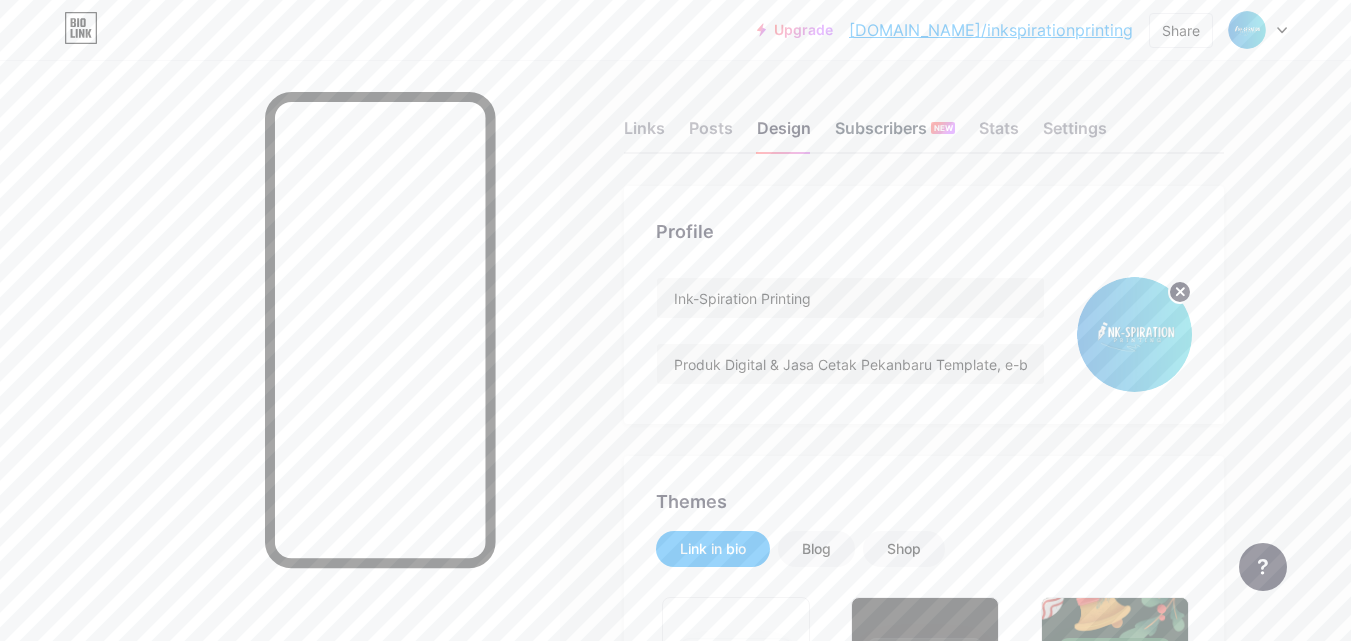 click on "Subscribers
NEW" at bounding box center [895, 134] 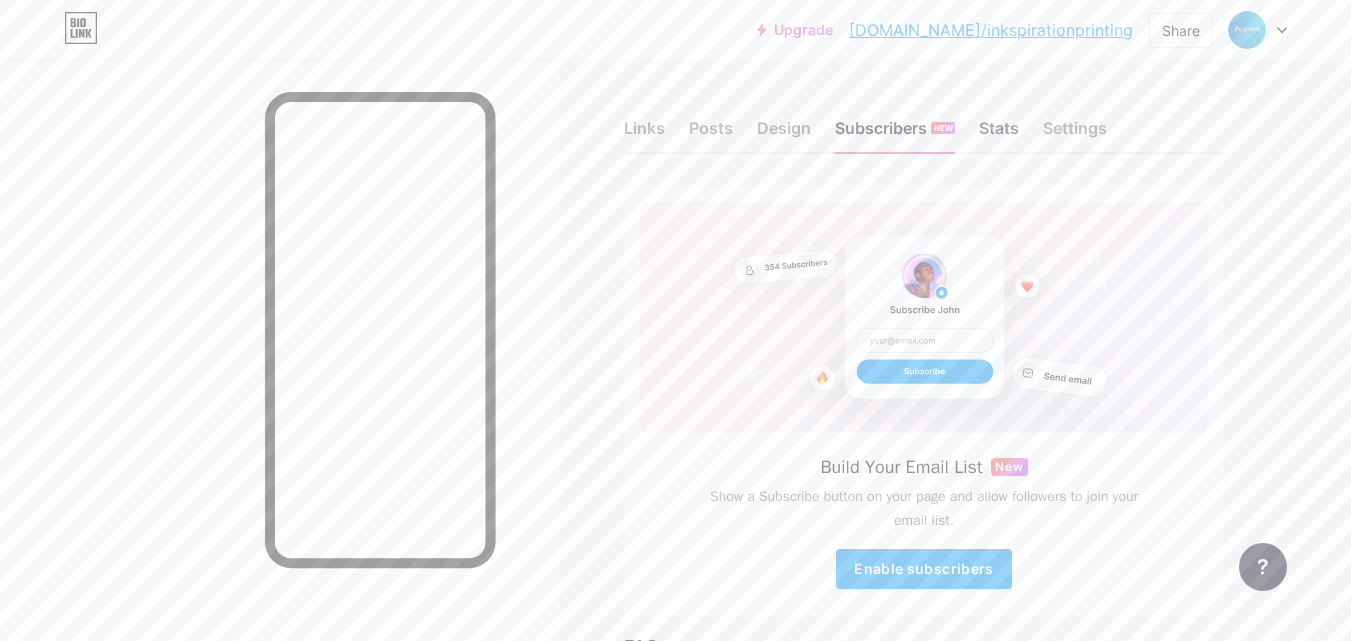 click on "Stats" at bounding box center (999, 134) 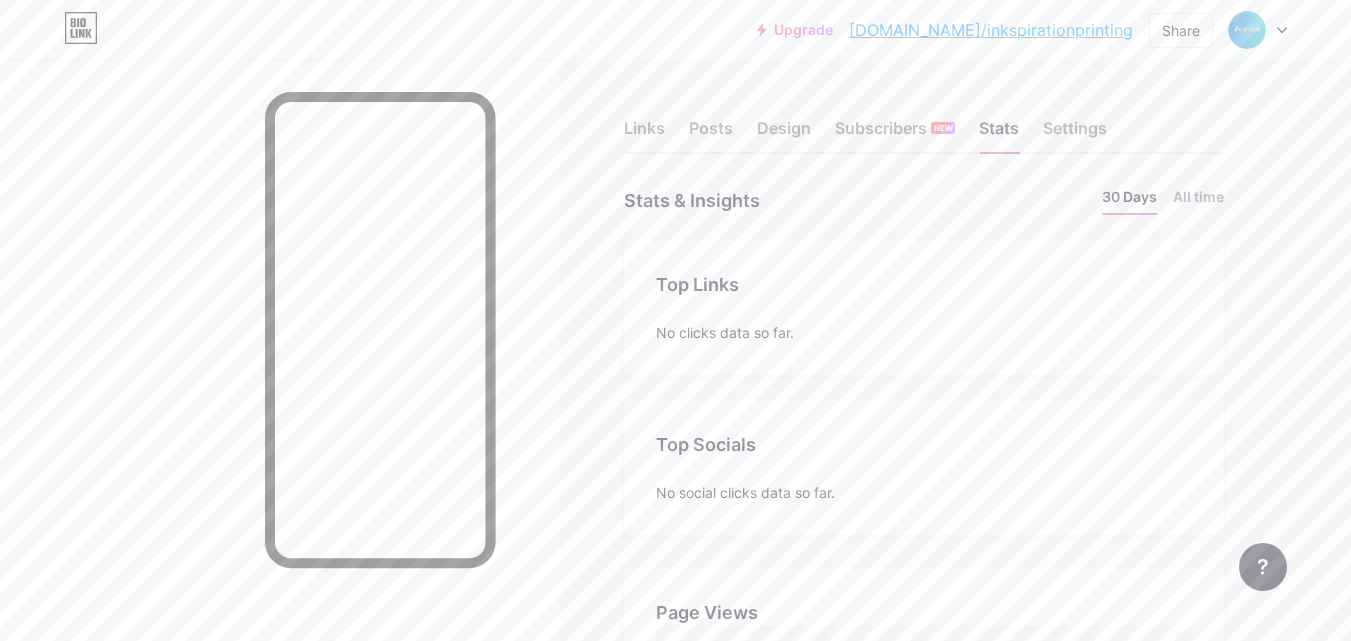 scroll, scrollTop: 999359, scrollLeft: 998649, axis: both 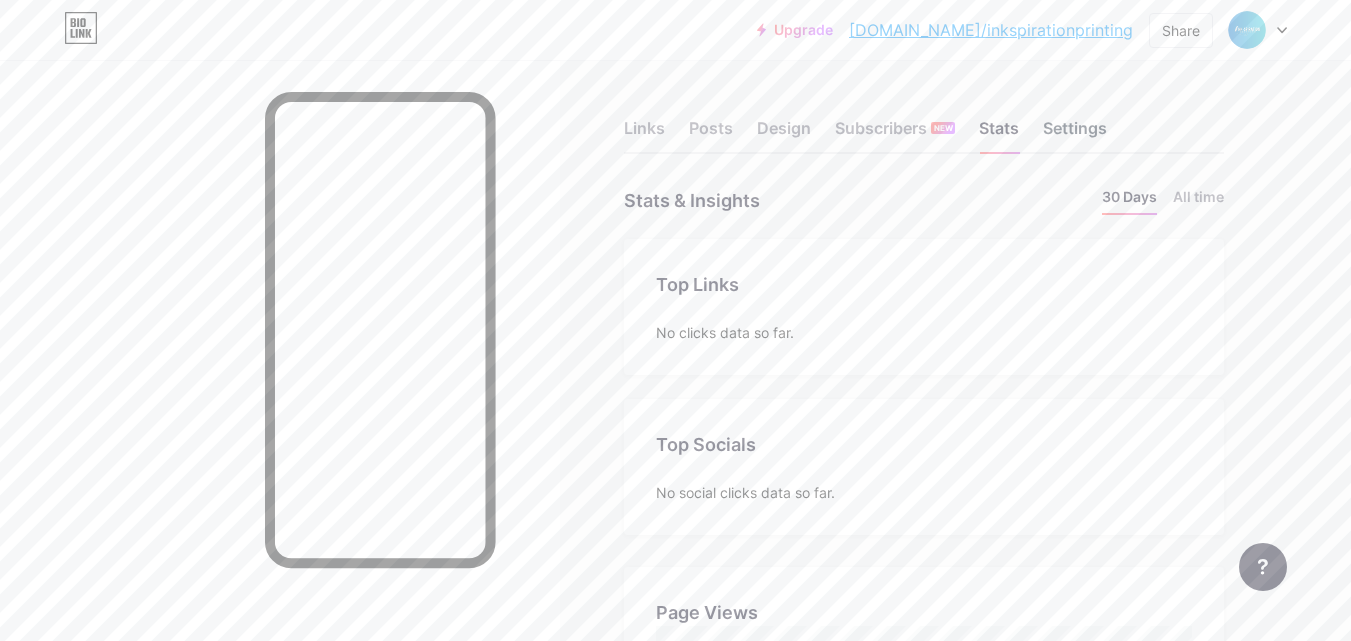 click on "Settings" at bounding box center [1075, 134] 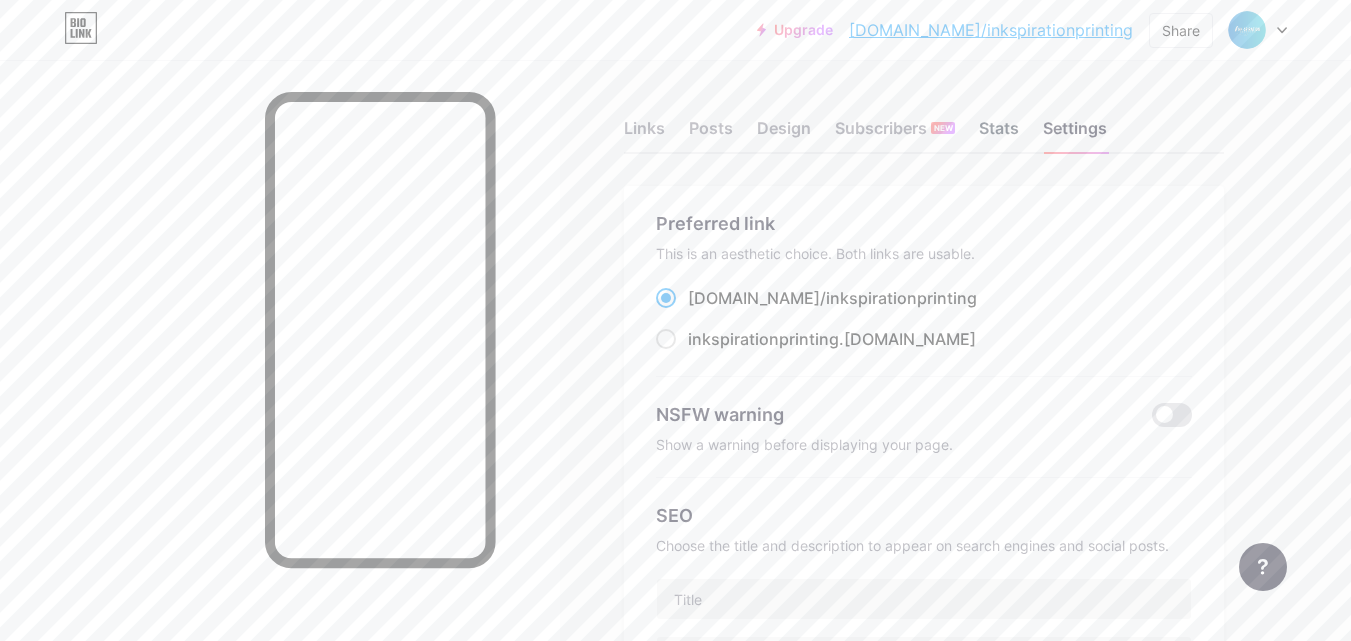 click on "Stats" at bounding box center [999, 134] 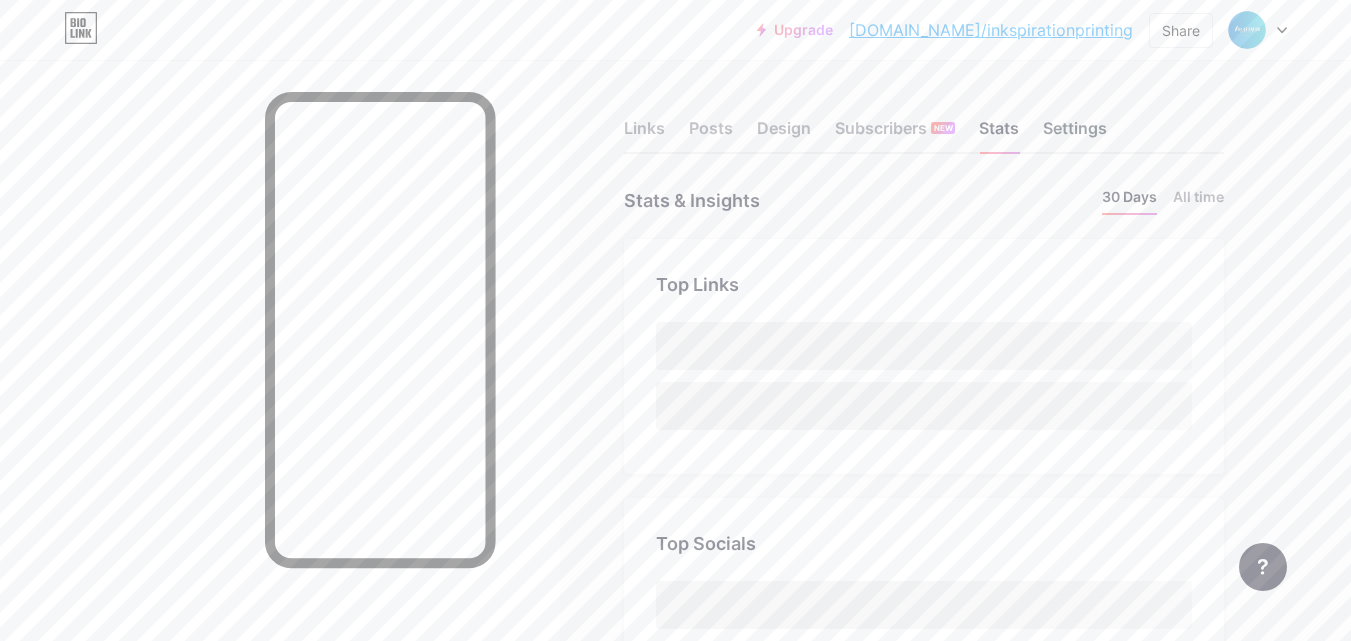 click on "Settings" at bounding box center [1075, 134] 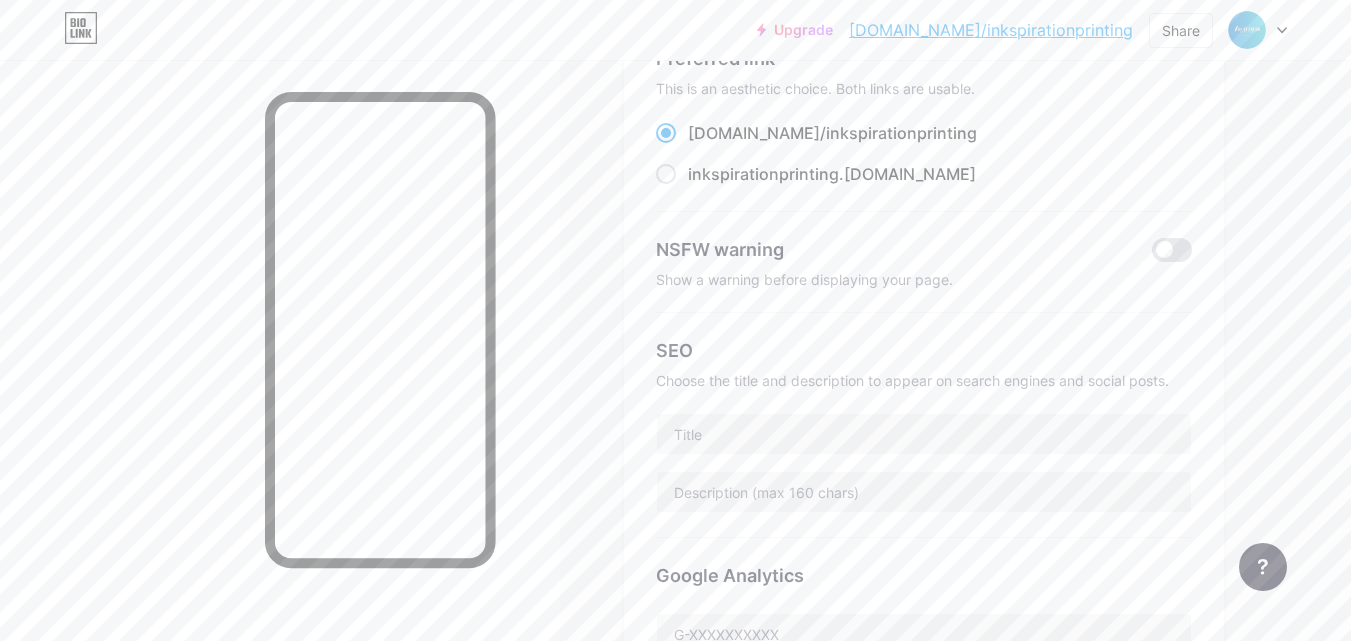 scroll, scrollTop: 200, scrollLeft: 0, axis: vertical 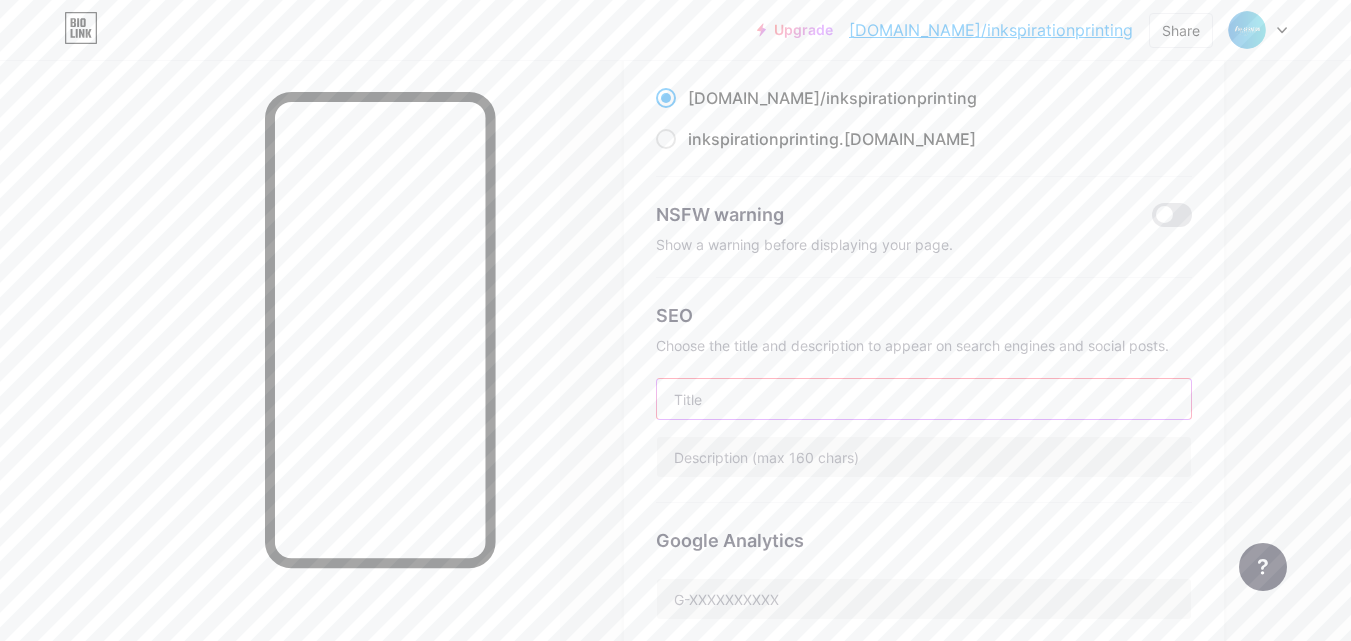 click at bounding box center [924, 399] 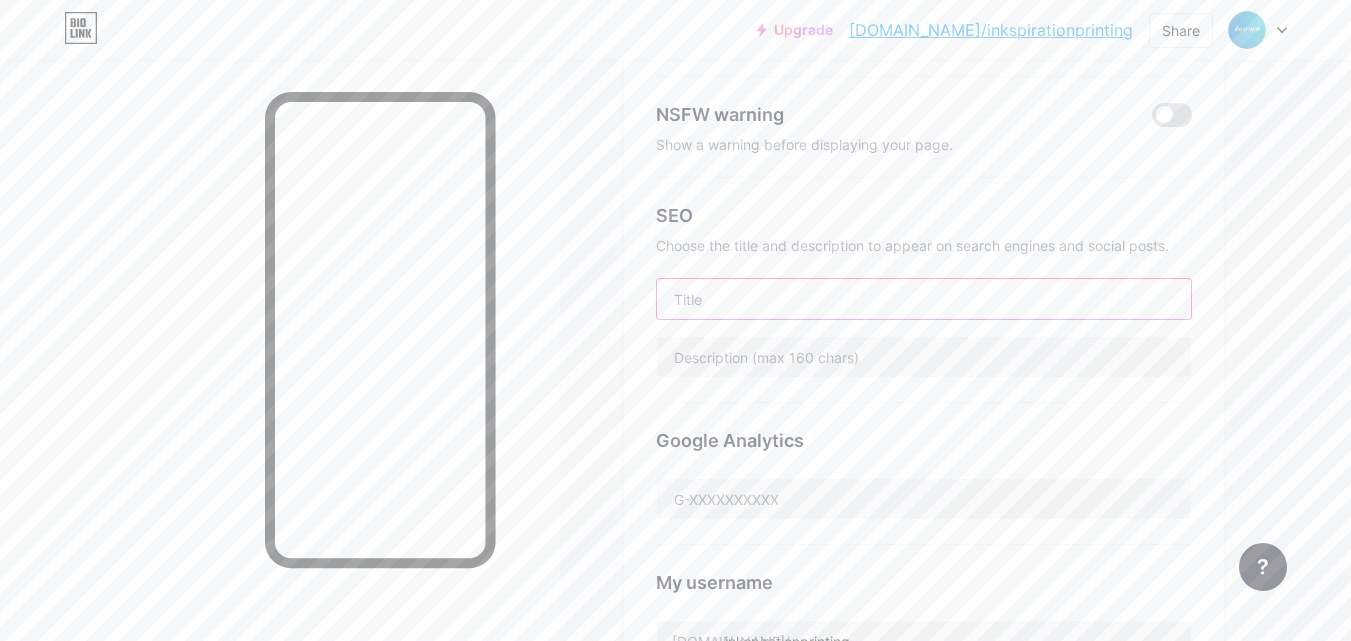 click at bounding box center [924, 299] 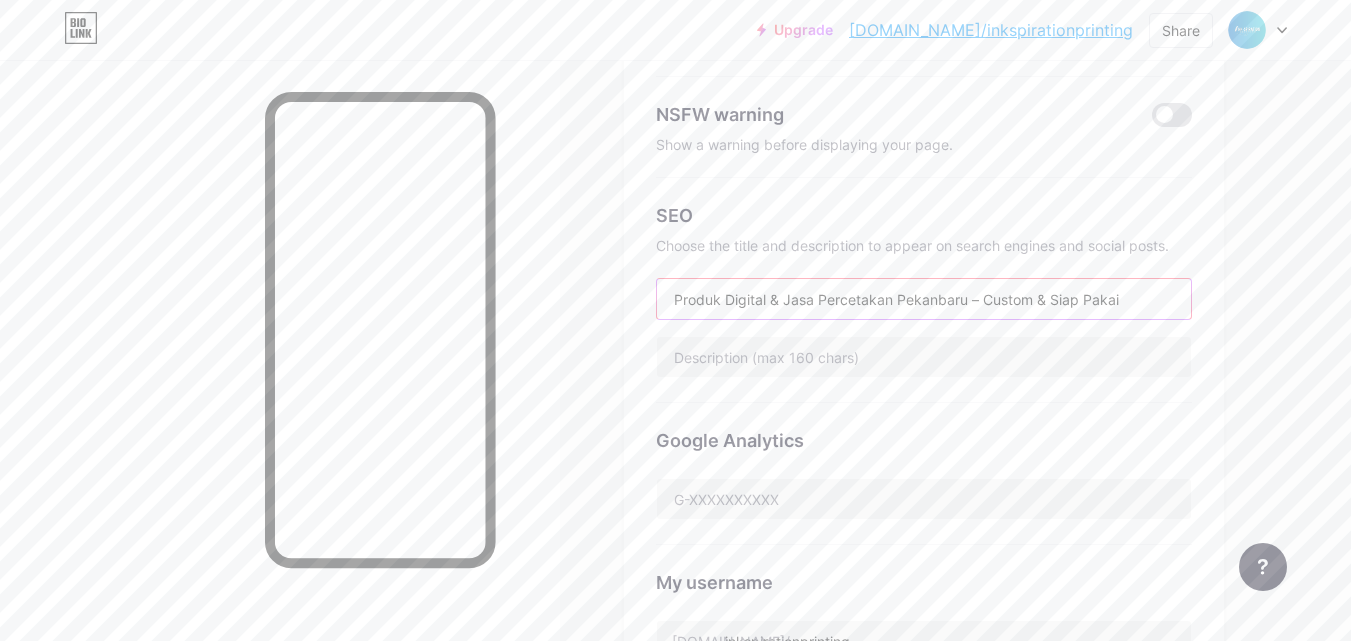 drag, startPoint x: 1136, startPoint y: 301, endPoint x: 972, endPoint y: 292, distance: 164.24677 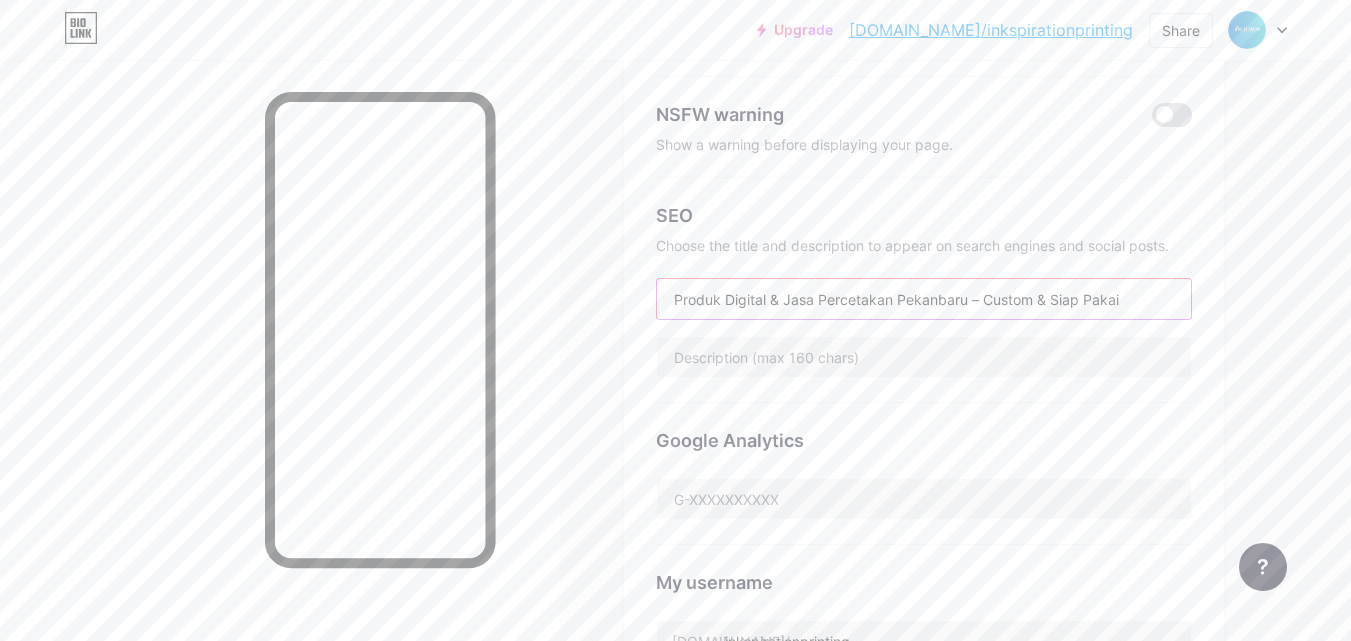 click on "Produk Digital & Jasa Percetakan Pekanbaru – Custom & Siap Pakai" at bounding box center [924, 299] 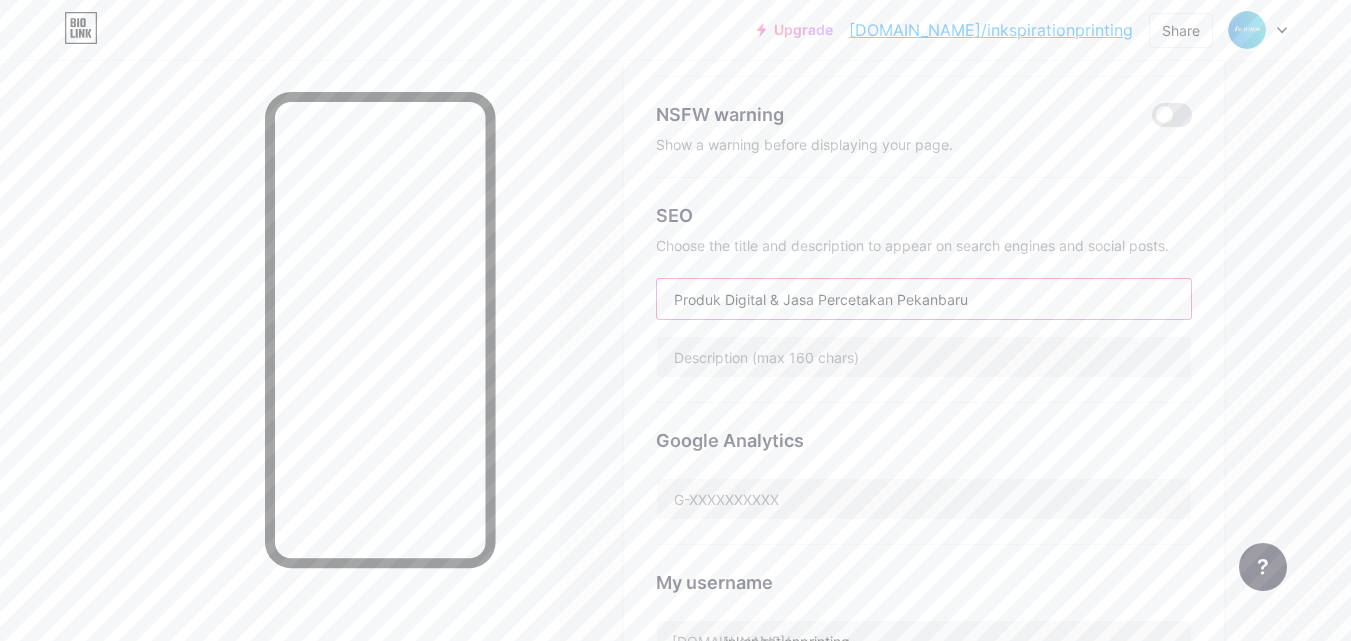 drag, startPoint x: 783, startPoint y: 299, endPoint x: 590, endPoint y: 298, distance: 193.0026 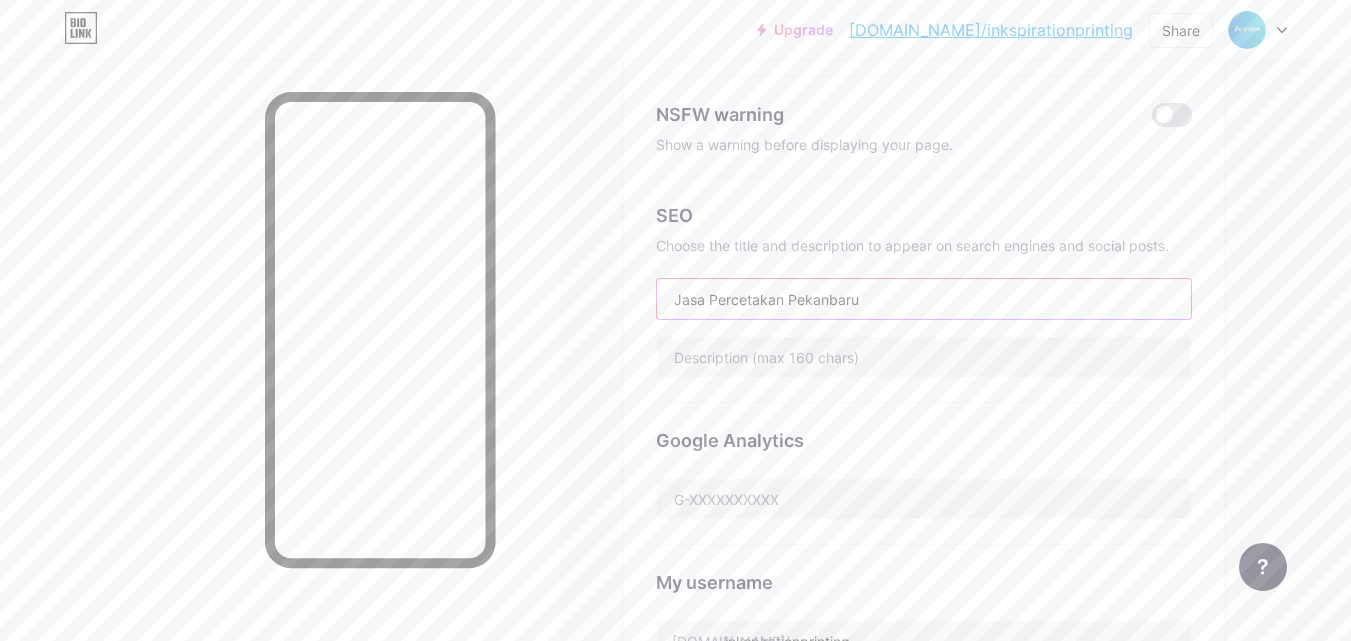 click on "Jasa Percetakan Pekanbaru" at bounding box center [924, 299] 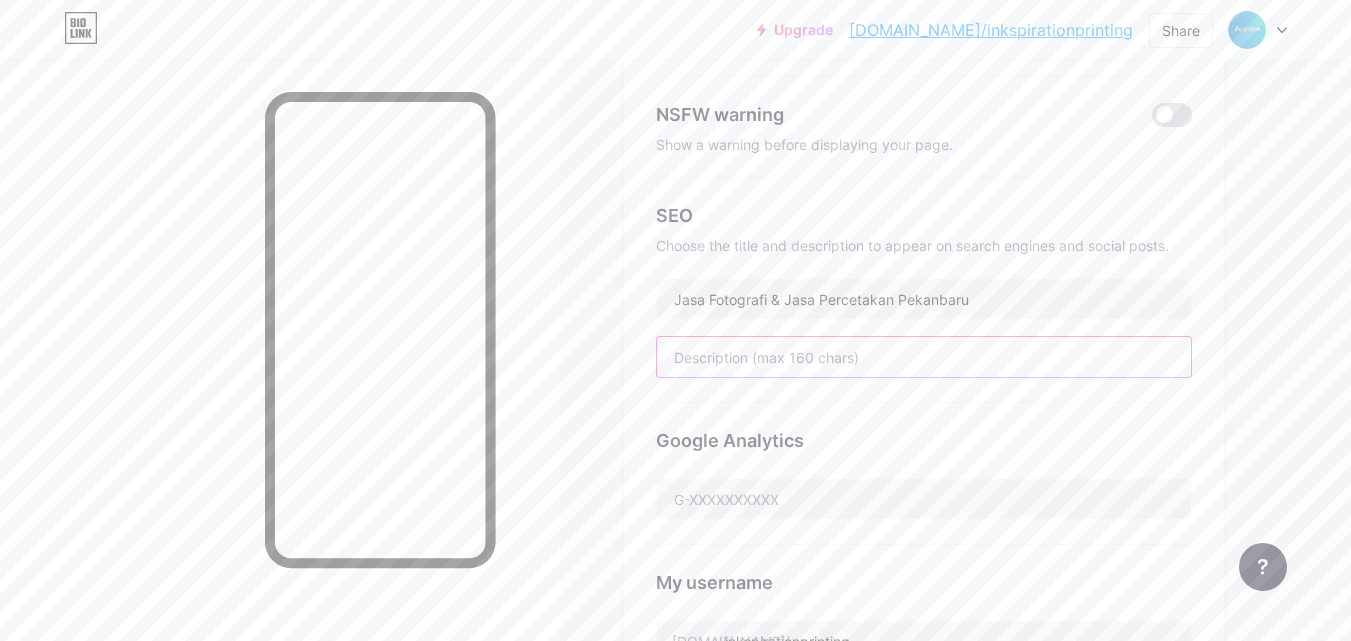 click at bounding box center [924, 357] 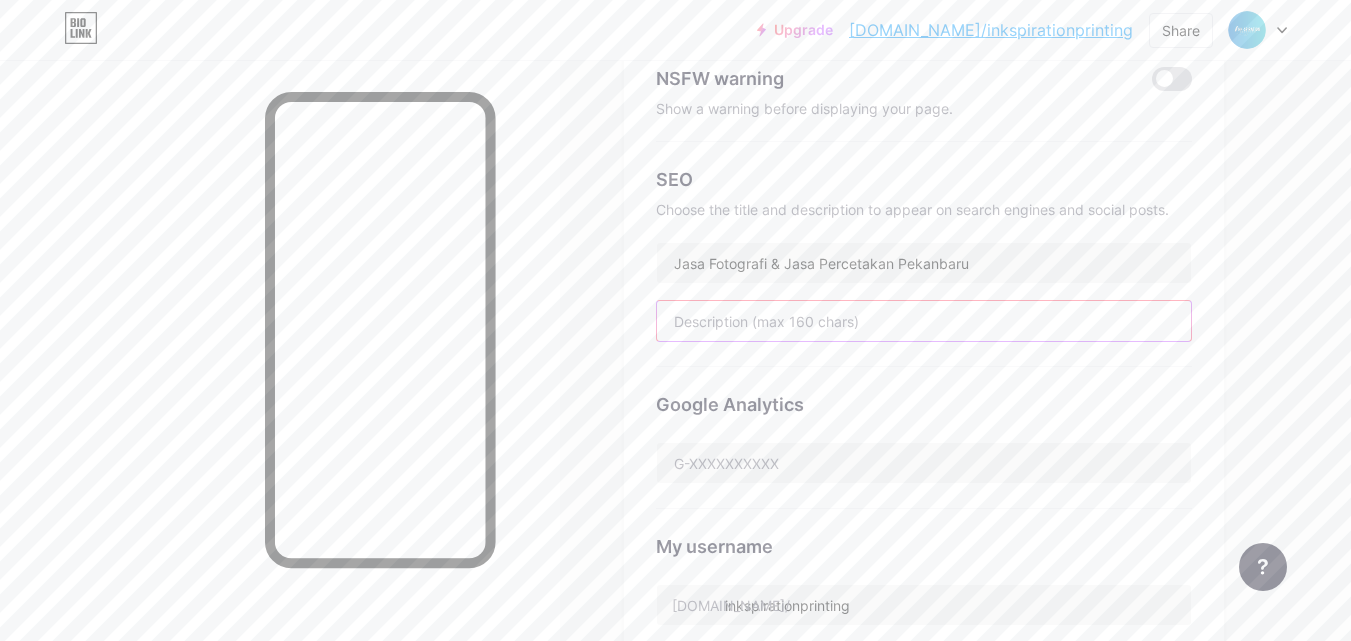 scroll, scrollTop: 400, scrollLeft: 0, axis: vertical 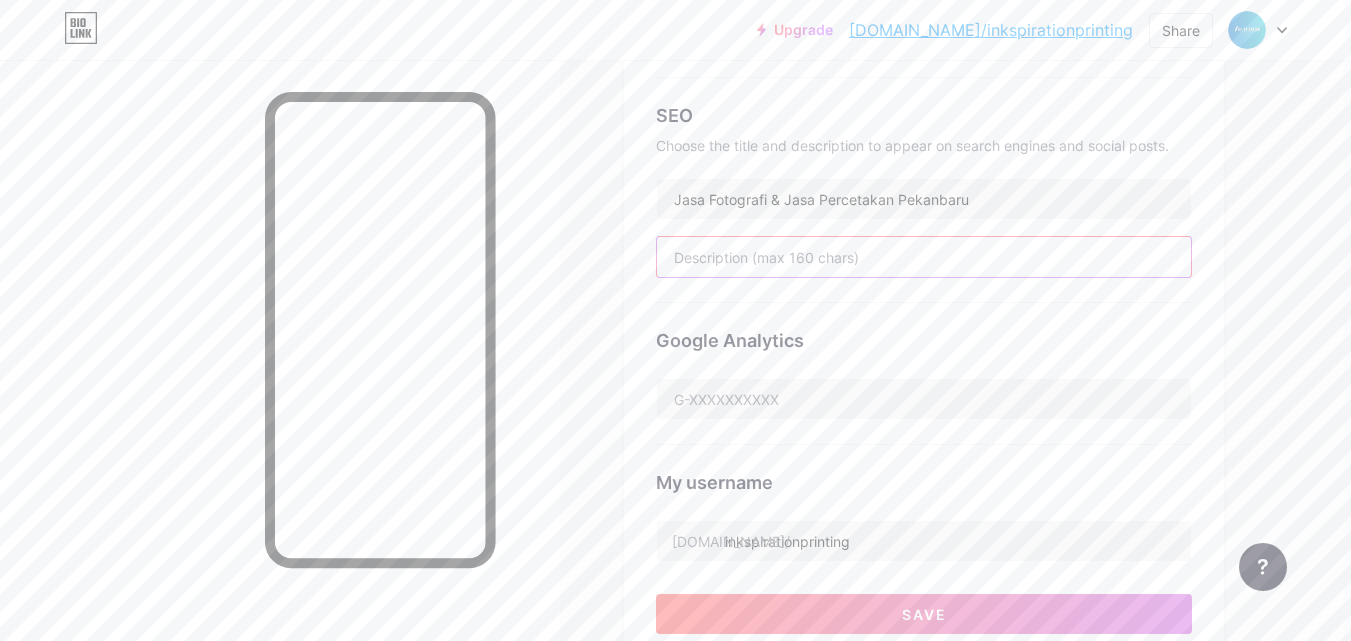 click at bounding box center (924, 257) 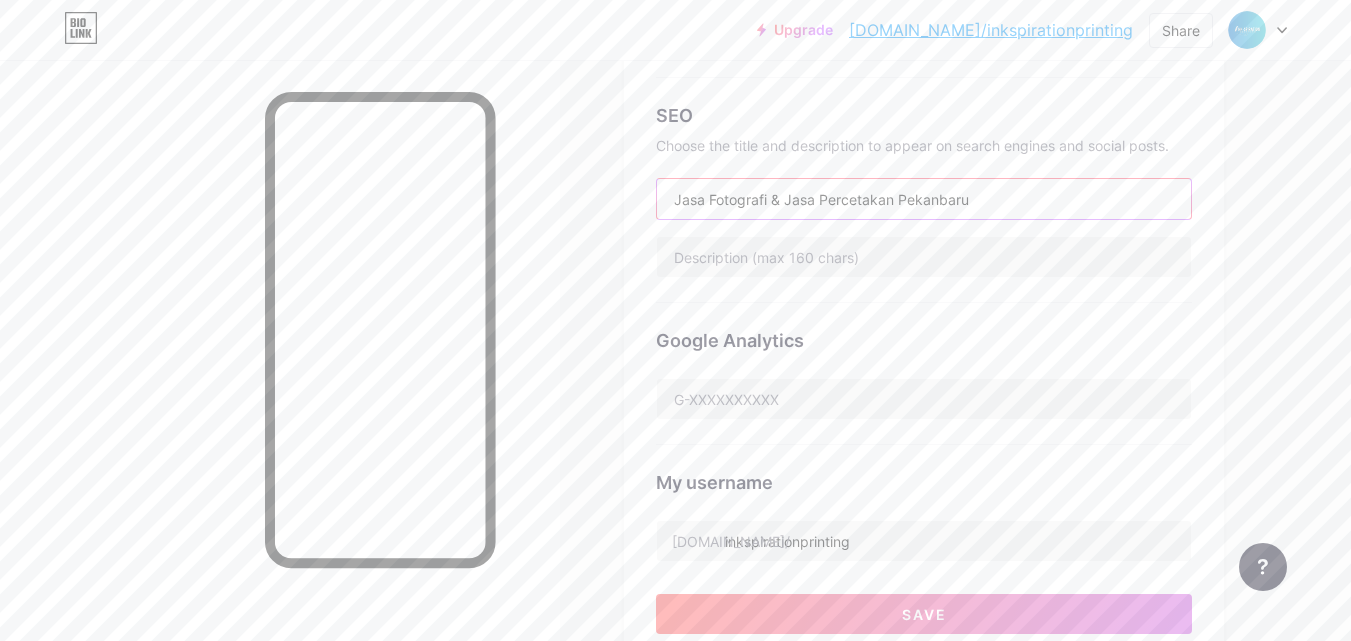 click on "Jasa Fotografi & Jasa Percetakan Pekanbaru" at bounding box center [924, 199] 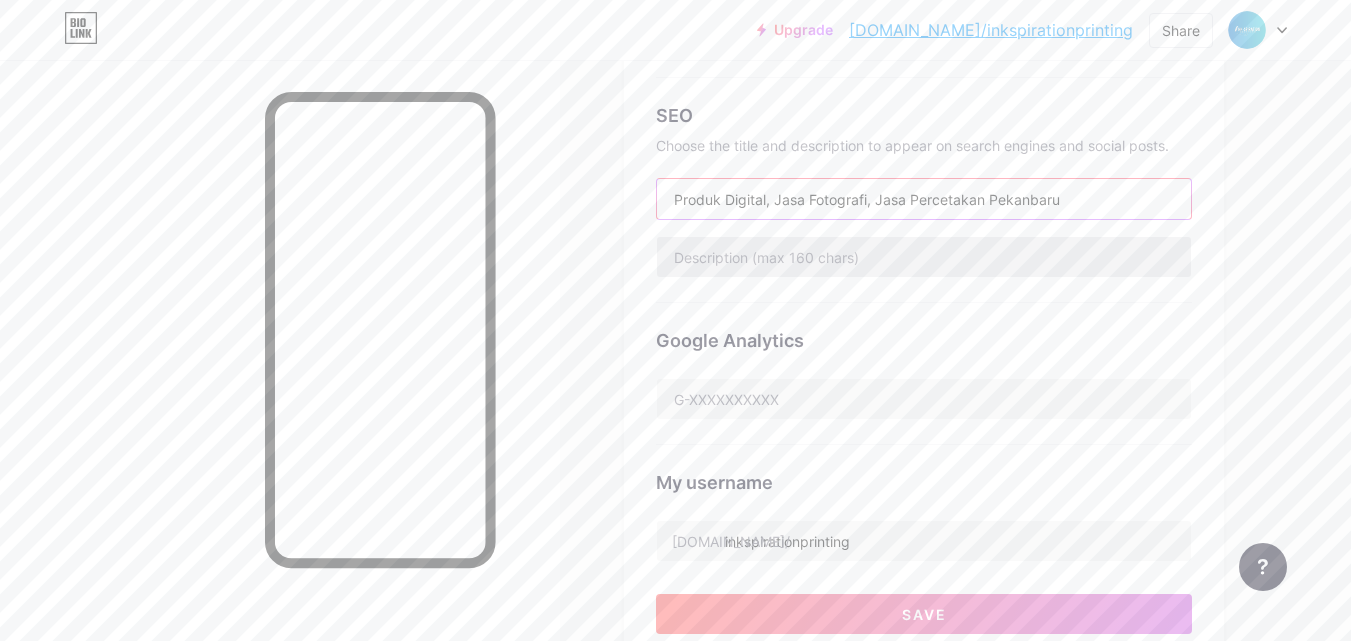 type on "Produk Digital, Jasa Fotografi, Jasa Percetakan Pekanbaru" 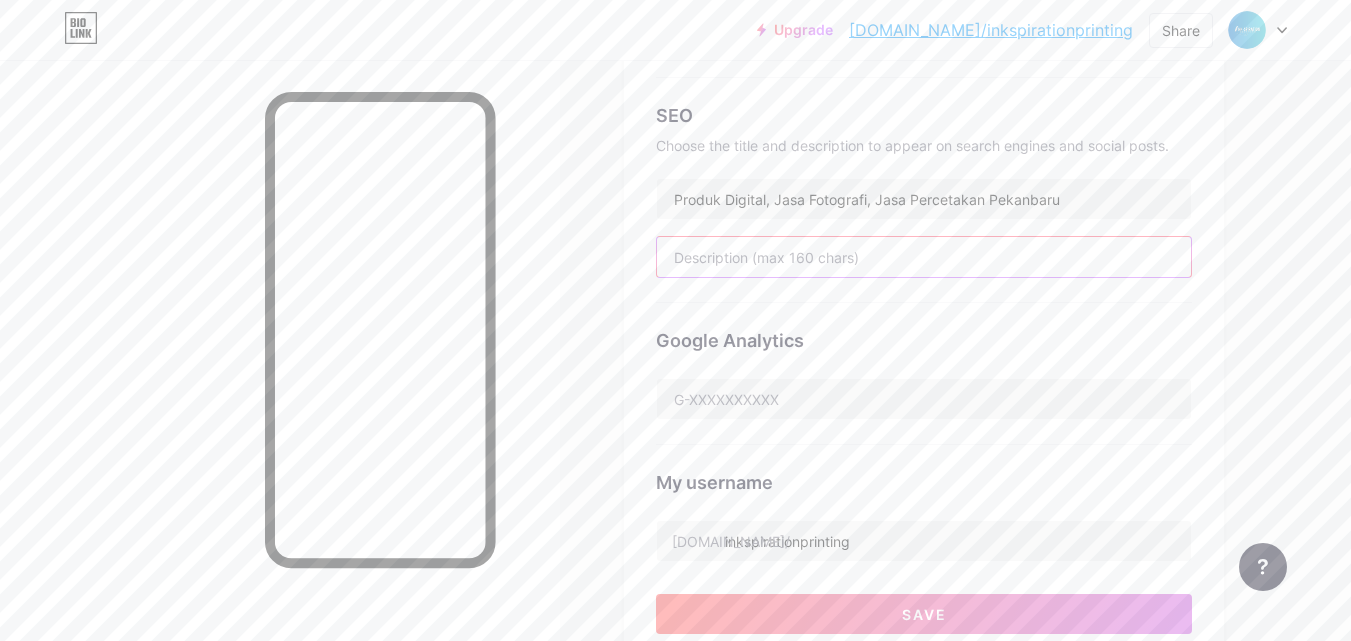 click at bounding box center (924, 257) 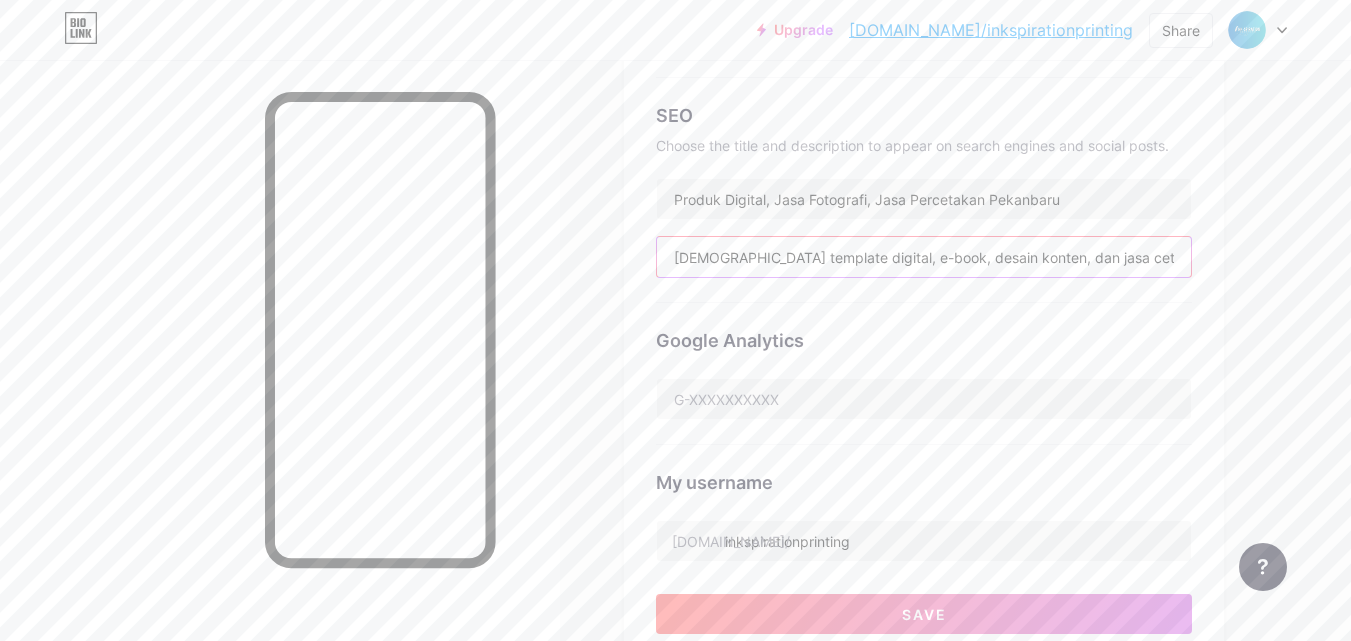 scroll, scrollTop: 0, scrollLeft: 577, axis: horizontal 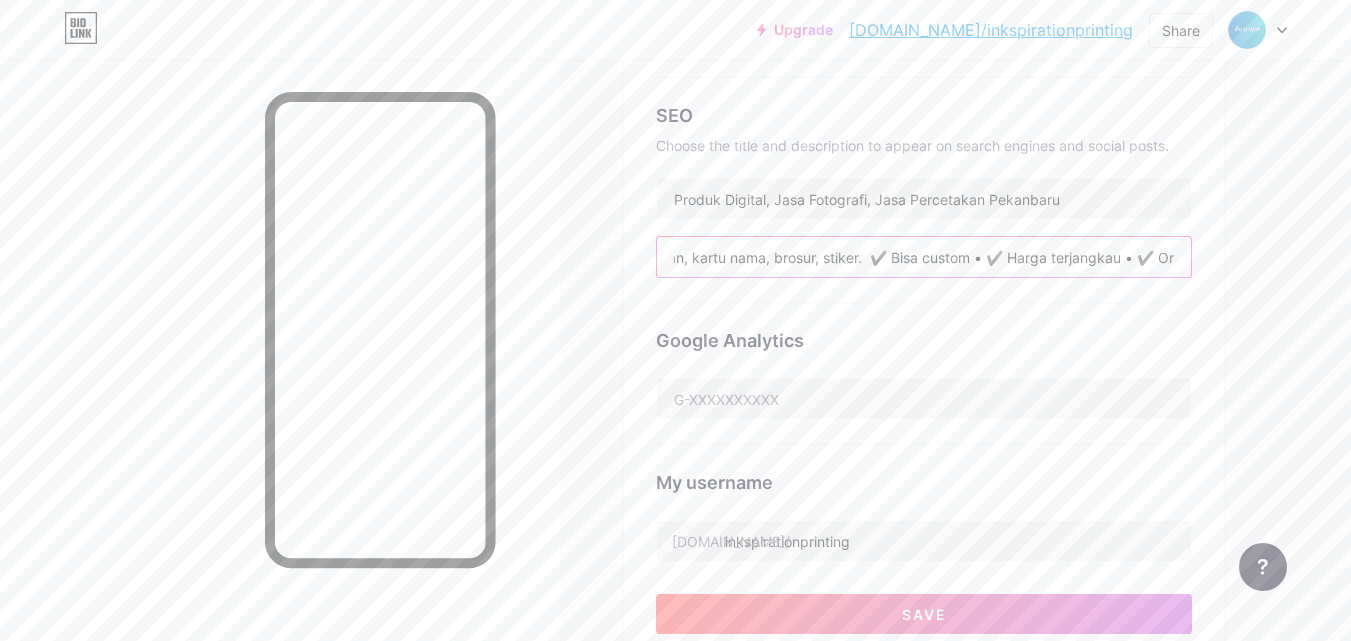type on "[DEMOGRAPHIC_DATA] template digital, e-book, desain konten, dan jasa cetak undangan, kartu nama, brosur, stiker.  ✔️ Bisa custom • ✔️ Harga terjangkau • ✔️ Order via WhatsApp" 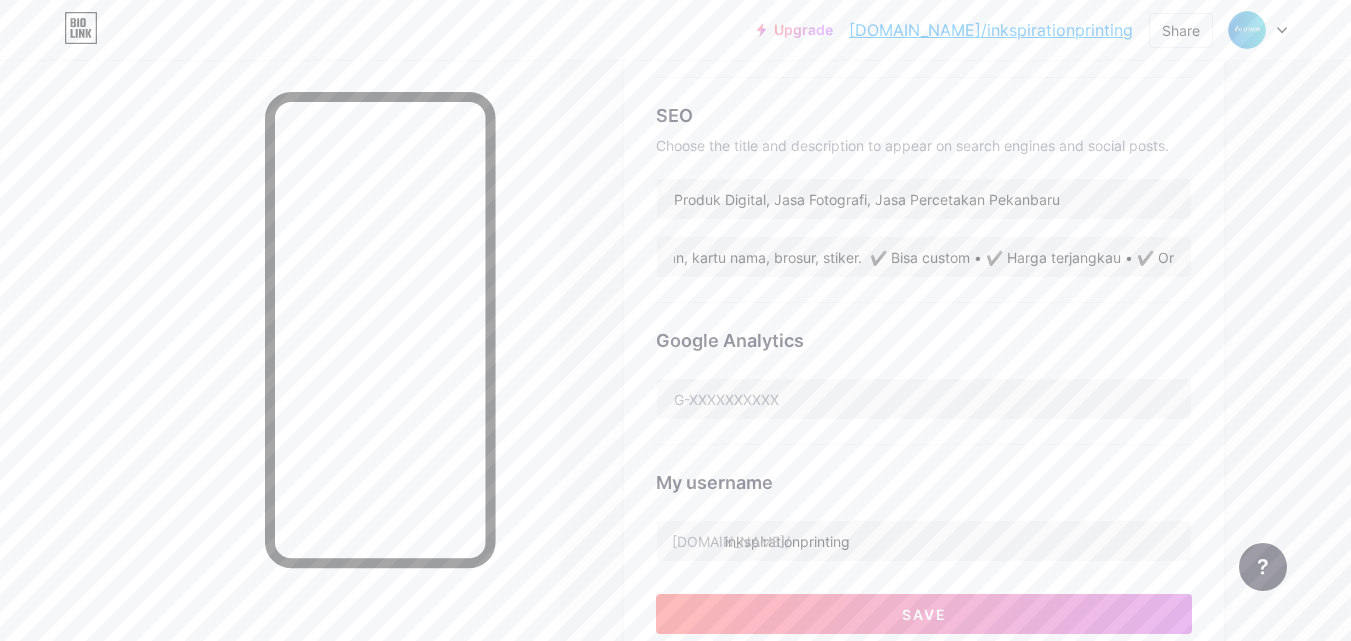 click on "Google Analytics" at bounding box center [924, 340] 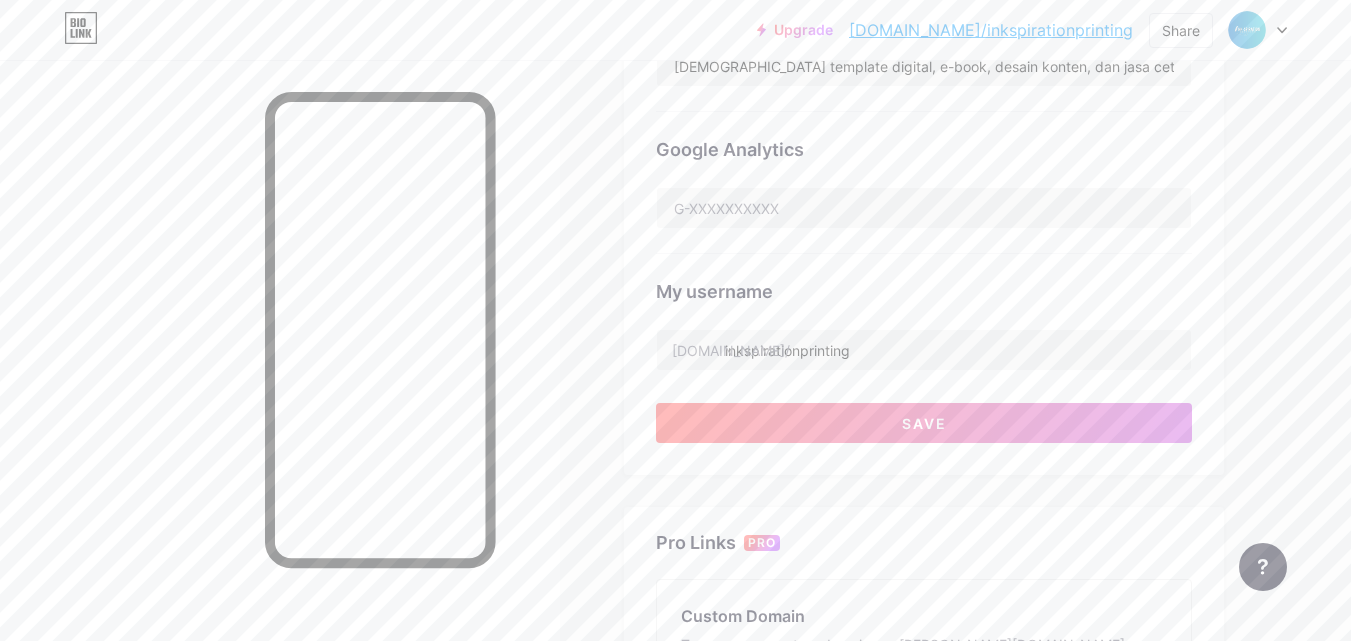 scroll, scrollTop: 600, scrollLeft: 0, axis: vertical 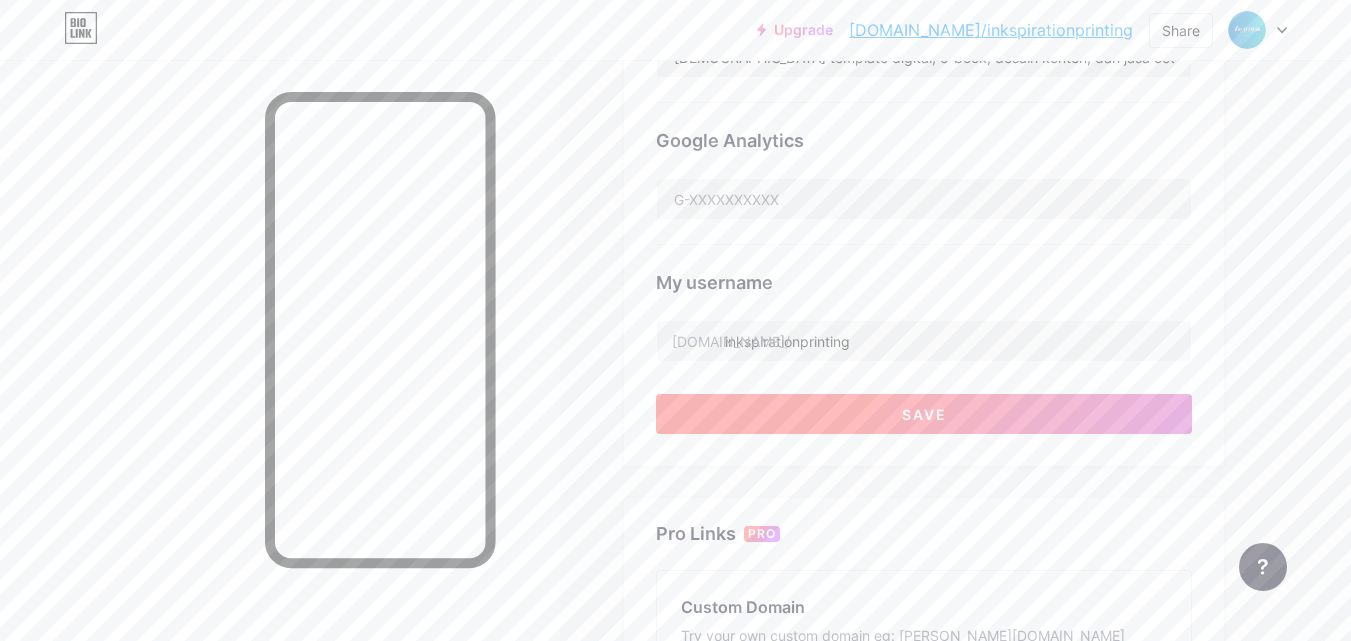 click on "Save" at bounding box center [924, 414] 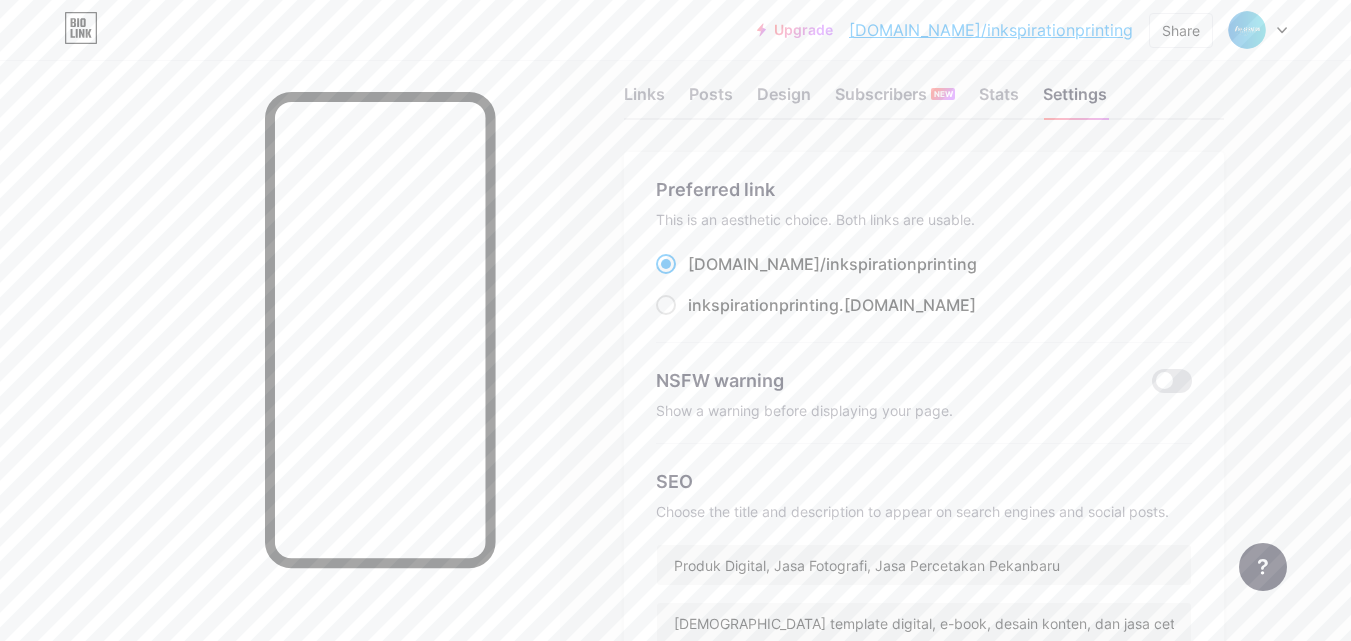 scroll, scrollTop: 23, scrollLeft: 0, axis: vertical 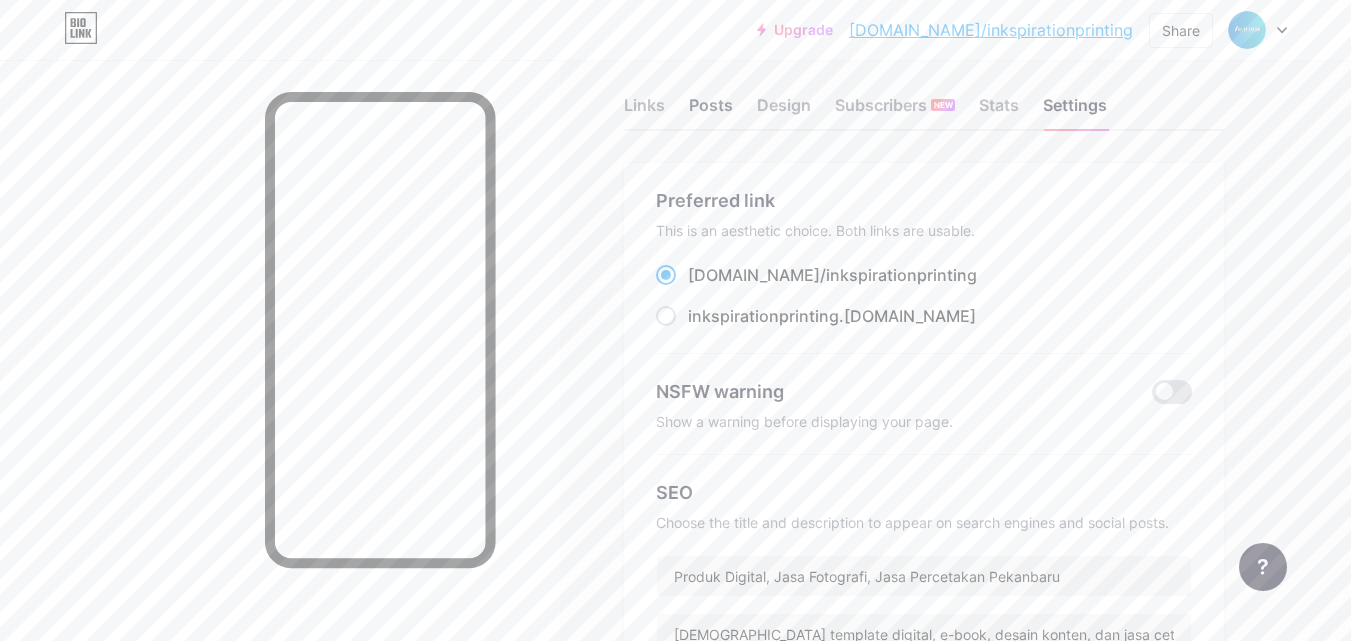 click on "Posts" at bounding box center (711, 111) 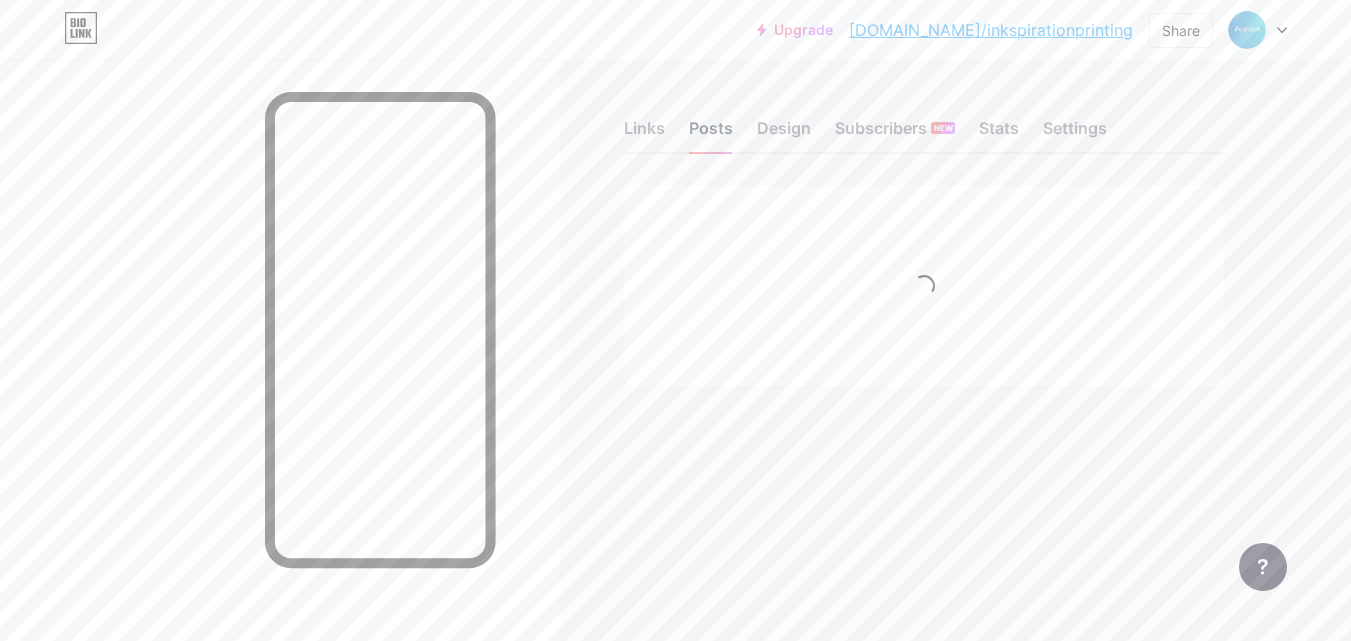 scroll, scrollTop: 0, scrollLeft: 0, axis: both 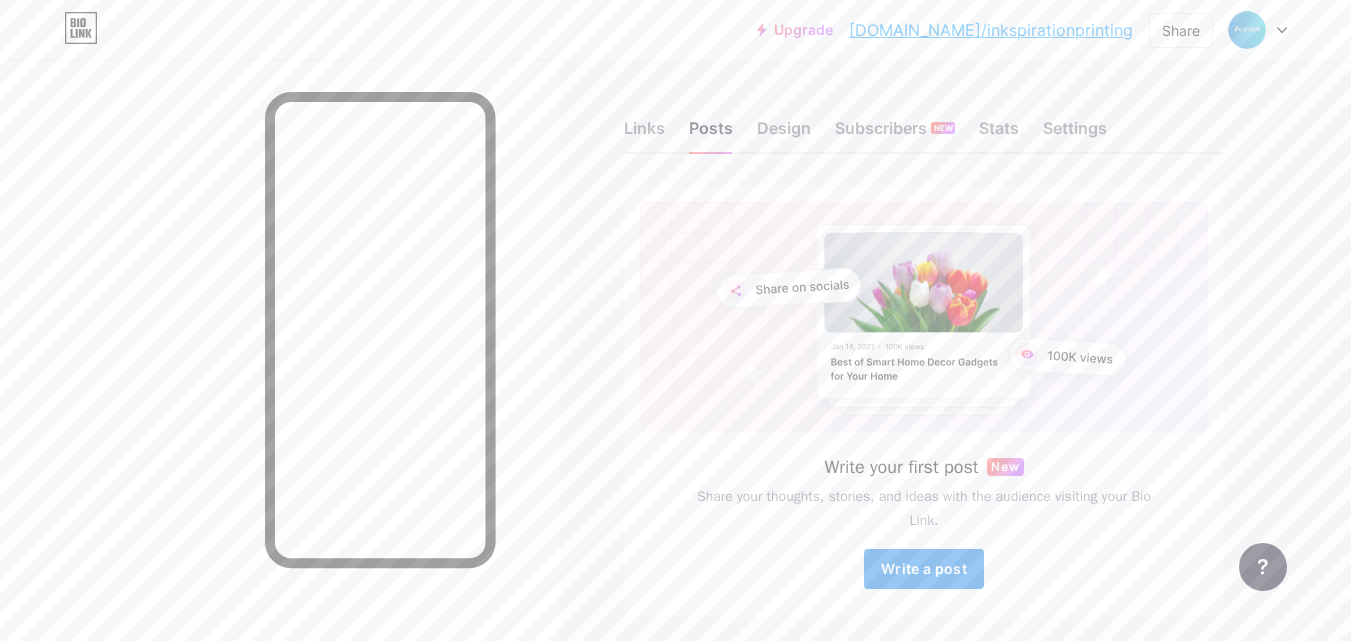 click on "Write a post" at bounding box center [924, 568] 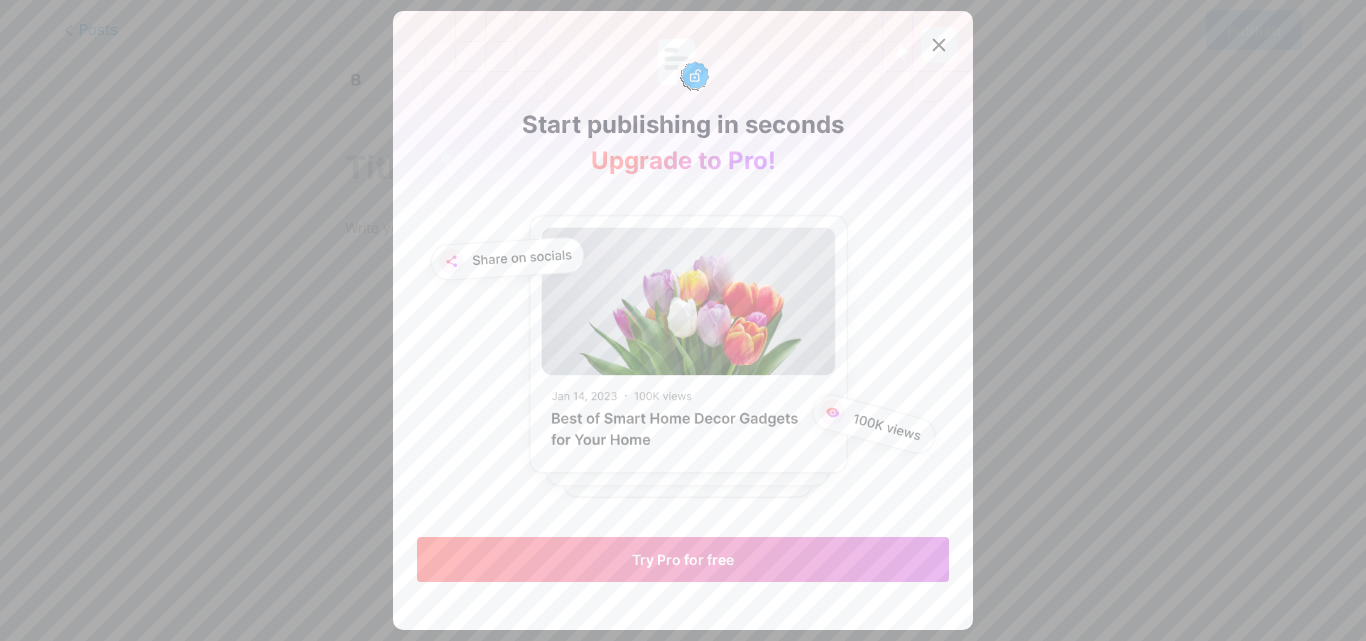 click 